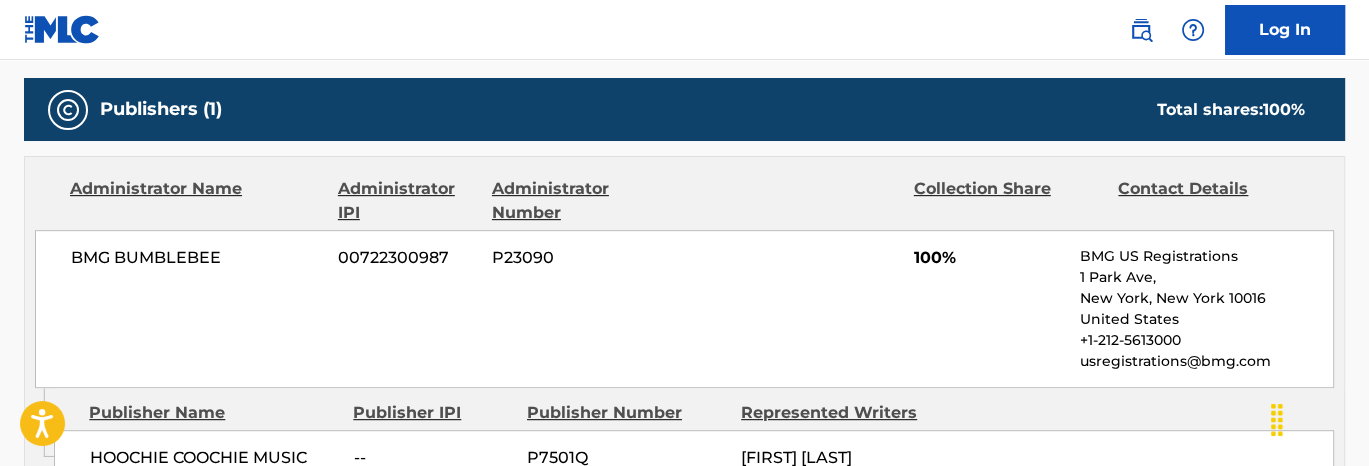 scroll, scrollTop: 0, scrollLeft: 0, axis: both 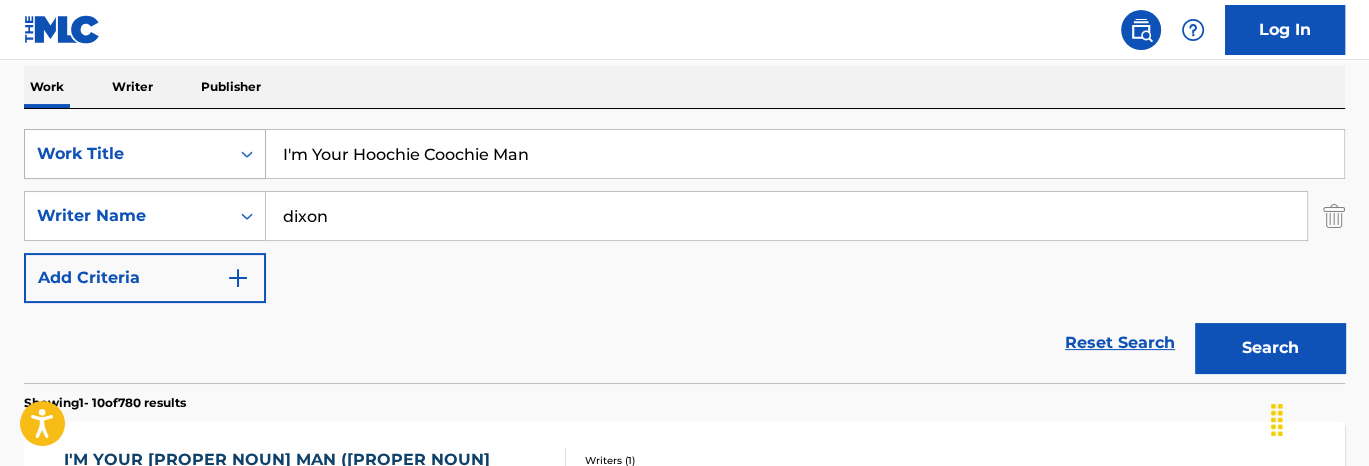 drag, startPoint x: 536, startPoint y: 158, endPoint x: 142, endPoint y: 137, distance: 394.55923 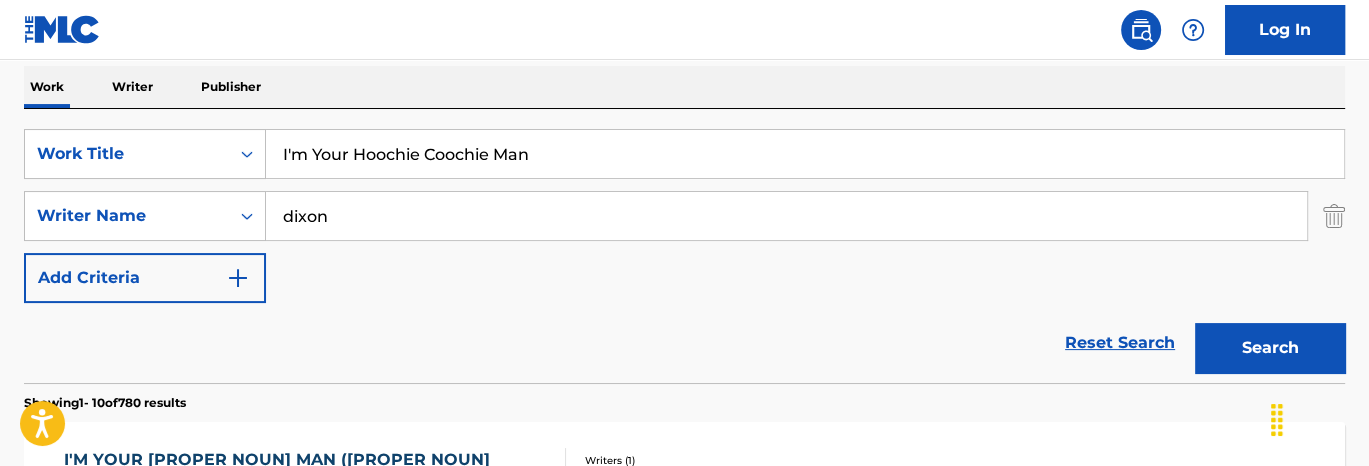 click on "I'm Your Hoochie Coochie Man" at bounding box center [805, 154] 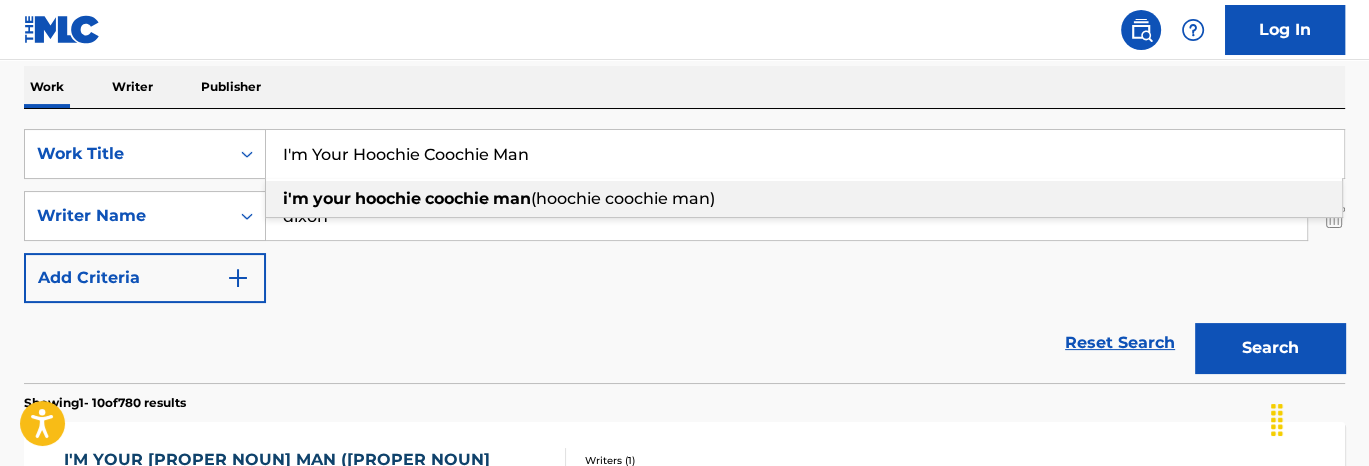 click on "I'm Your Hoochie Coochie Man" at bounding box center (805, 154) 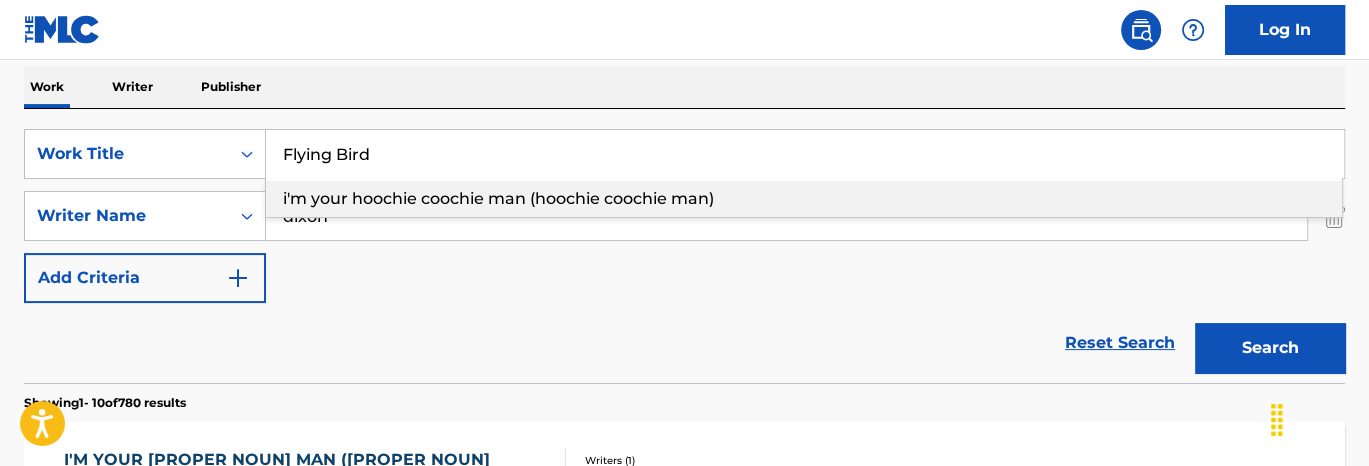 type on "Flying Bird" 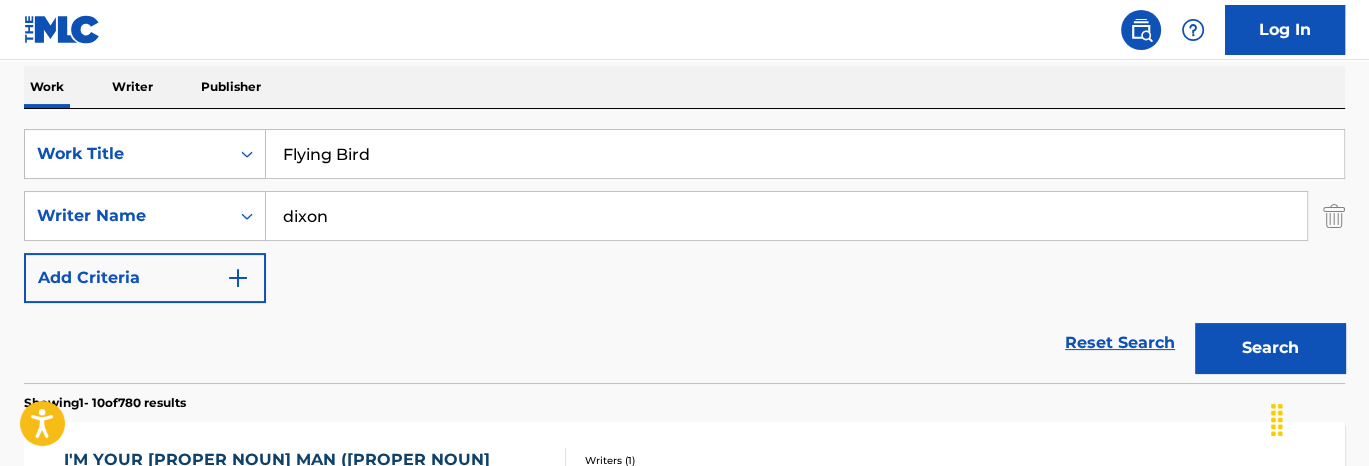 click on "Log In" at bounding box center (684, 30) 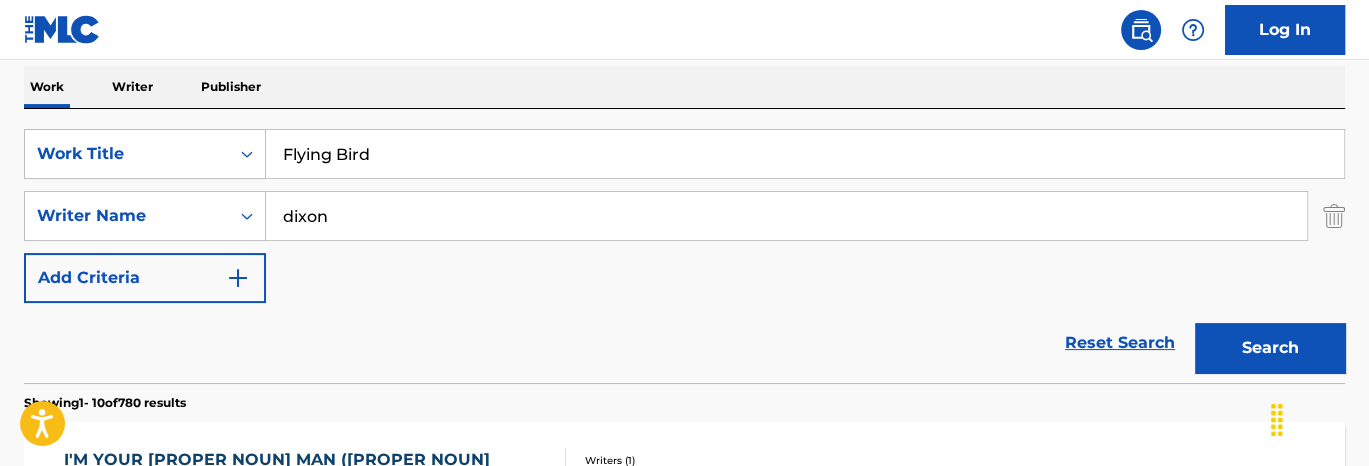 click on "dixon" at bounding box center [786, 216] 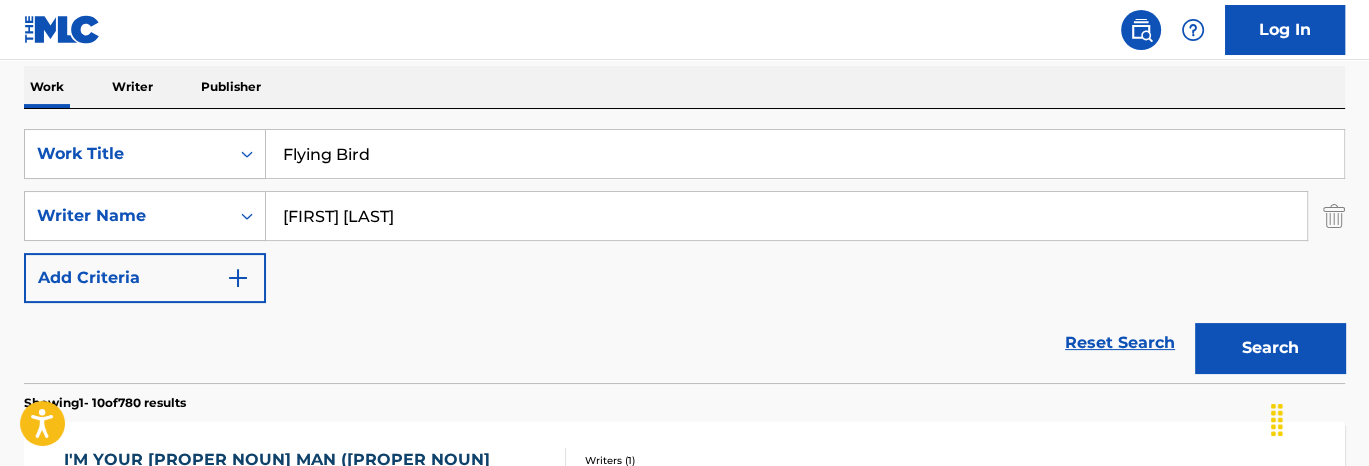 type on "[FIRST] [LAST]" 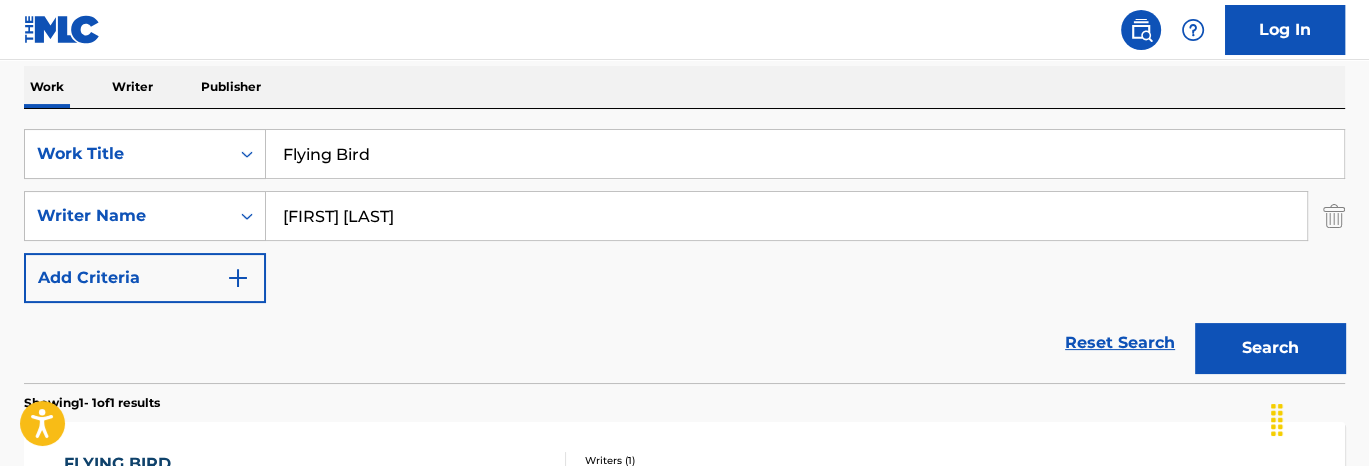 scroll, scrollTop: 516, scrollLeft: 0, axis: vertical 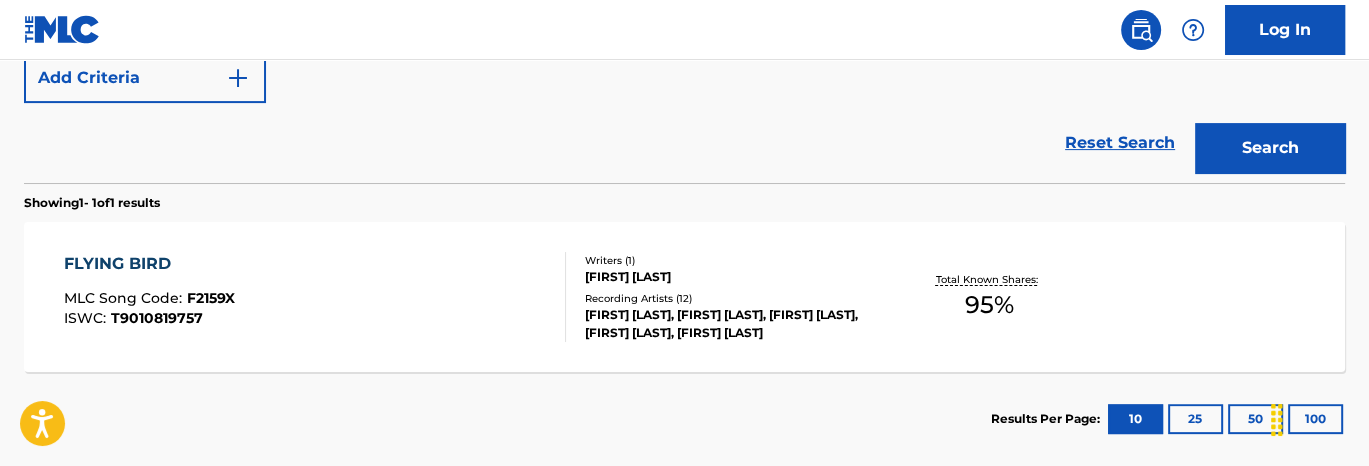 click on "Writers ( 1 )" at bounding box center [732, 260] 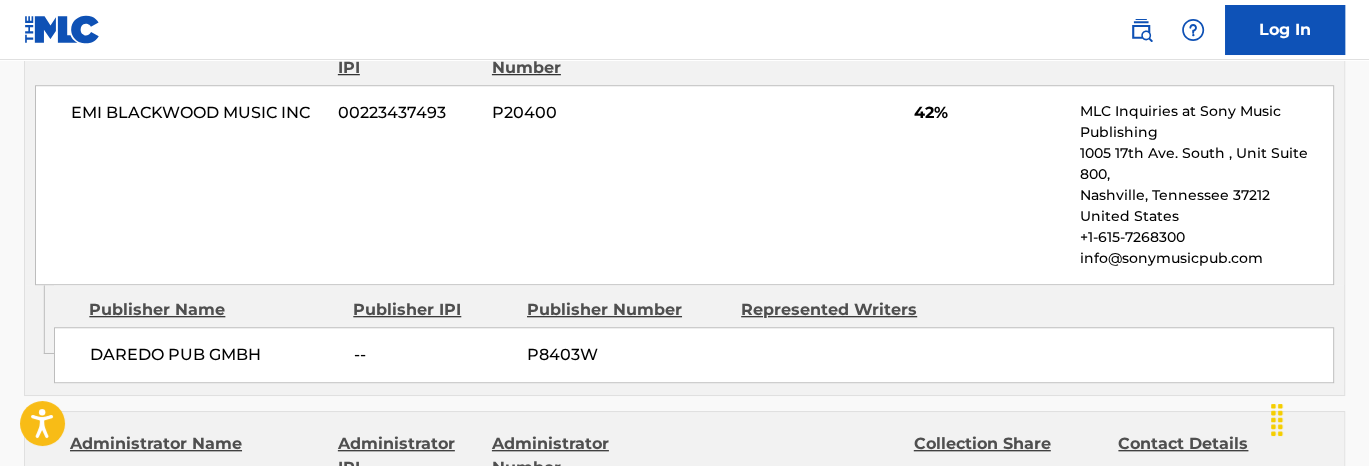 scroll, scrollTop: 1000, scrollLeft: 0, axis: vertical 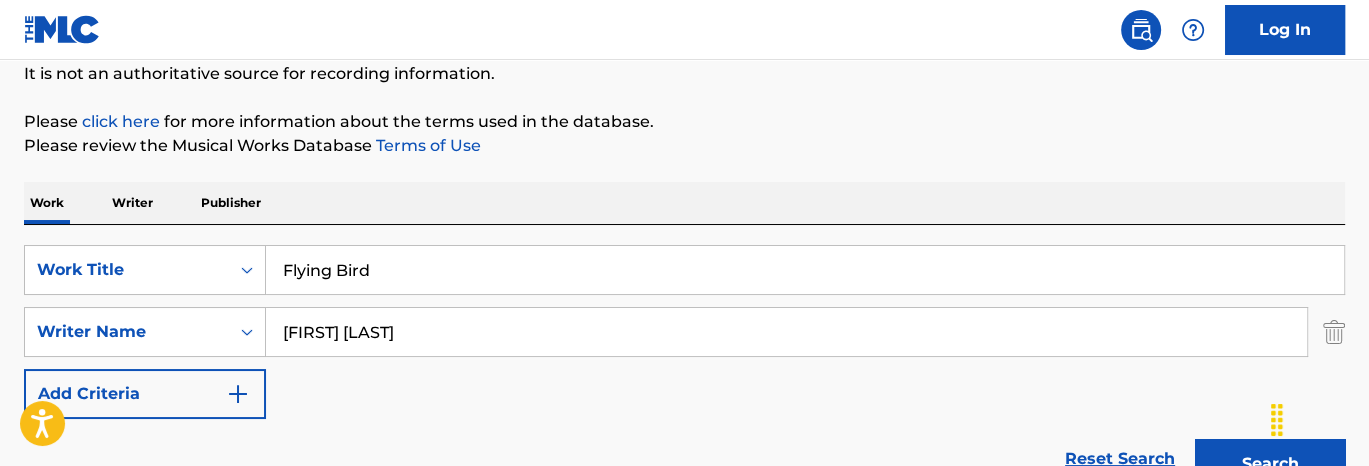 click on "Flying Bird" 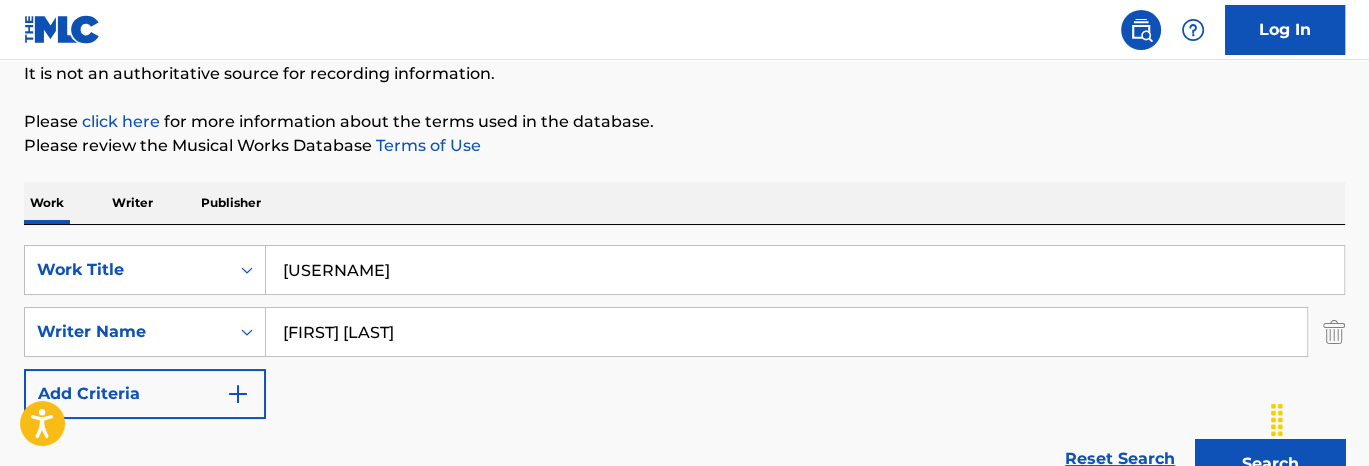 type on "[USERNAME]" 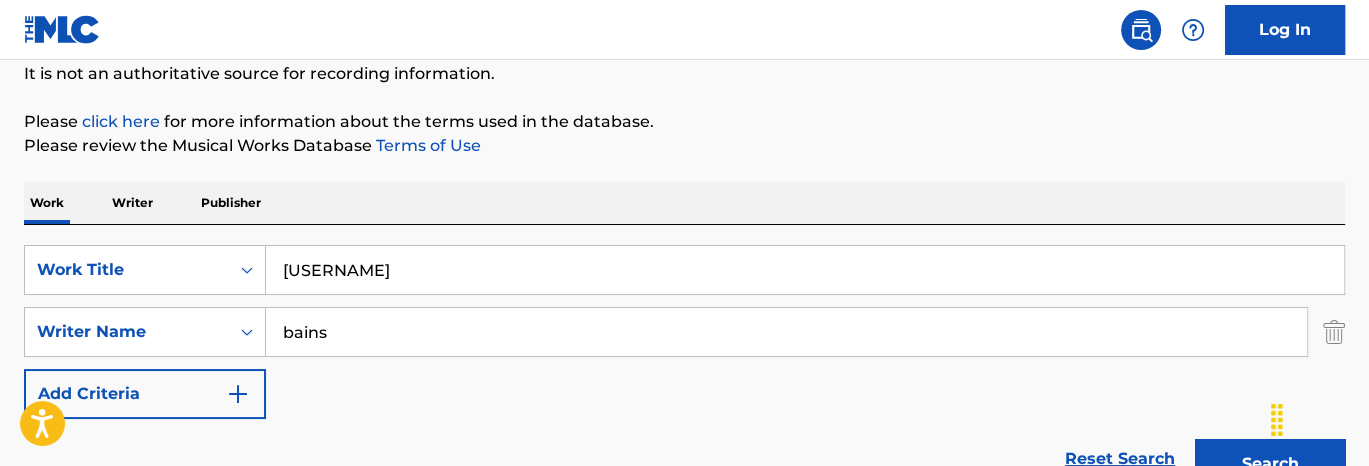 type on "bains" 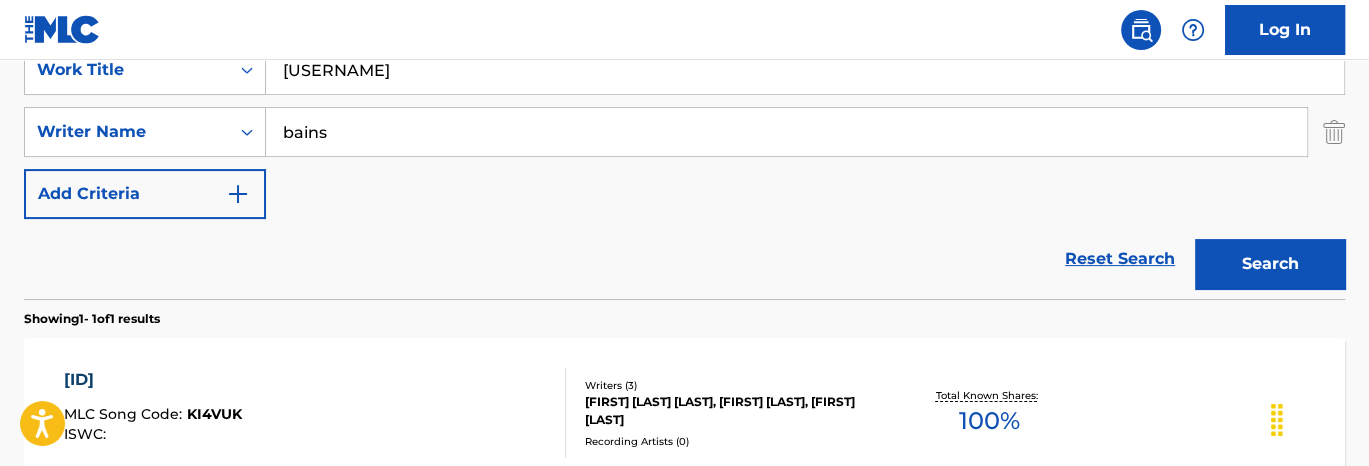 scroll, scrollTop: 500, scrollLeft: 0, axis: vertical 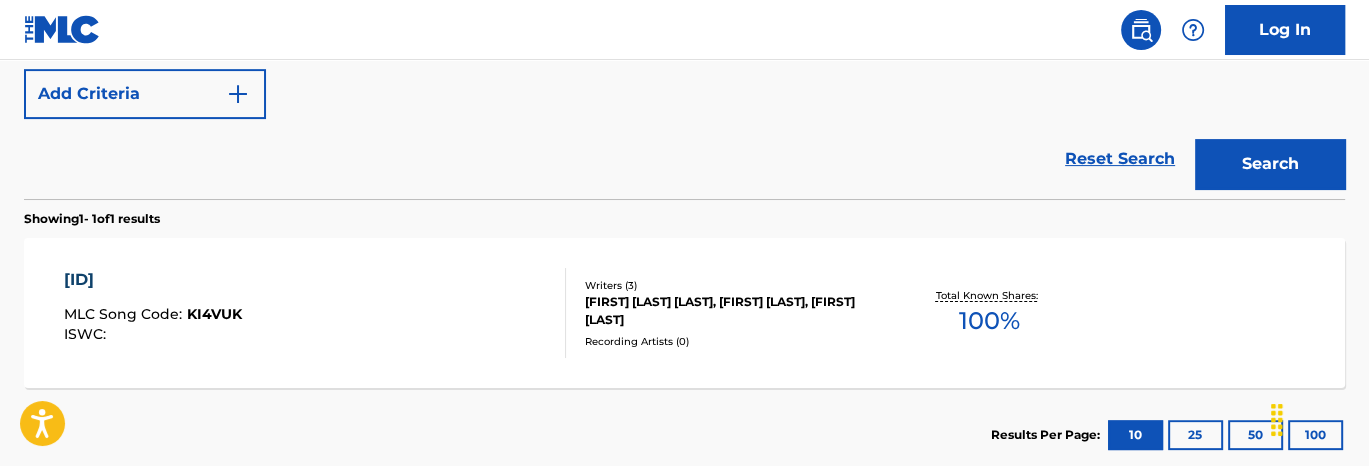 click on "KOKA MLC Song Code : KI4VUK ISWC : Writers ( 3 ) [FIRST] [LAST], [FIRST] [LAST], [FIRST] [LAST] Recording Artists ( 0 ) Total Known Shares: 100 %" at bounding box center [684, 313] 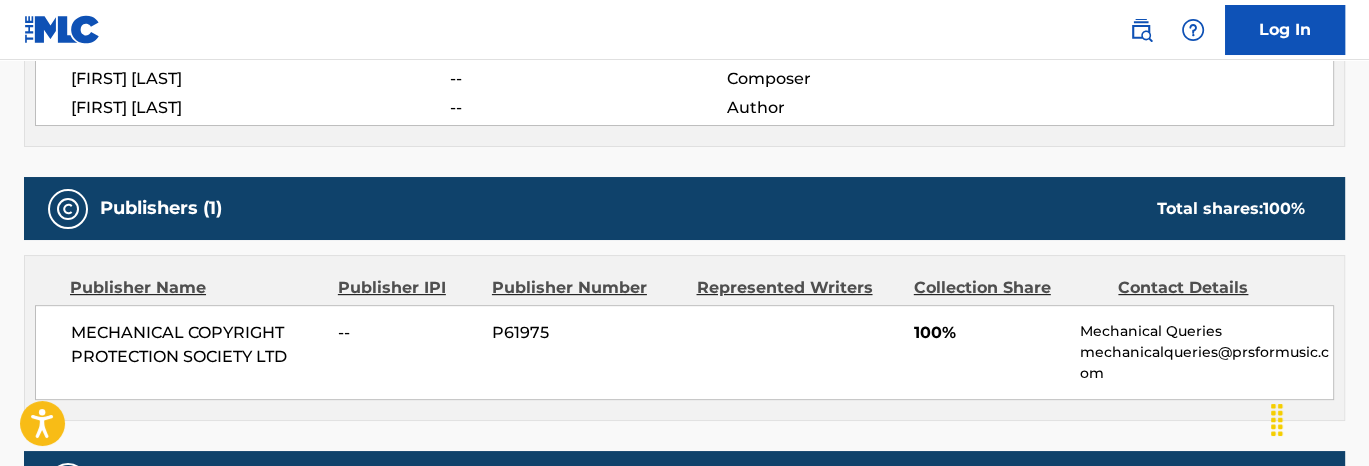 scroll, scrollTop: 900, scrollLeft: 0, axis: vertical 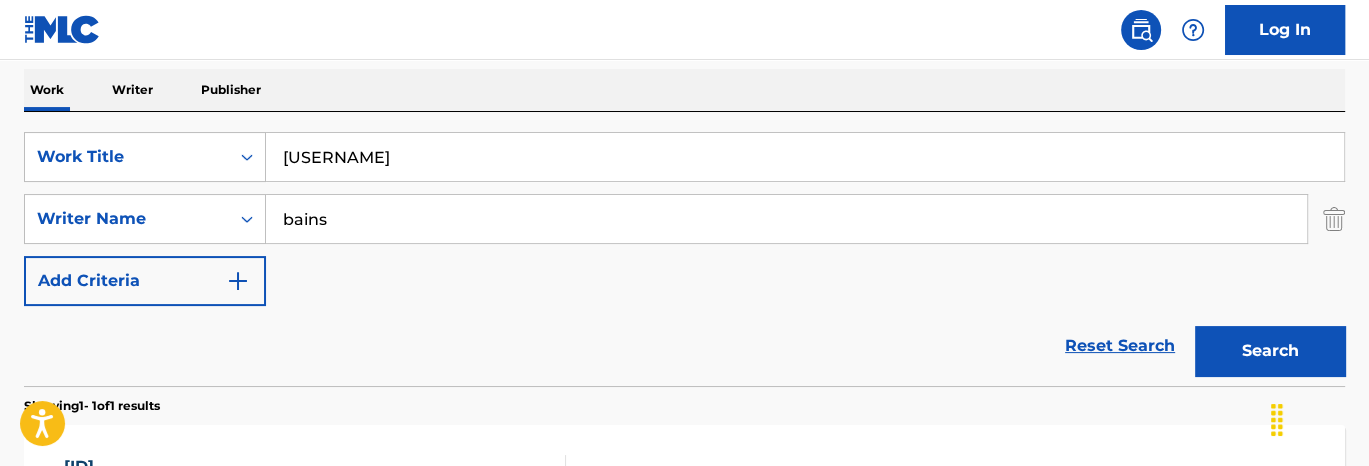 click on "[USERNAME]" at bounding box center (805, 157) 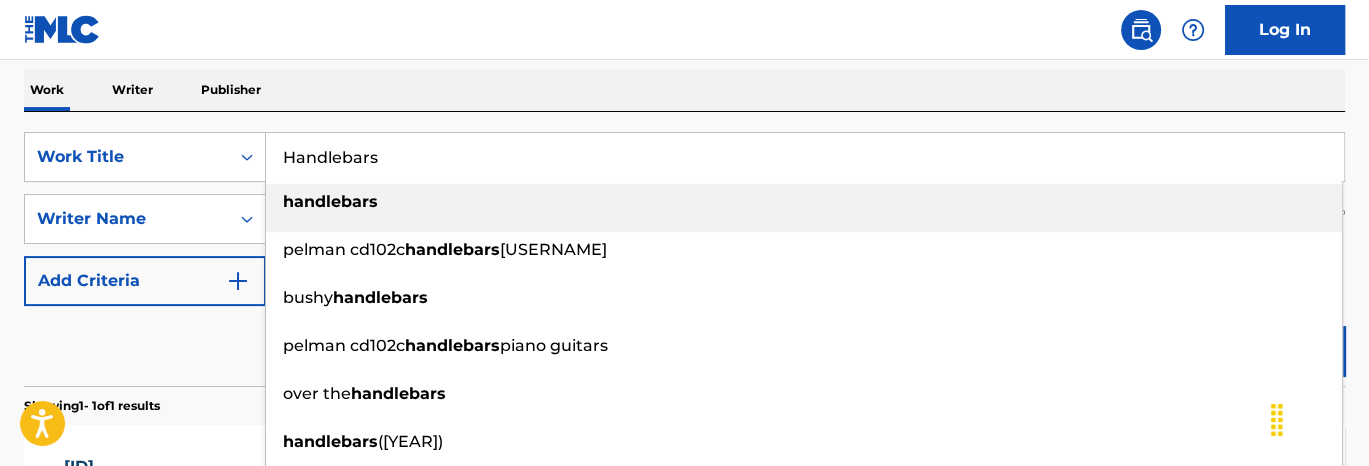 type on "Handlebars" 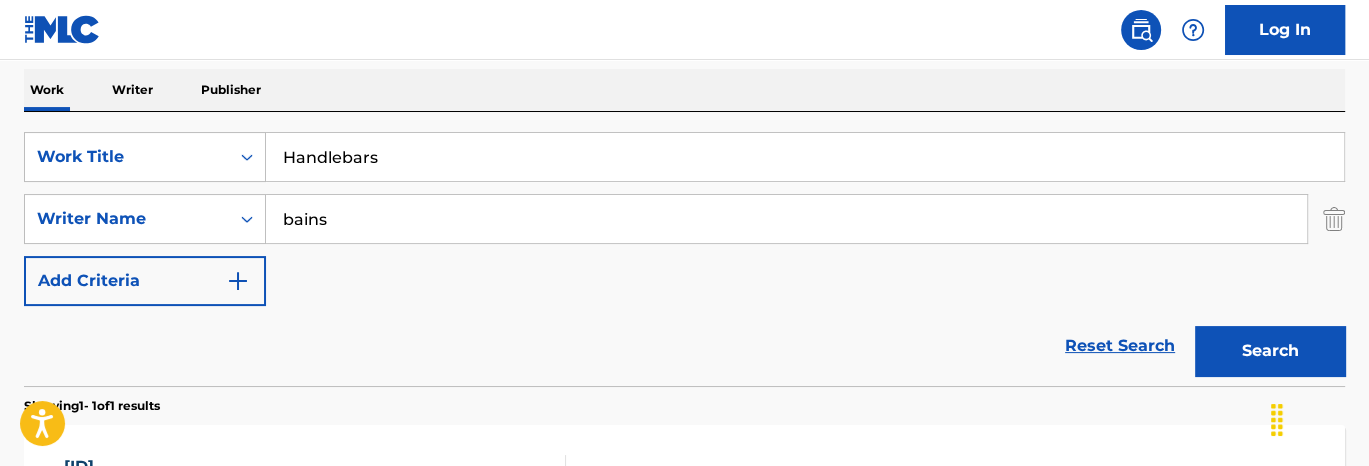click on "bains" at bounding box center [786, 219] 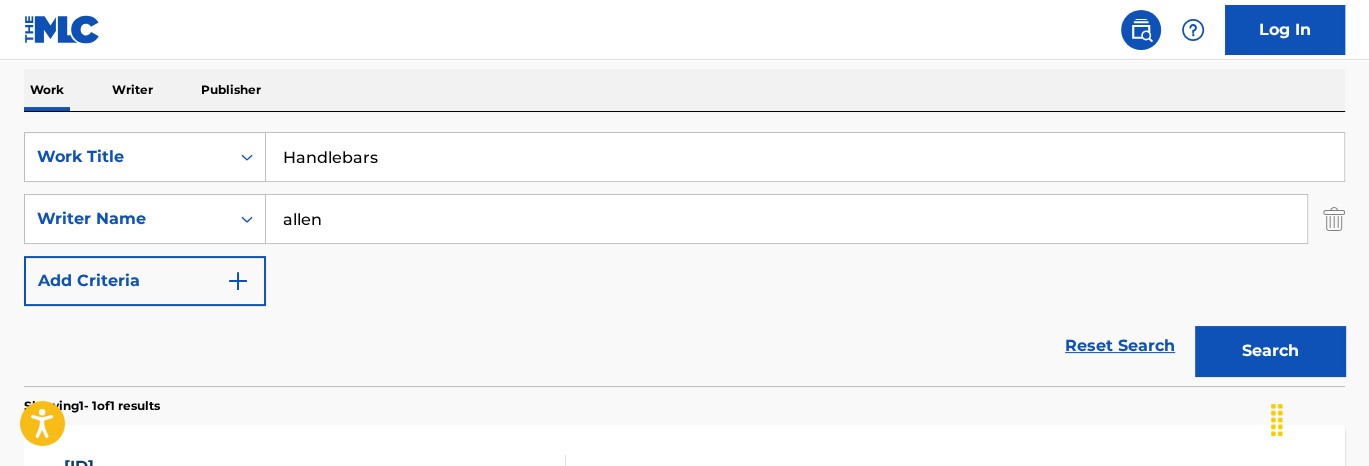 type on "allen" 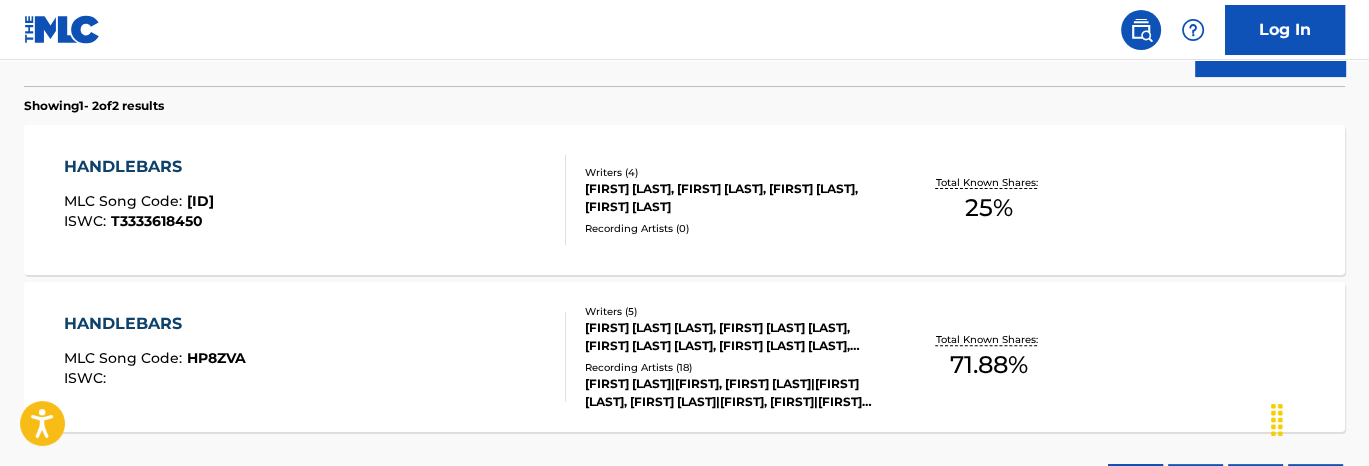 scroll, scrollTop: 713, scrollLeft: 0, axis: vertical 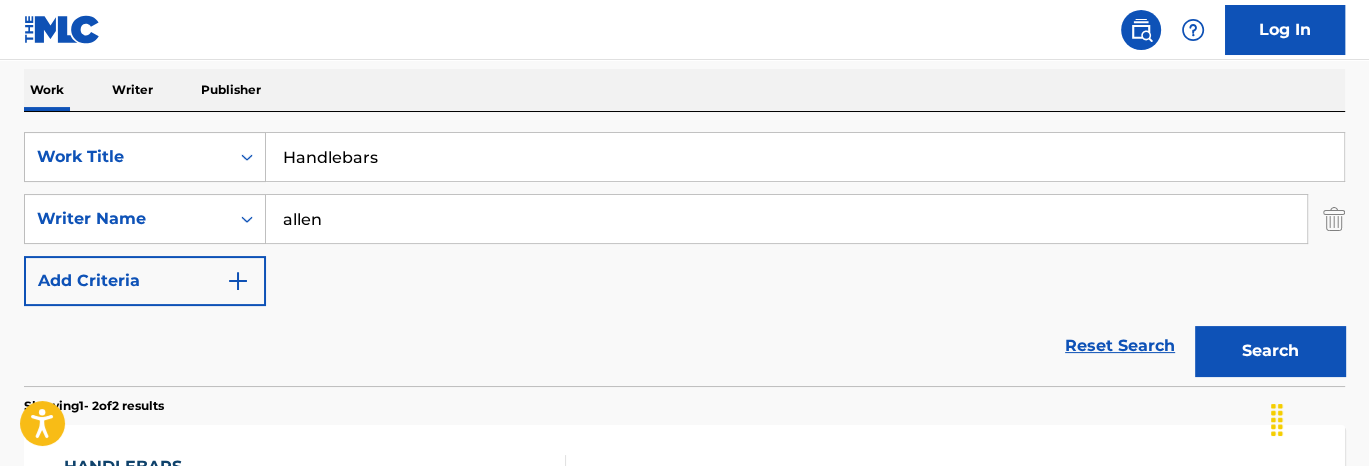 click on "Handlebars" at bounding box center [805, 157] 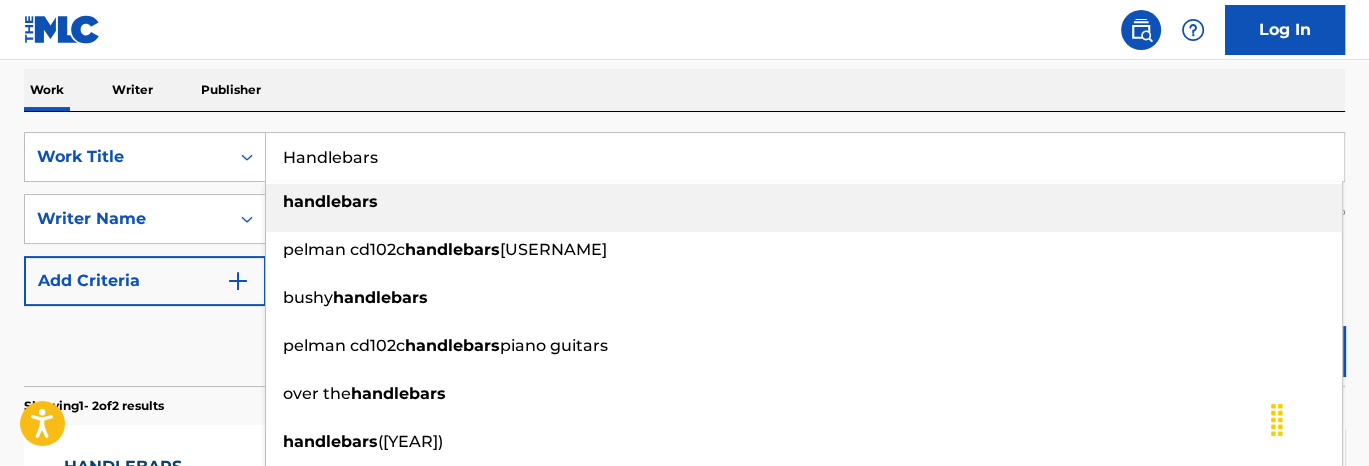 paste on "At Peace" 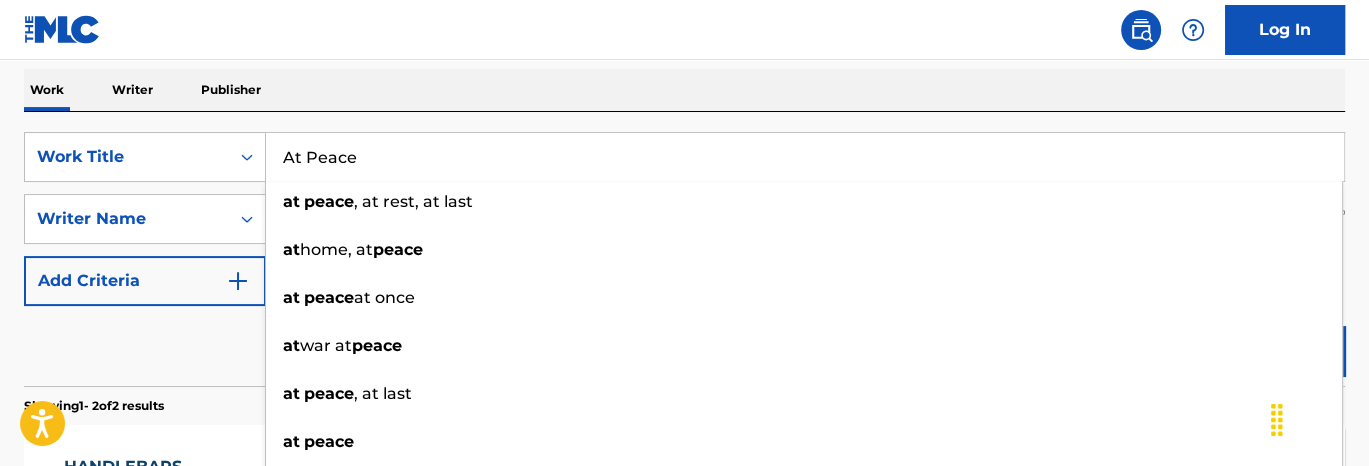 type on "At Peace" 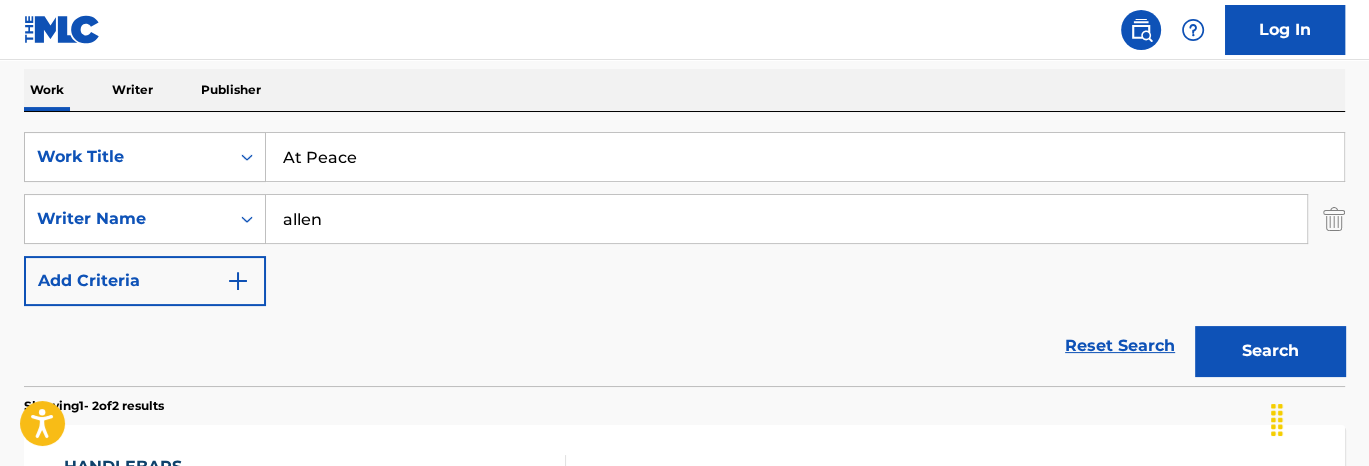 click on "Search" at bounding box center [1270, 351] 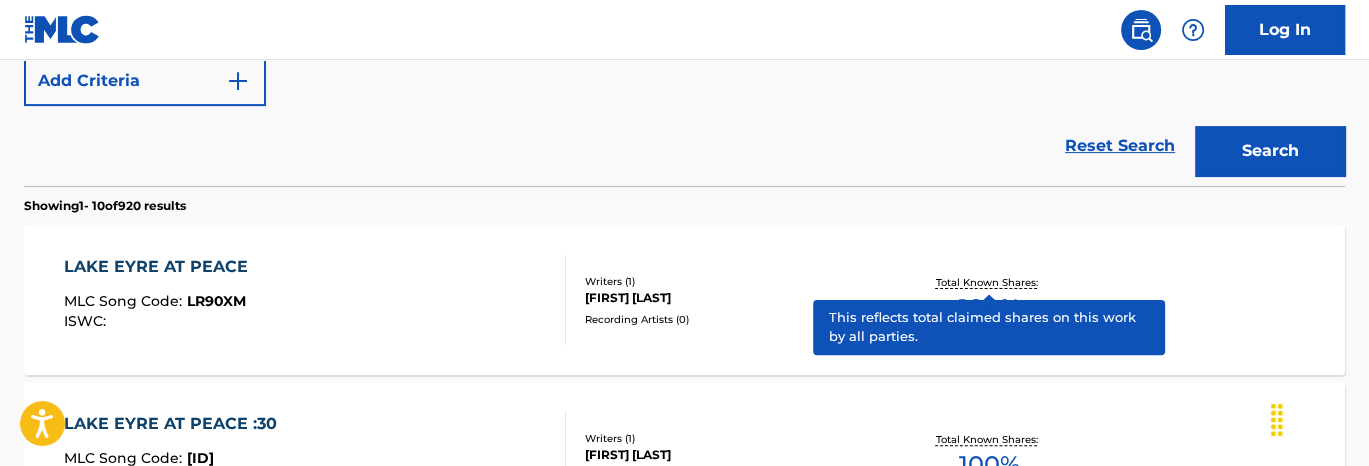 scroll, scrollTop: 213, scrollLeft: 0, axis: vertical 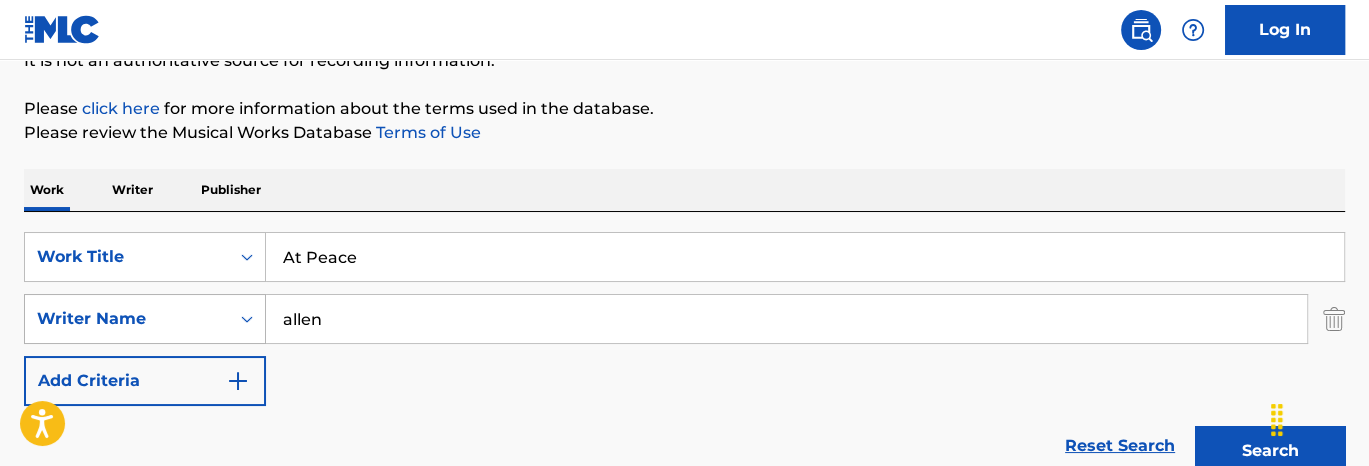 drag, startPoint x: 420, startPoint y: 325, endPoint x: 173, endPoint y: 312, distance: 247.34187 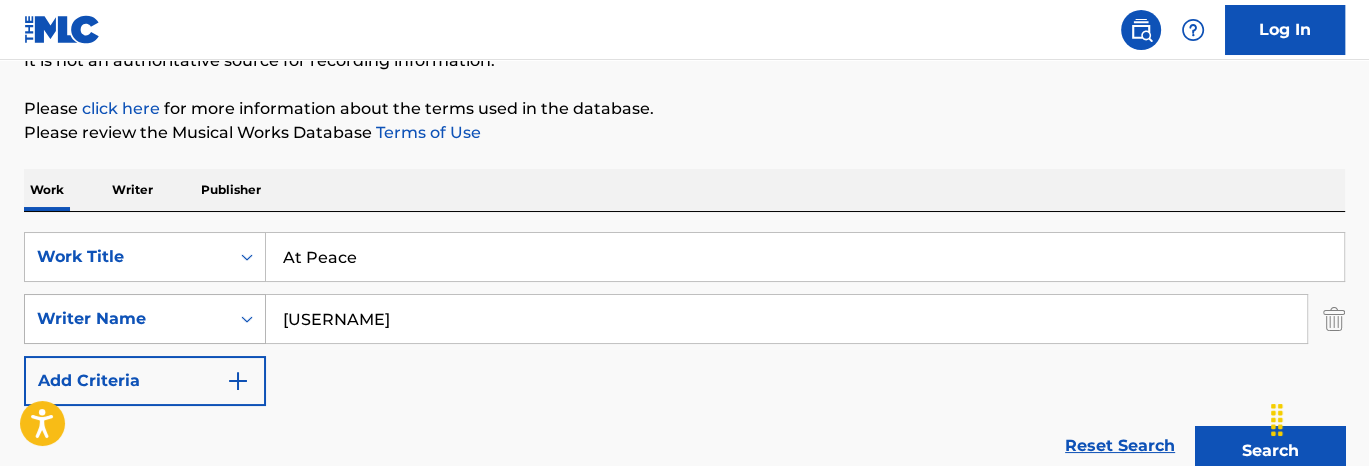 type on "[USERNAME]" 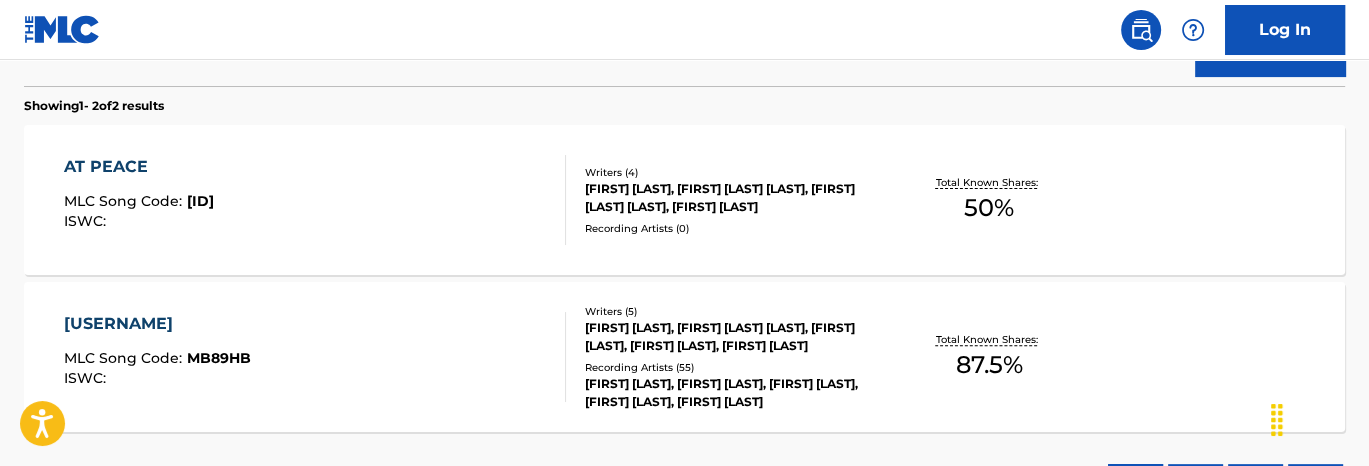 scroll, scrollTop: 413, scrollLeft: 0, axis: vertical 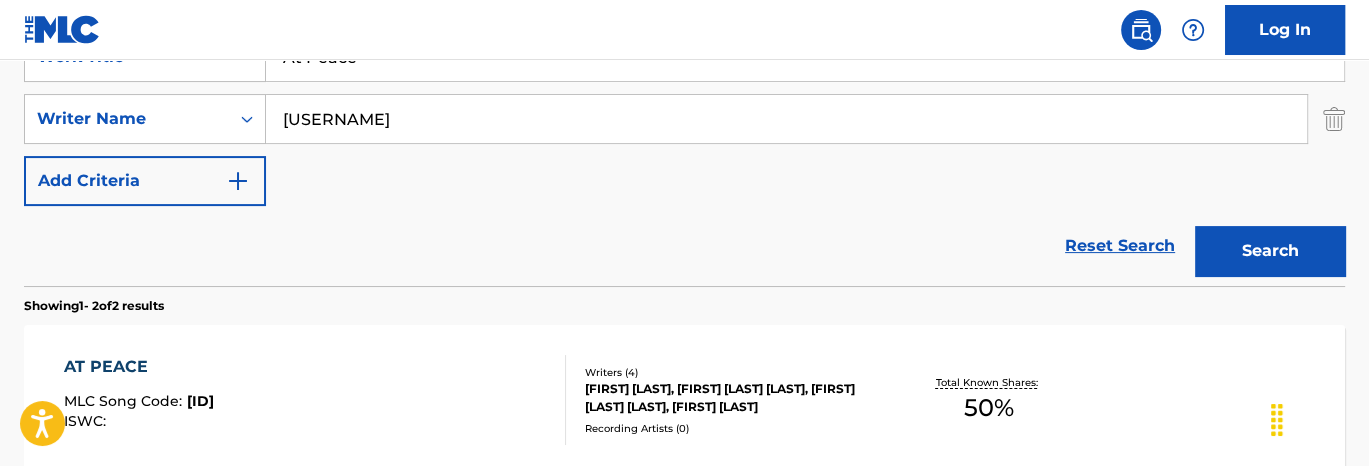 click on "Total Known Shares: 50 %" at bounding box center (989, 400) 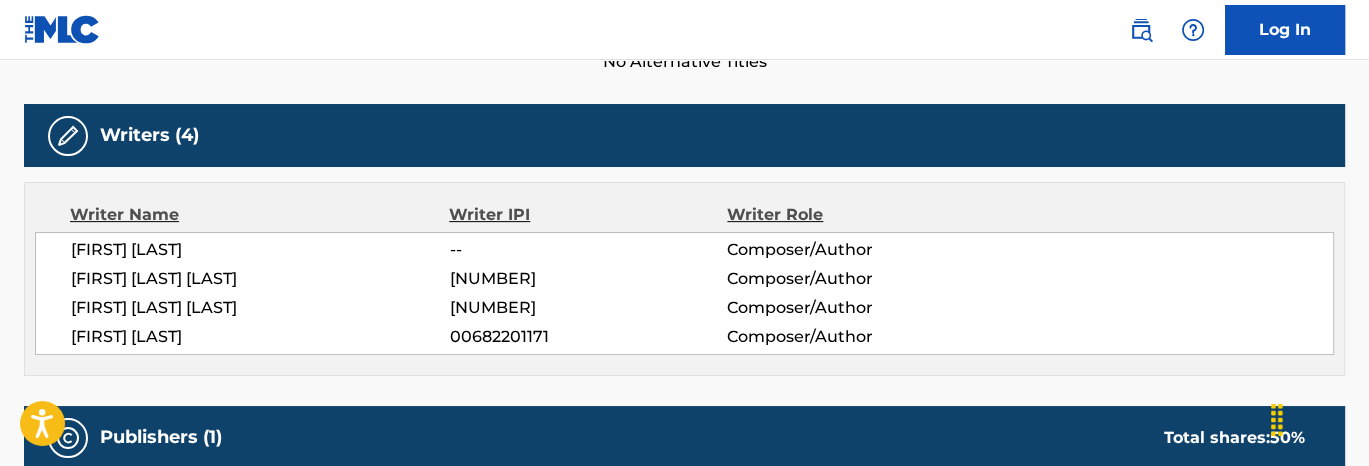 scroll, scrollTop: 1000, scrollLeft: 0, axis: vertical 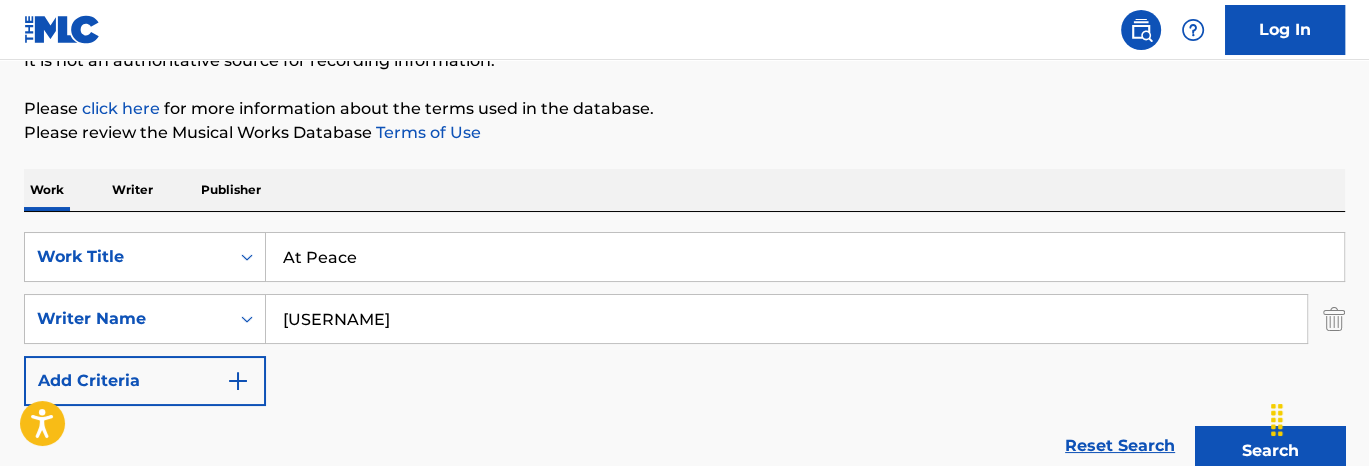 click on "At Peace" at bounding box center [805, 257] 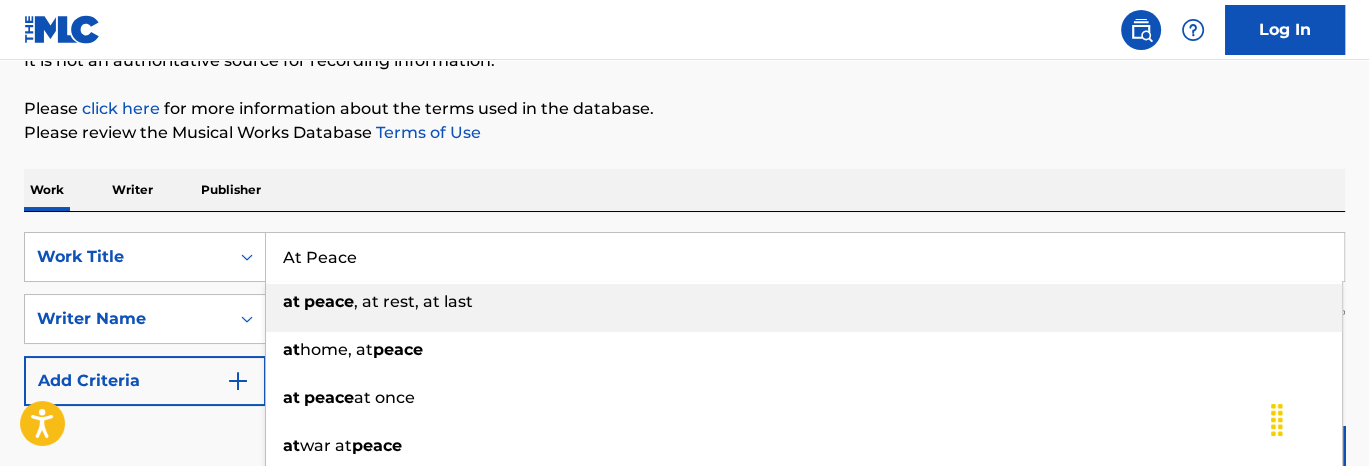 paste on "Chicken Fried" 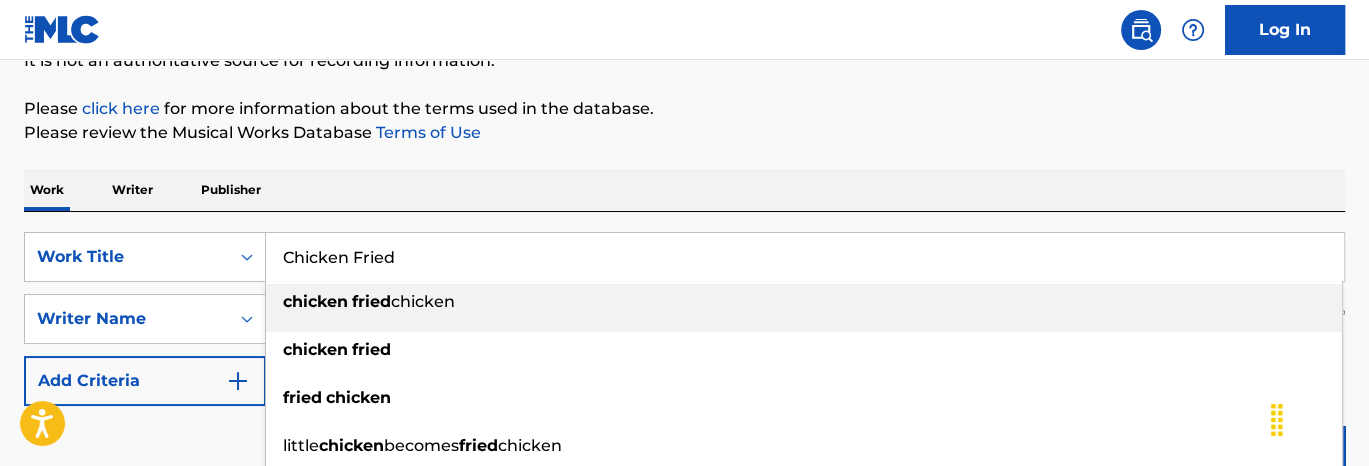 type on "Chicken Fried" 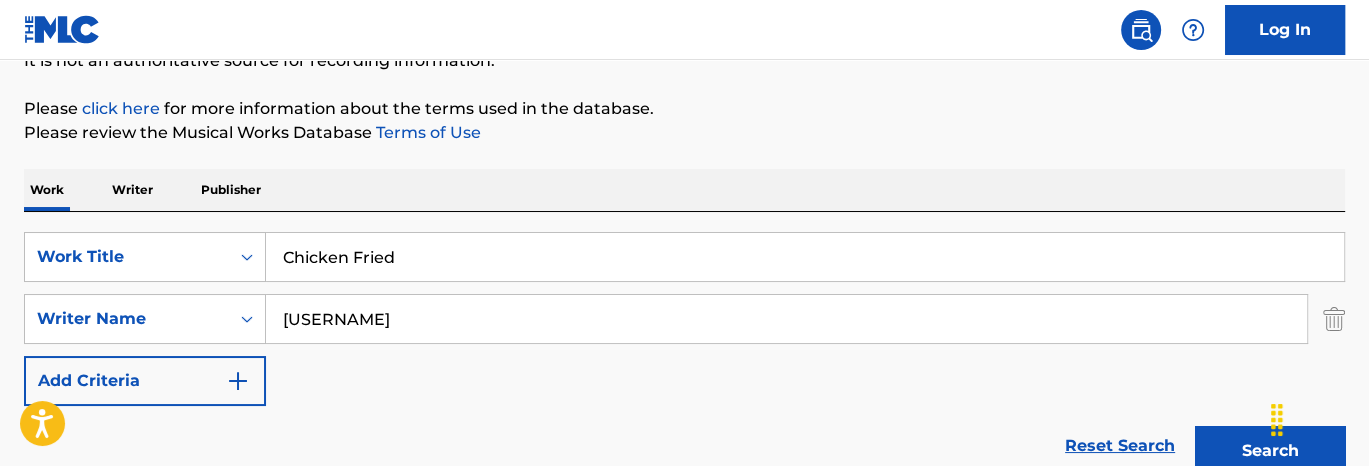 click on "Please review the Musical Works Database   Terms of Use" at bounding box center (684, 133) 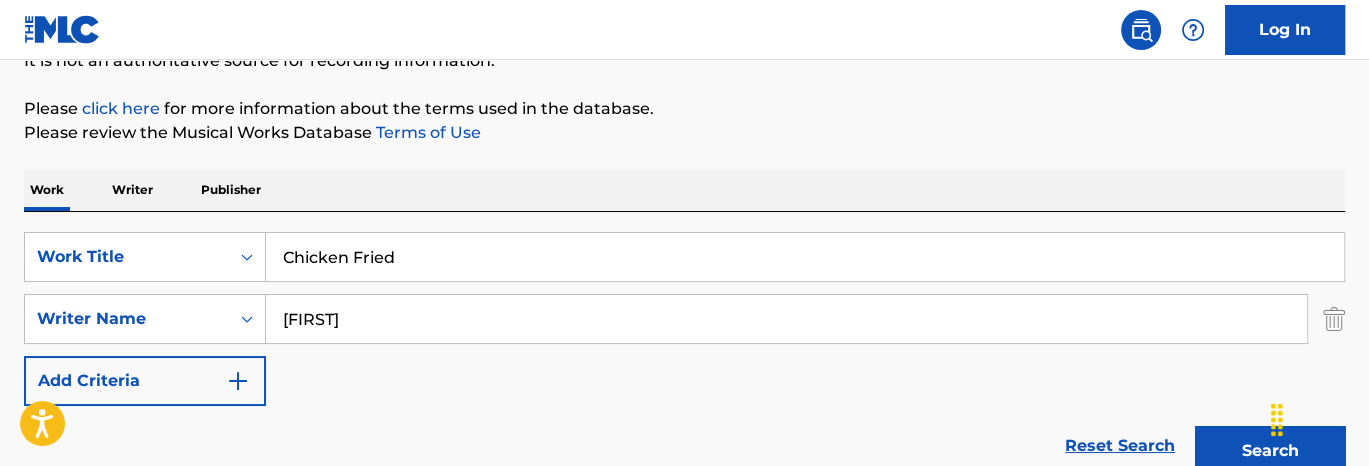 type on "[FIRST]" 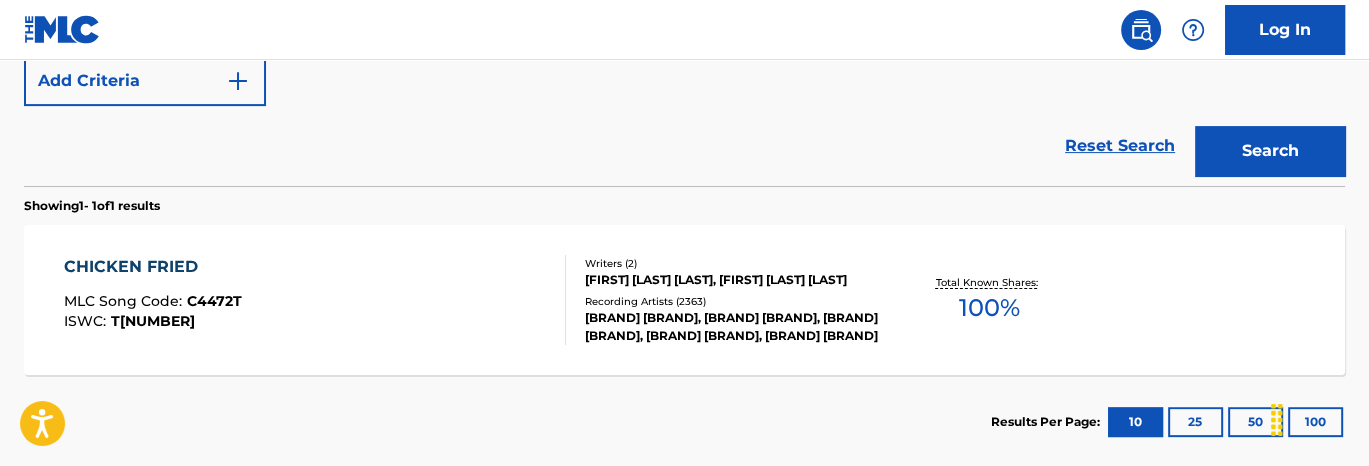 click on "Chicken Fried MLC Song Code : [ID] ISWC : T[NUMBER] Writers ( 2 ) [FIRST] [LAST], [FIRST] [LAST] Recording Artists ( 2363 ) [BRAND], [BRAND], [BRAND], [BRAND], [BRAND] Total Known Shares: 100 %" at bounding box center [684, 300] 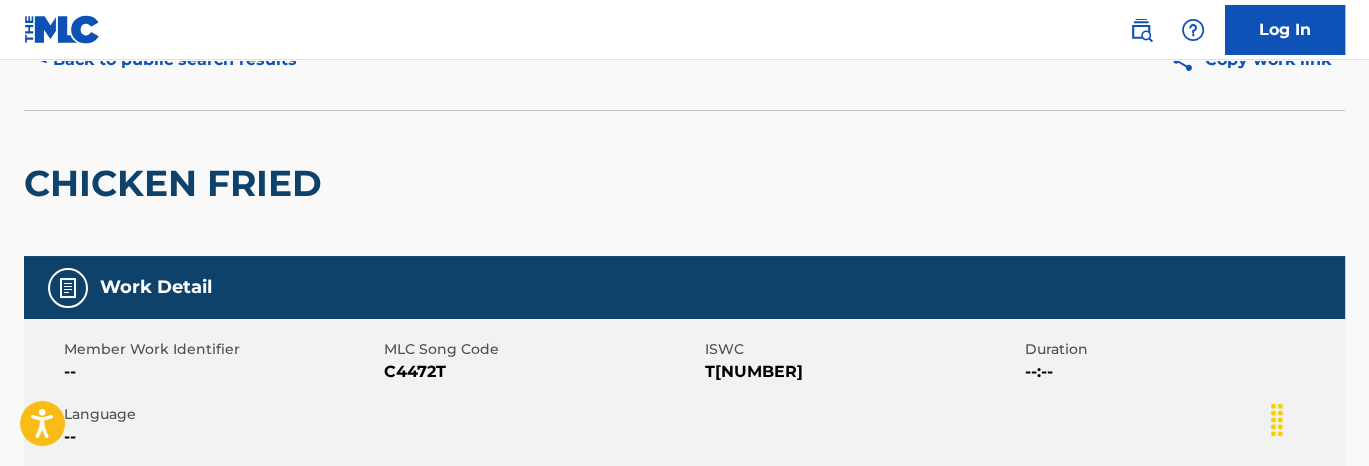 scroll, scrollTop: 0, scrollLeft: 0, axis: both 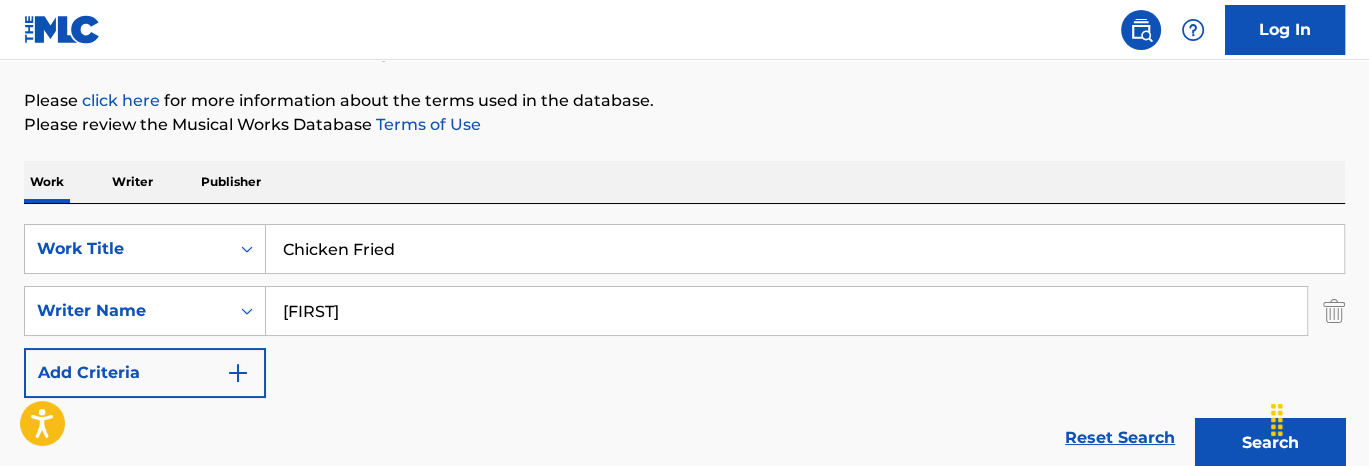 click on "Chicken Fried" at bounding box center [805, 249] 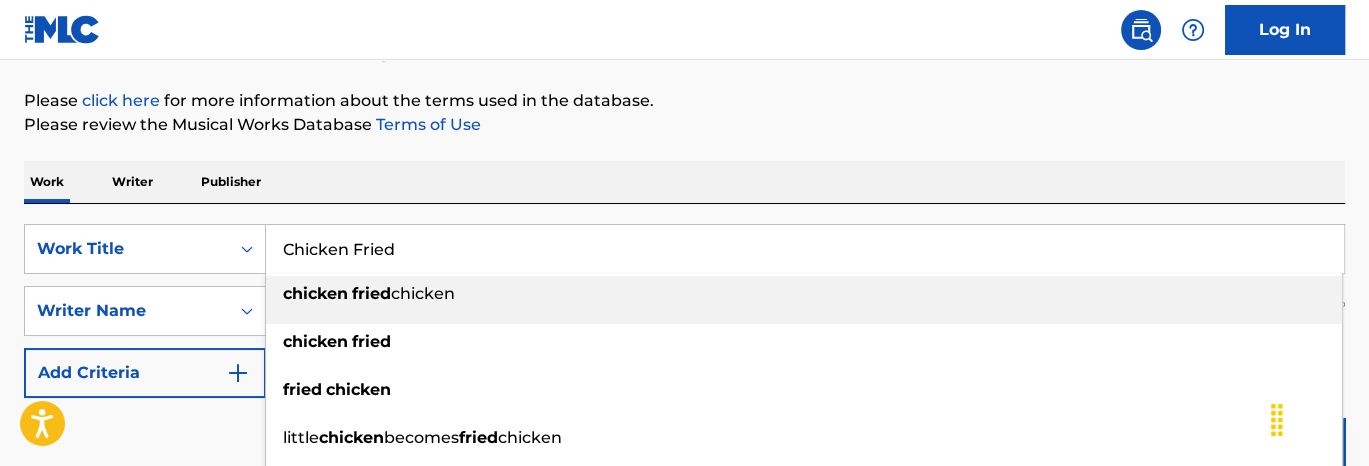 click on "Chicken Fried" at bounding box center [805, 249] 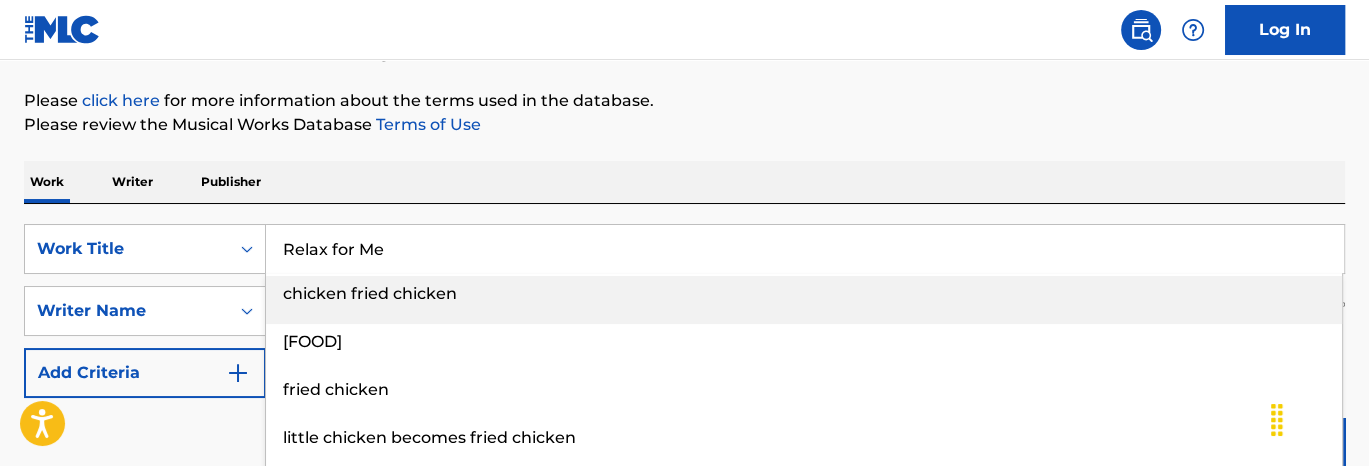 type on "Relax for Me" 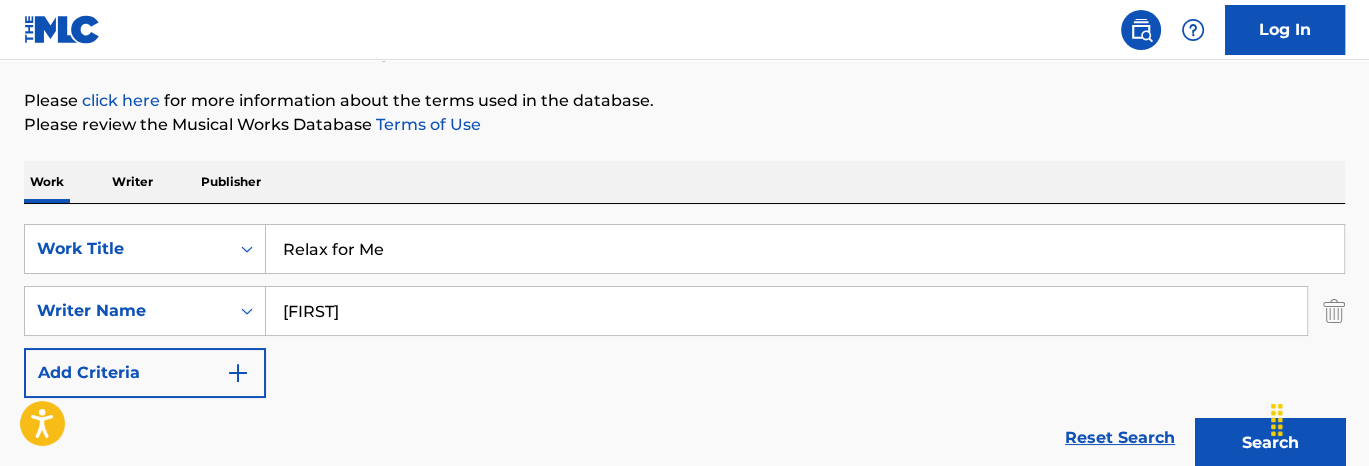 click on "The MLC Public Work Search The accuracy and completeness of The MLC's data is determined solely by our Members. It is not an authoritative source for recording information. Please   click here   for more information about the terms used in the database. Please review the Musical Works Database   Terms of Use Work Writer Publisher SearchWithCriteriaa94e91d2-2099-43e6-abbf-5a06aa6c40f3 Work Title Relax for Me SearchWithCriteria6882fb76-75b7-4acd-bb46-a833e87c192c Writer Name [LAST] Add Criteria Reset Search Search Showing  1  -   1  of  1   results   CHICKEN FRIED MLC Song Code : [CODE] ISWC : [ISWC] Writers ( 2 ) [LAST] [LAST], [FIRST] [LAST] Recording Artists ( 2363 ) [ARTIST], [ARTIST], [ARTIST], [ARTIST], [ARTIST] Total Known Shares: 100 % Results Per Page: 10 25 50 100" at bounding box center [684, 325] 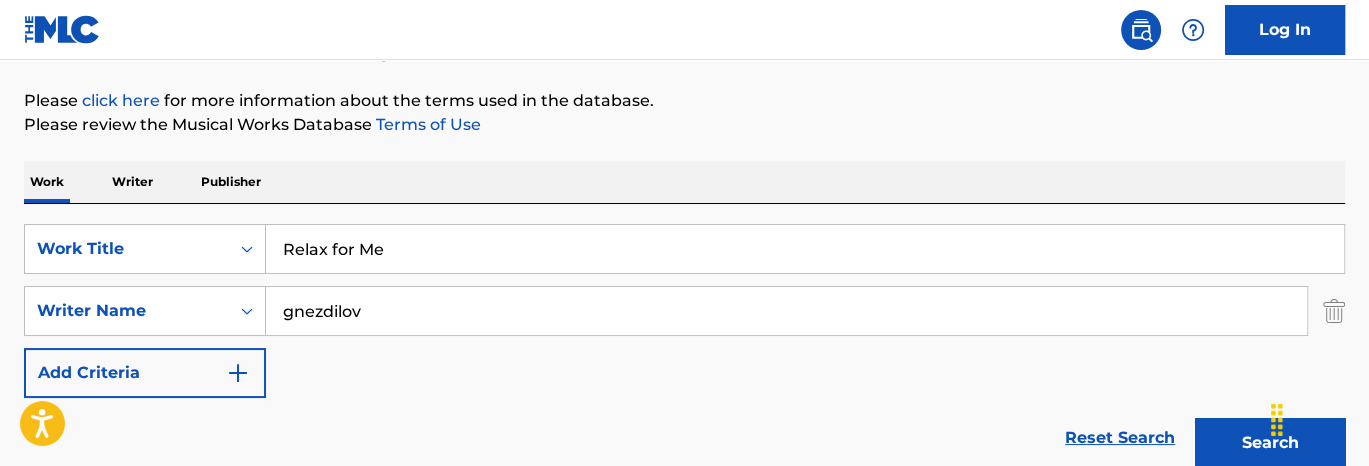 type on "gnezdilov" 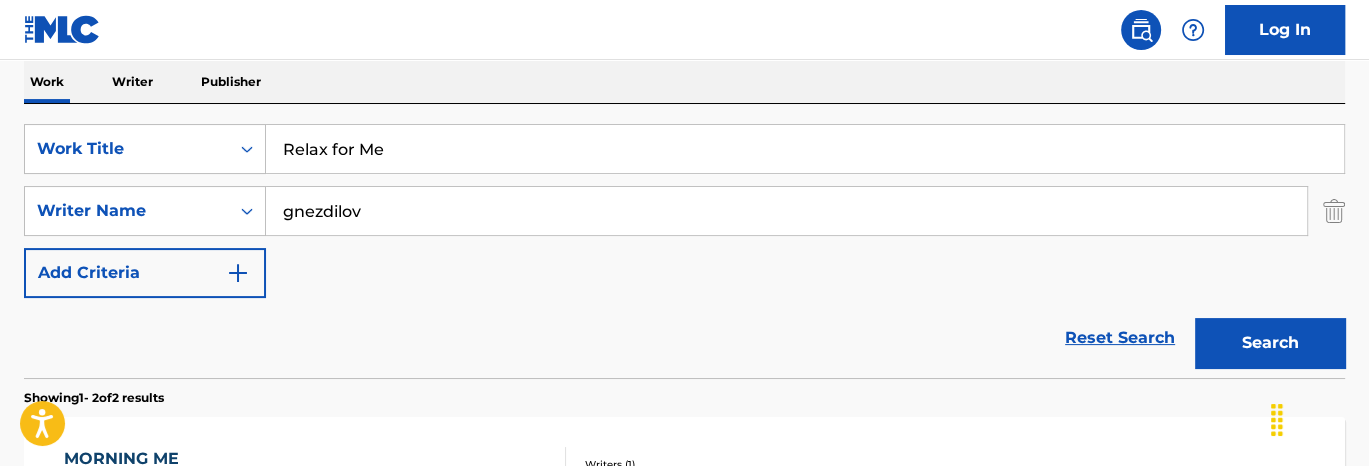 scroll, scrollTop: 421, scrollLeft: 0, axis: vertical 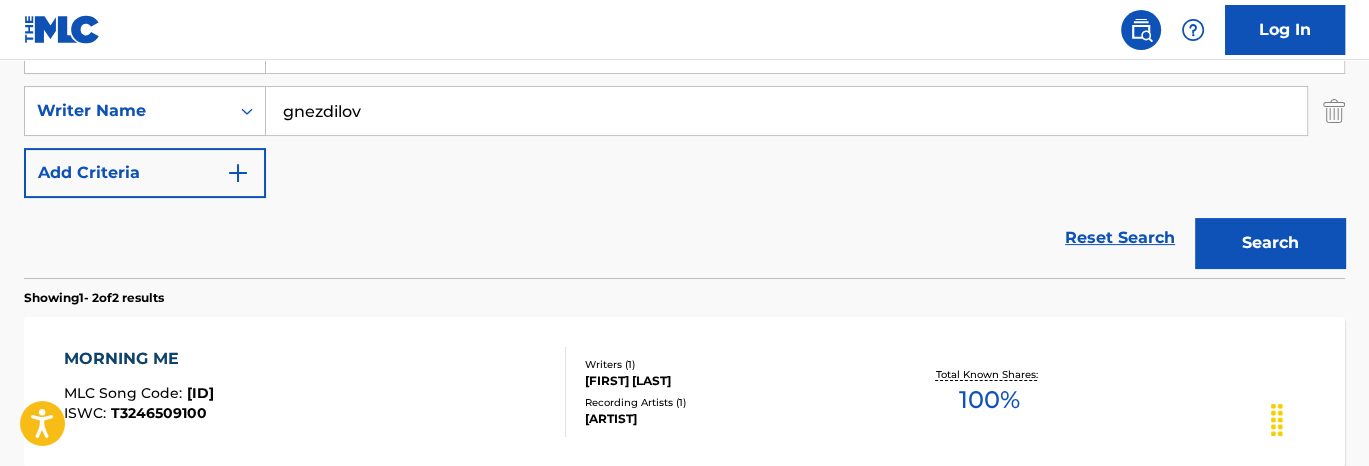 click on "Recording Artists ( 1 )" at bounding box center (732, 402) 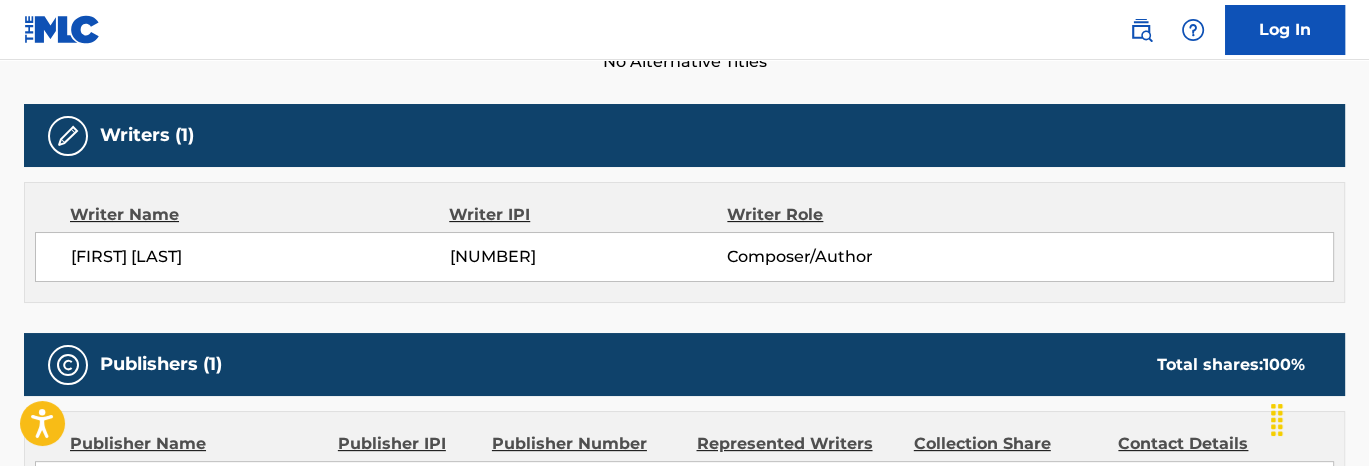 scroll, scrollTop: 900, scrollLeft: 0, axis: vertical 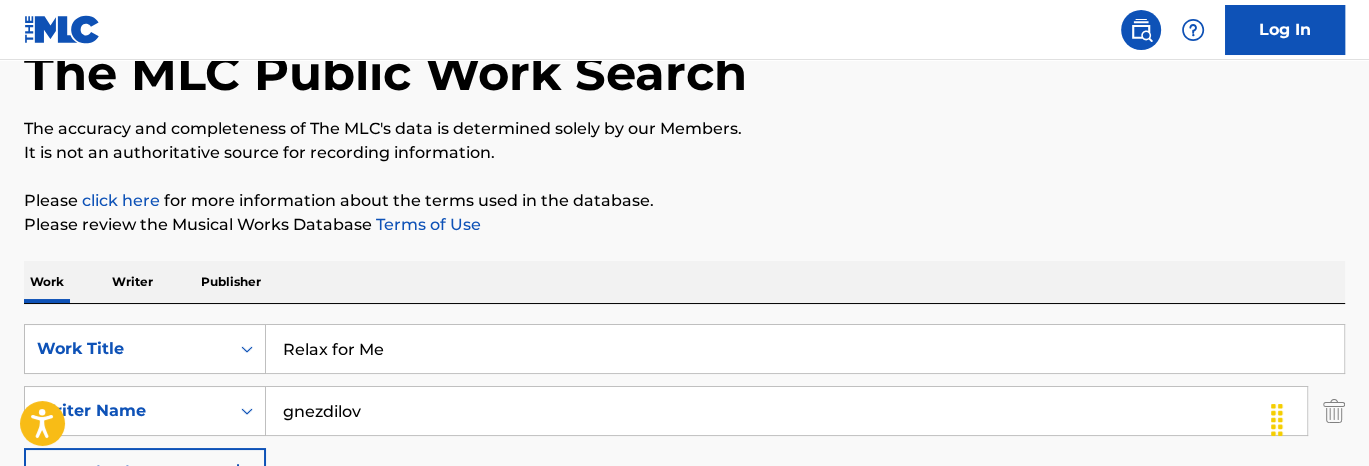 click on "Please review the Musical Works Database   Terms of Use" at bounding box center [684, 225] 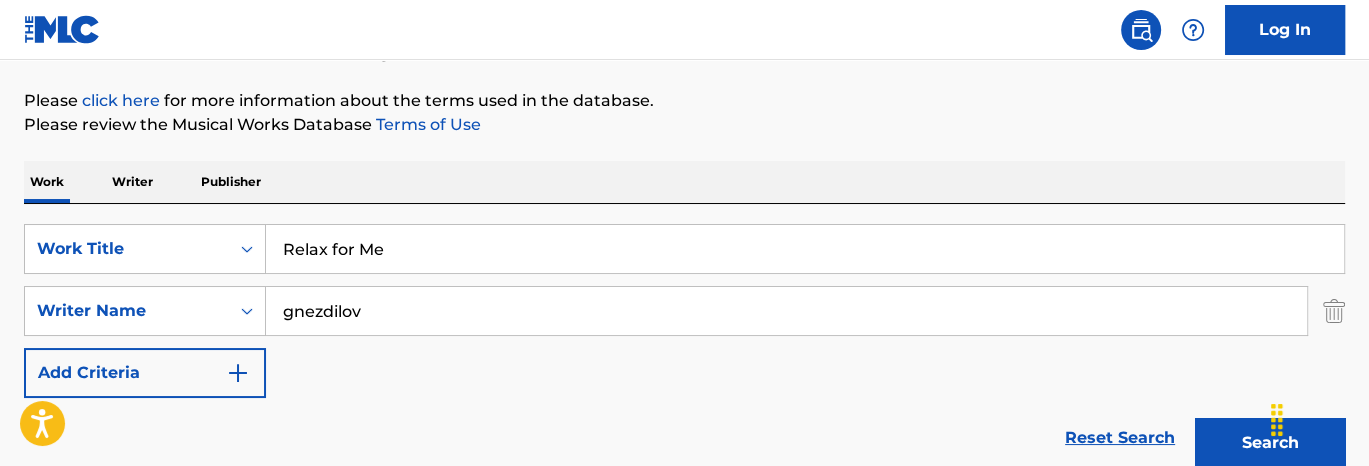 click on "gnezdilov" at bounding box center [786, 311] 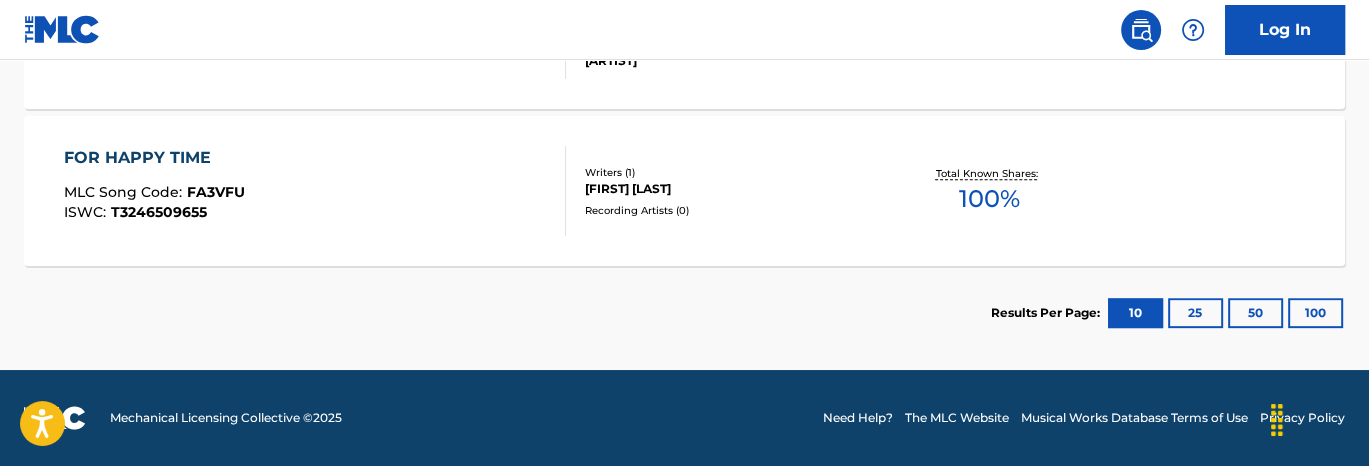 scroll, scrollTop: 479, scrollLeft: 0, axis: vertical 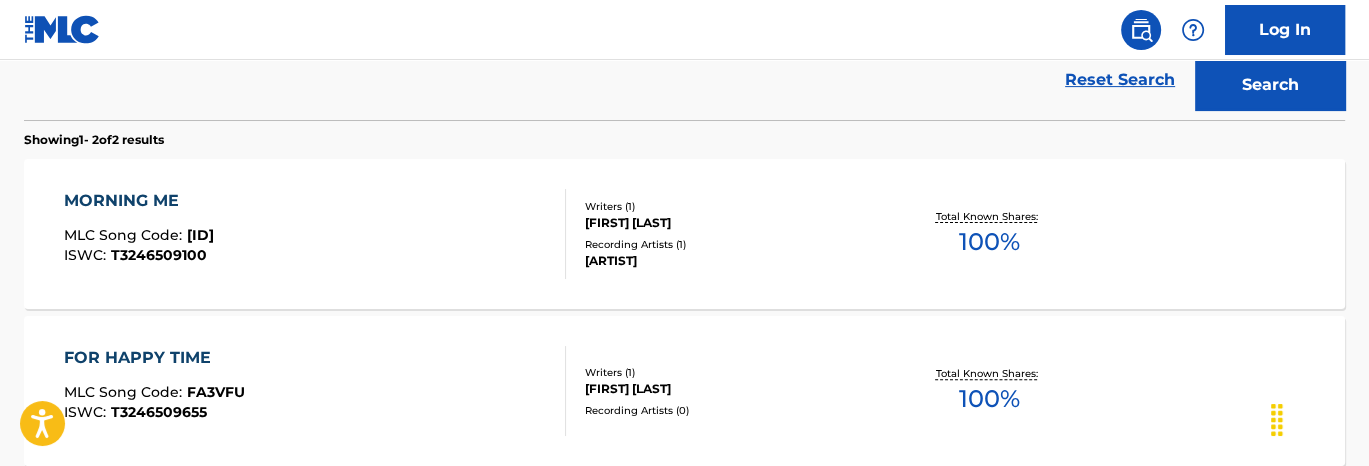 click on "Song Code : [CODE] ISWC : [ISWC] Writers ( 1 ) [LAST] Recording Artists ( 1 ) [ARTIST] Total Known Shares: 100 %" at bounding box center [684, 234] 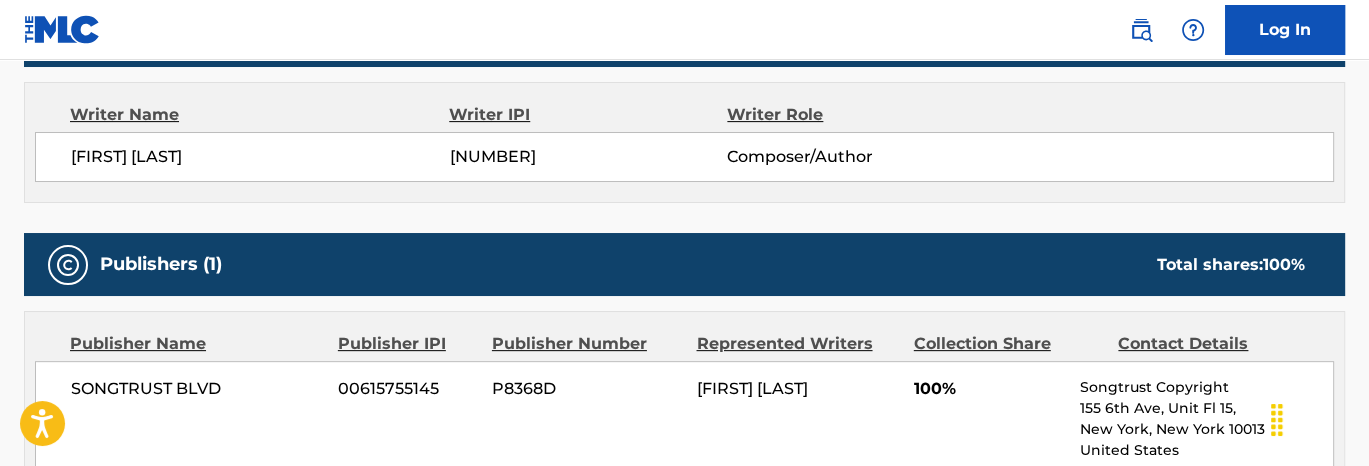 scroll, scrollTop: 800, scrollLeft: 0, axis: vertical 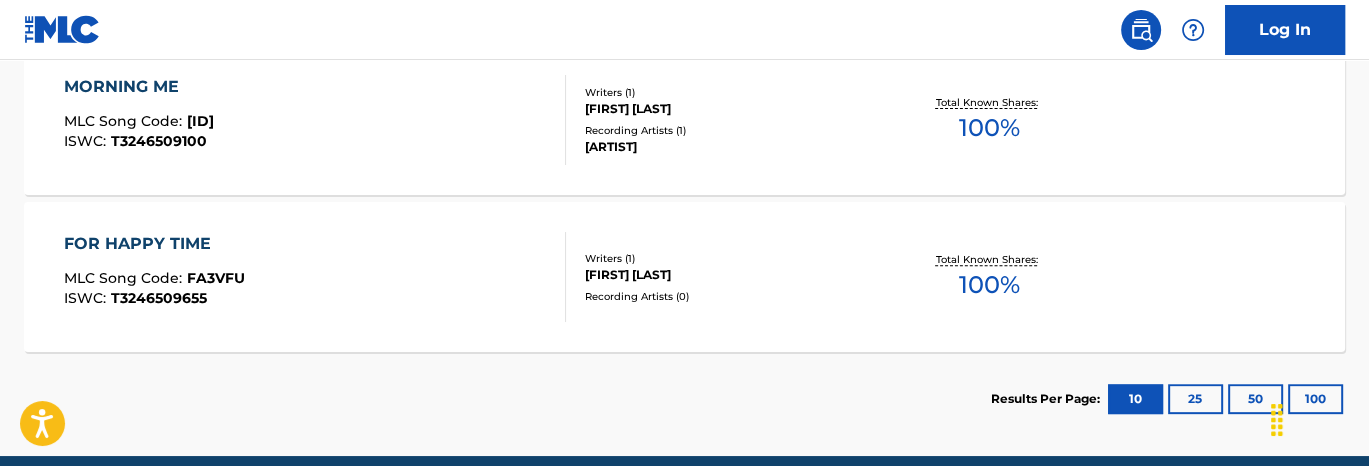 click at bounding box center (557, 277) 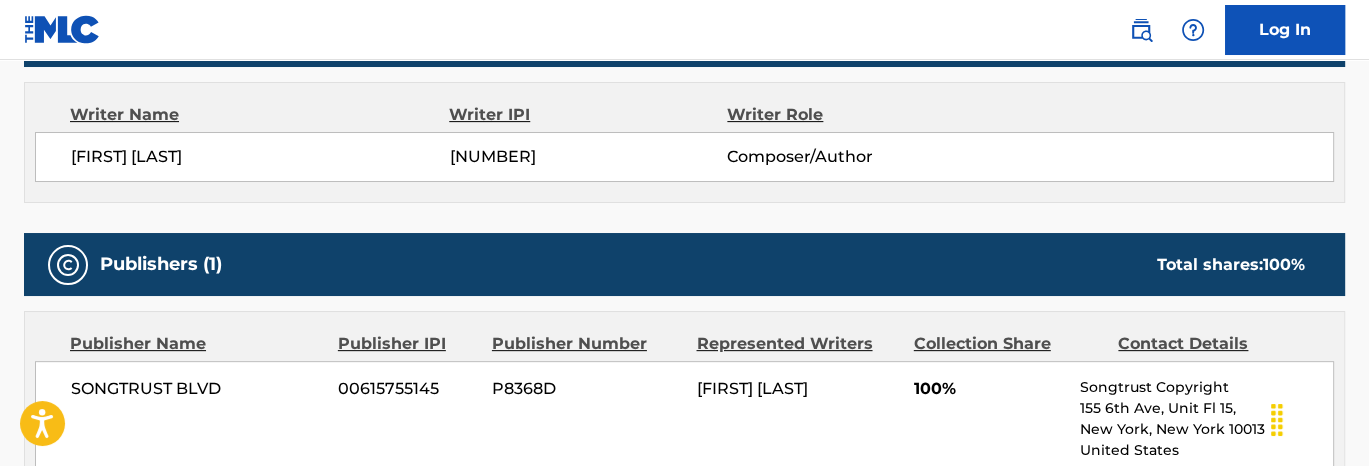scroll, scrollTop: 800, scrollLeft: 0, axis: vertical 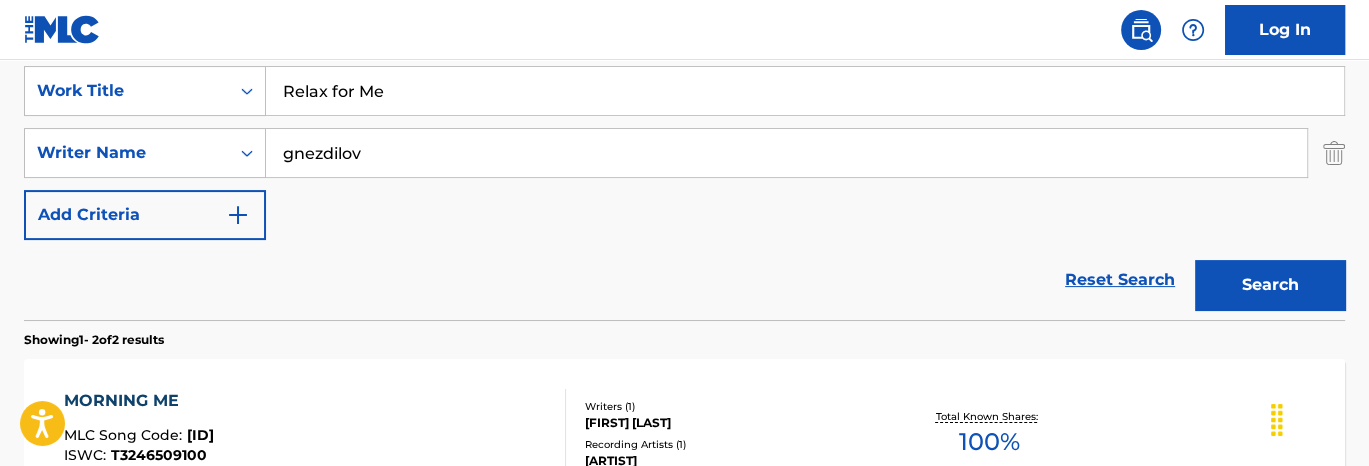 click on "Relax for Me" at bounding box center (805, 91) 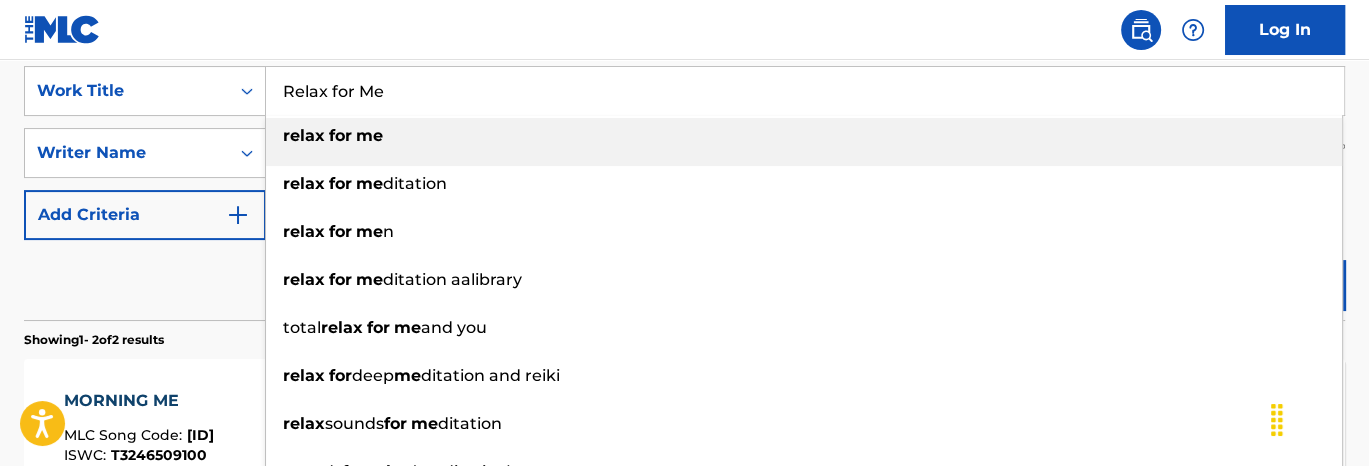 click on "Relax for Me" at bounding box center (805, 91) 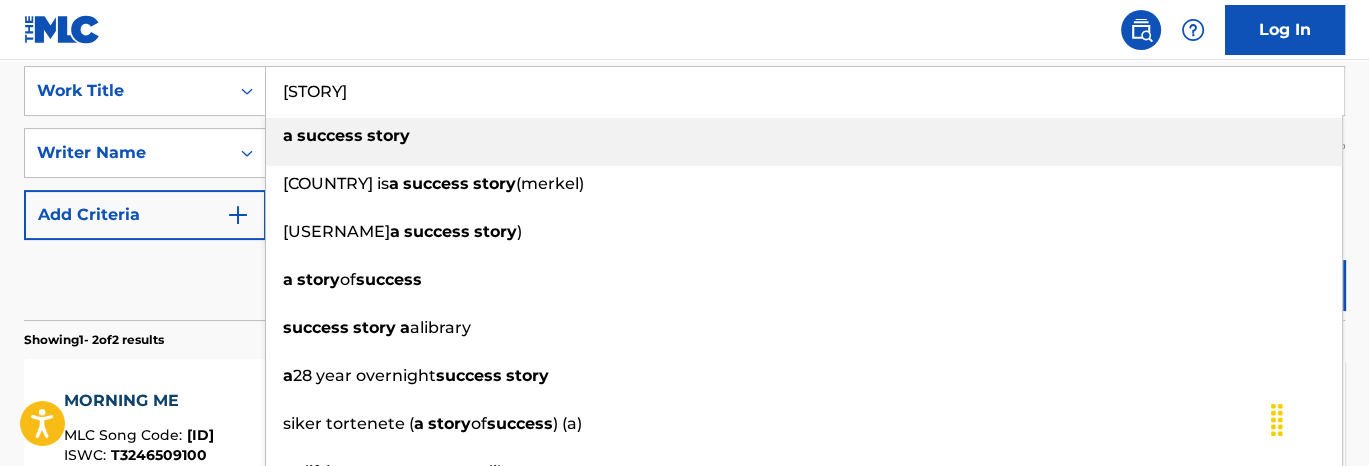 type on "[STORY]" 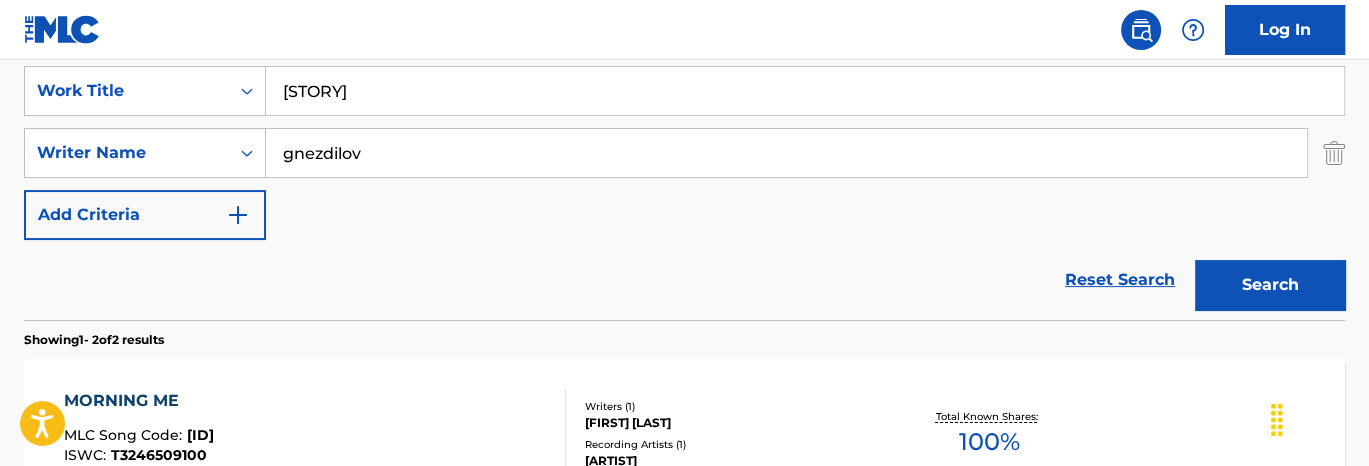 click on "gnezdilov" at bounding box center (786, 153) 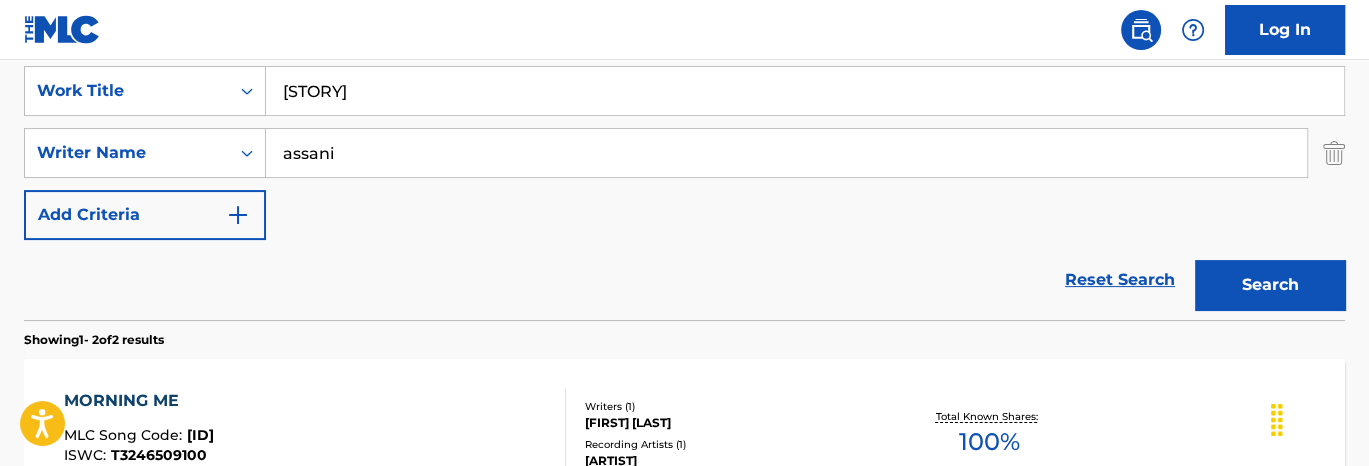 type on "assani" 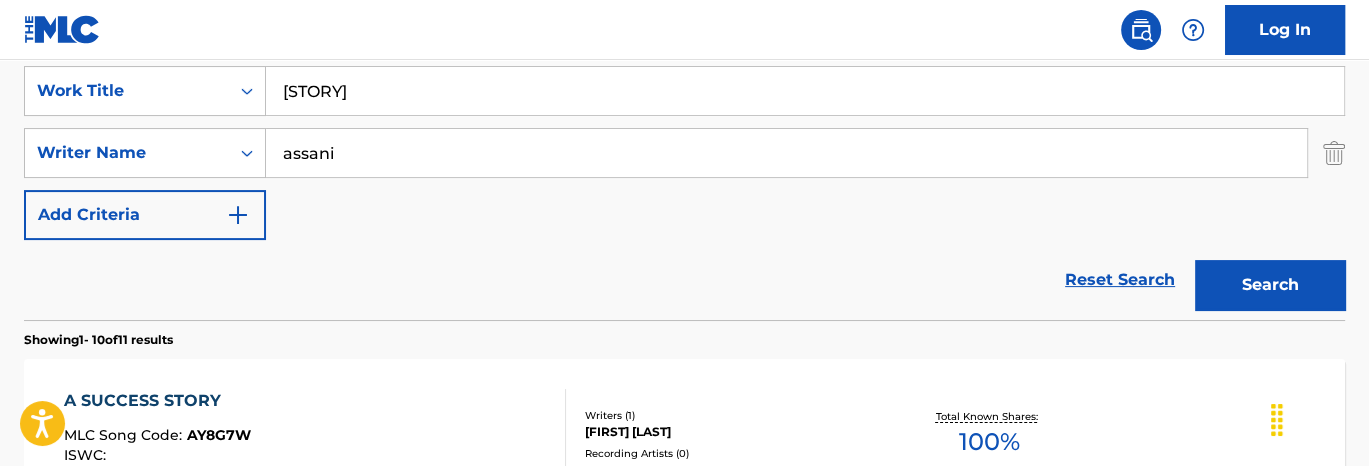 scroll, scrollTop: 479, scrollLeft: 0, axis: vertical 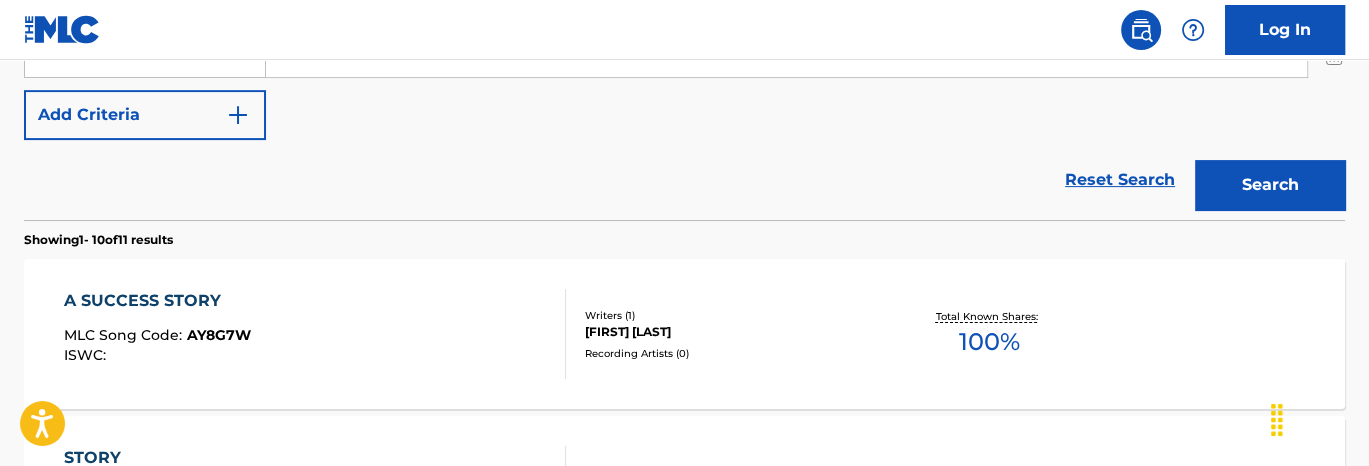click on "[FIRST] [LAST]" at bounding box center (732, 332) 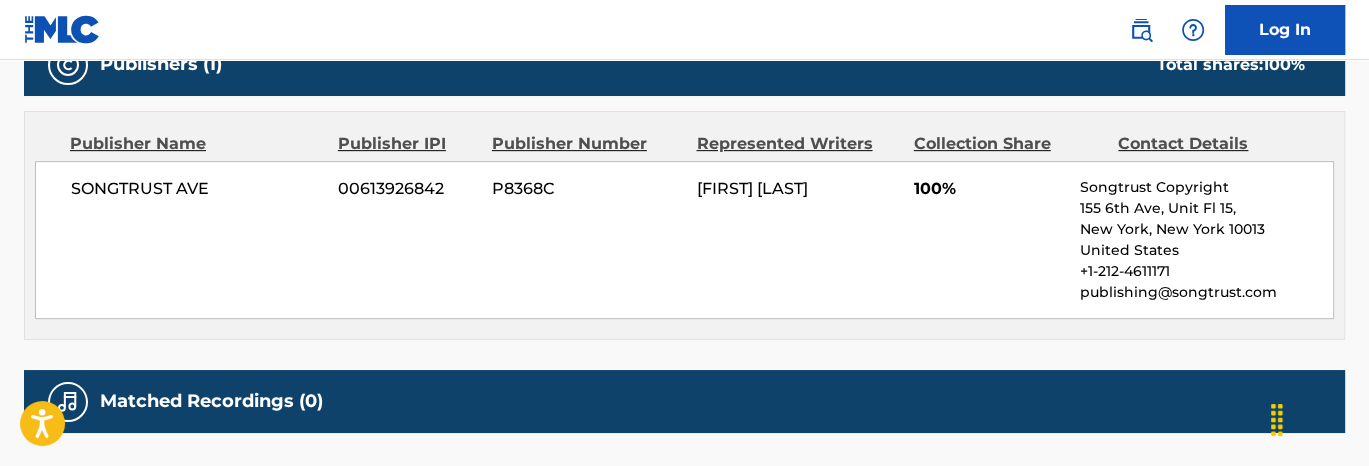scroll, scrollTop: 500, scrollLeft: 0, axis: vertical 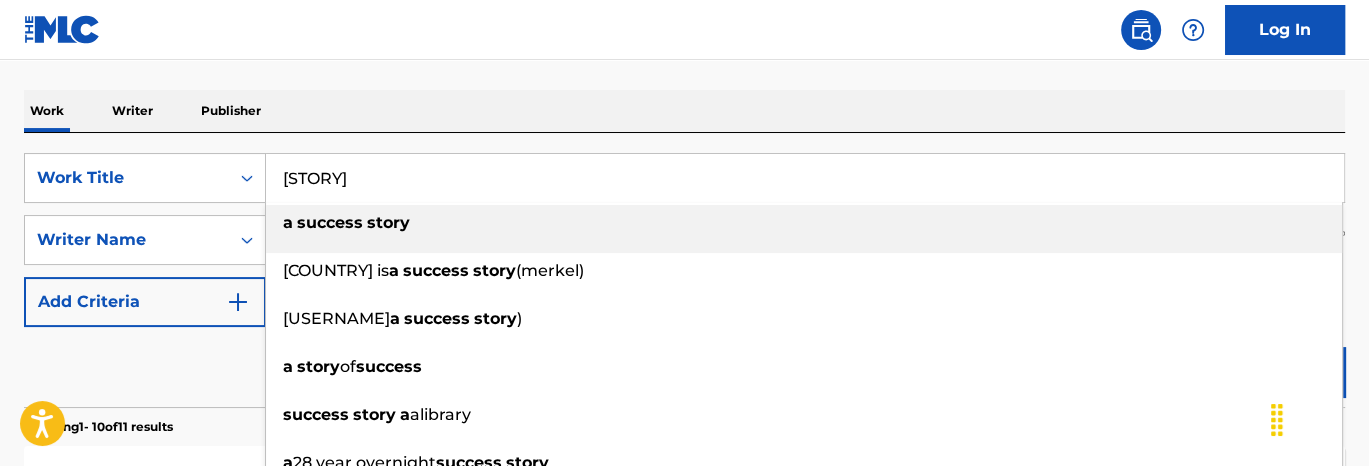 click on "[STORY]" at bounding box center (805, 178) 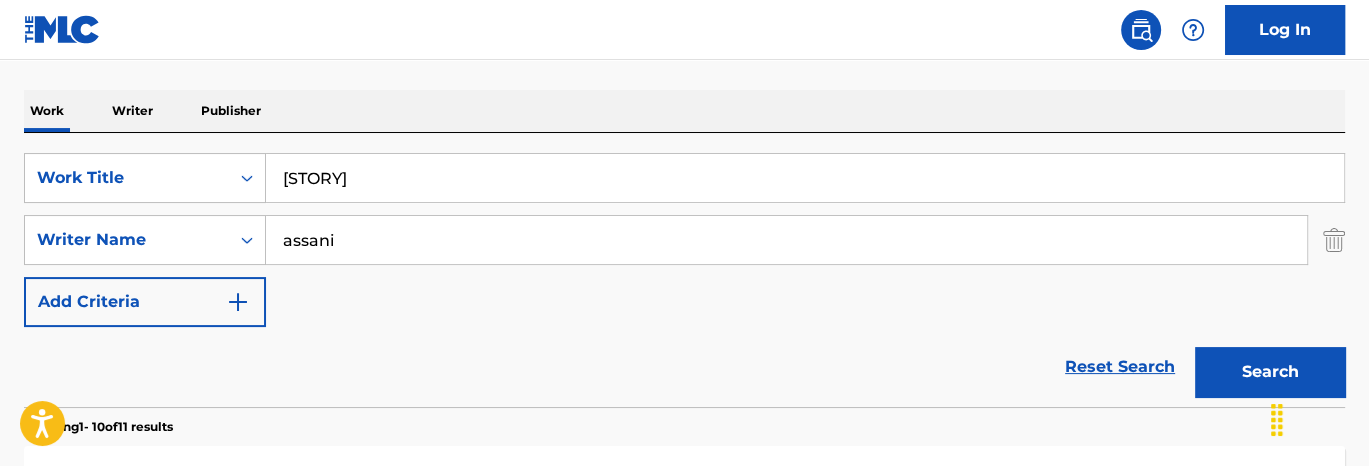 click on "[STORY]" at bounding box center [805, 178] 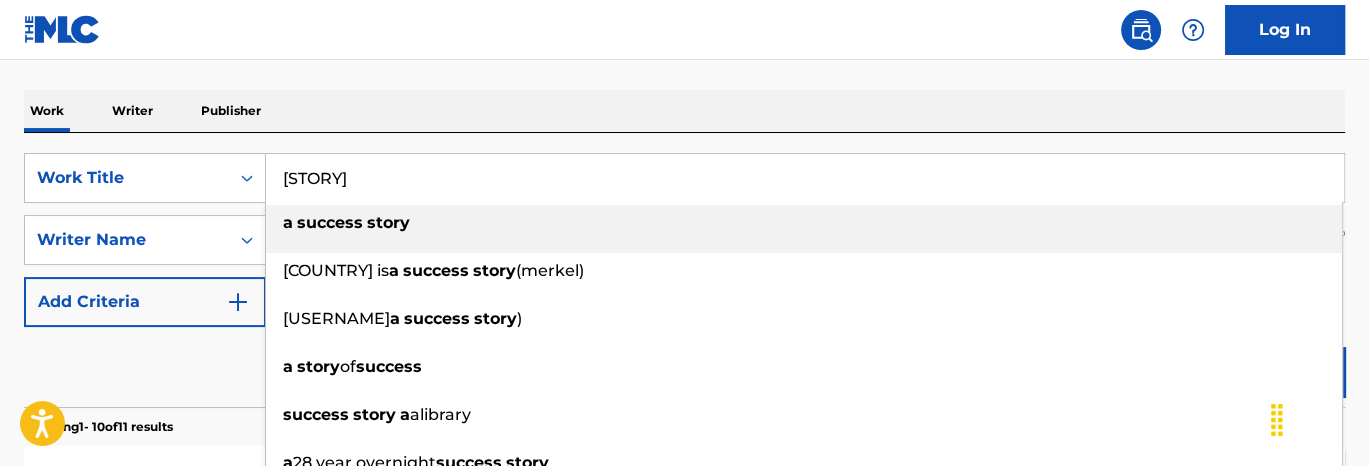 click on "[STORY]" at bounding box center (805, 178) 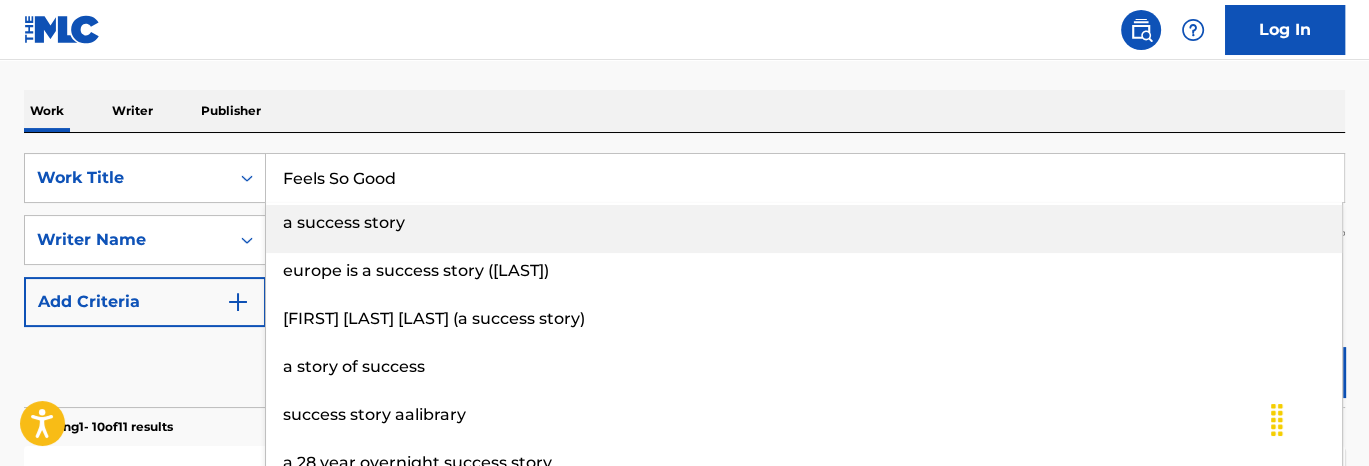 type on "Feels So Good" 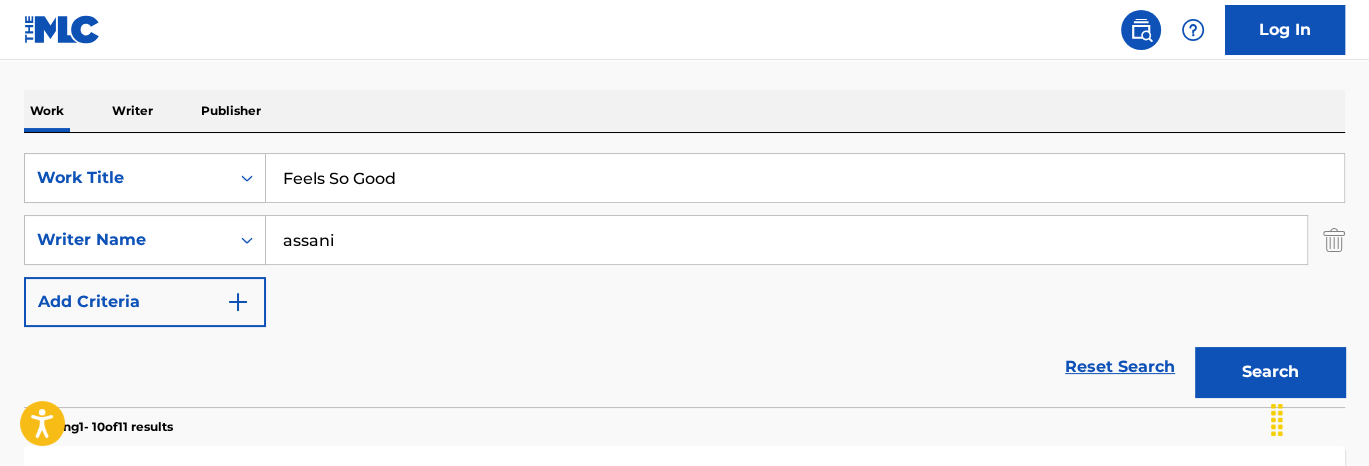 click on "assani" at bounding box center (786, 240) 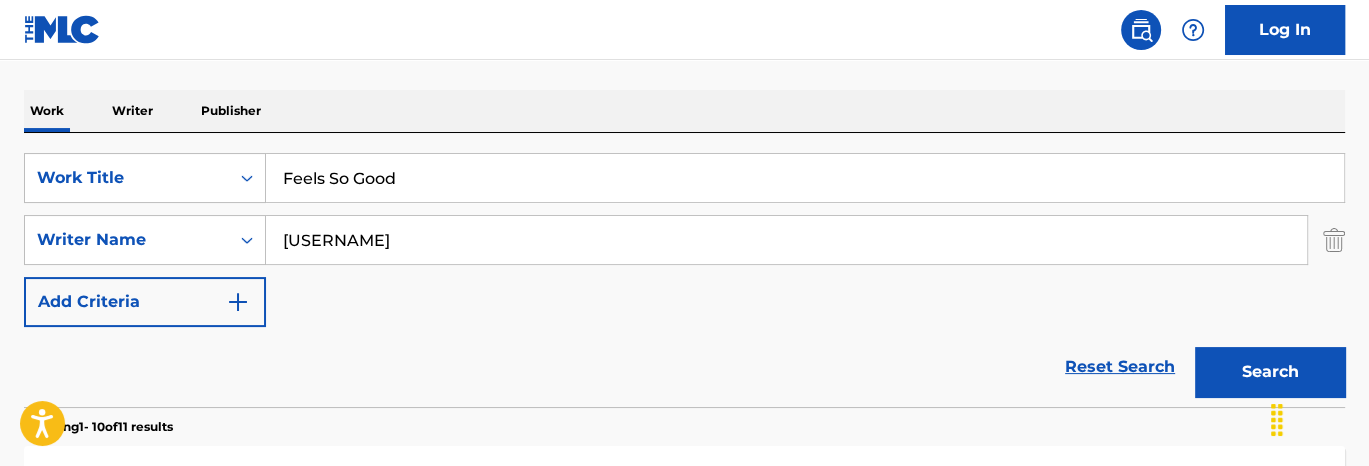 type on "[USERNAME]" 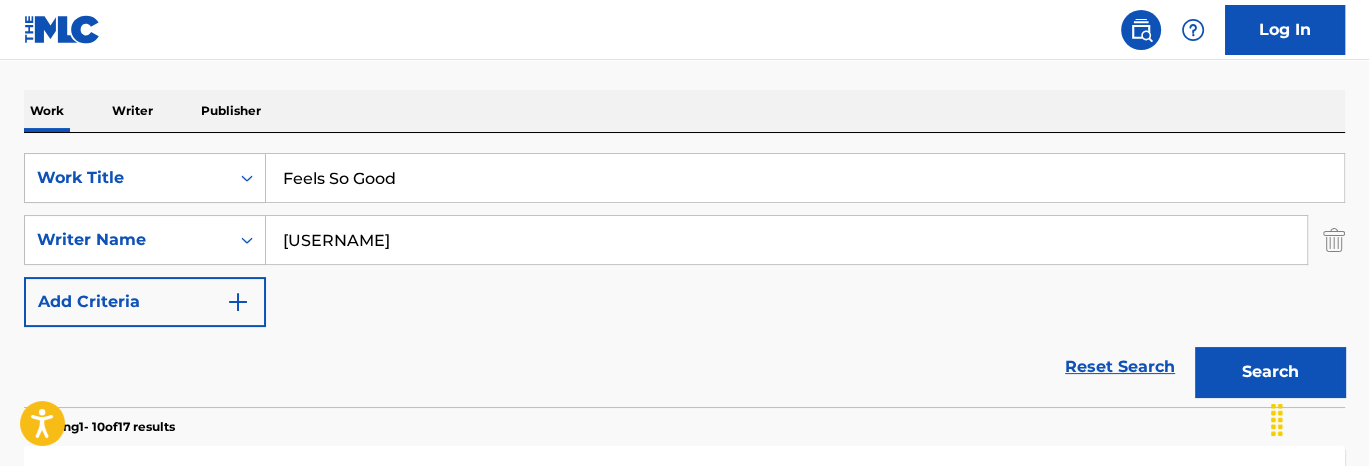 scroll, scrollTop: 492, scrollLeft: 0, axis: vertical 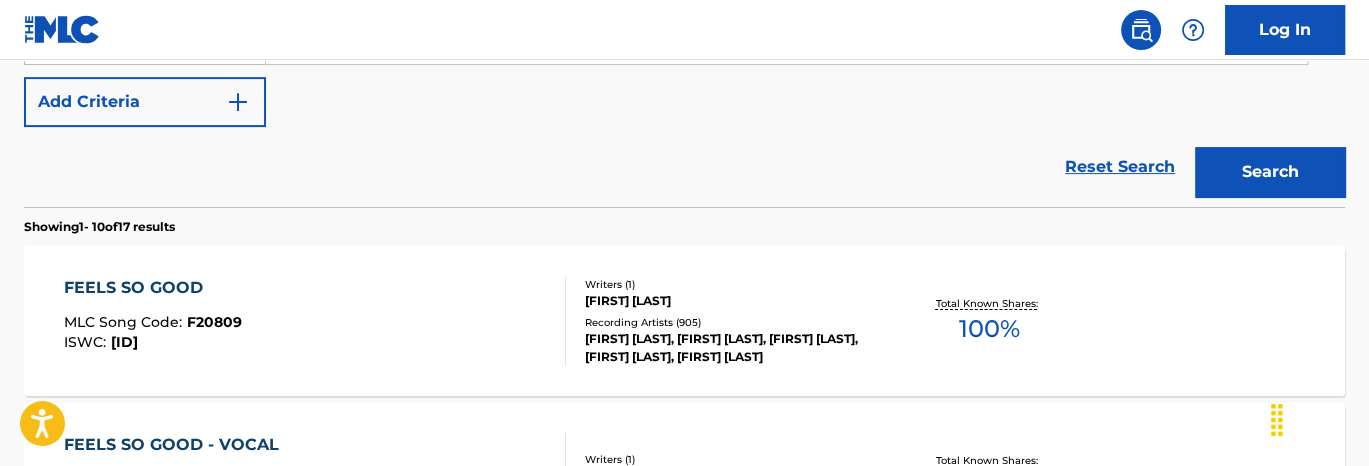 click on "Total Known Shares: 100 %" at bounding box center (989, 321) 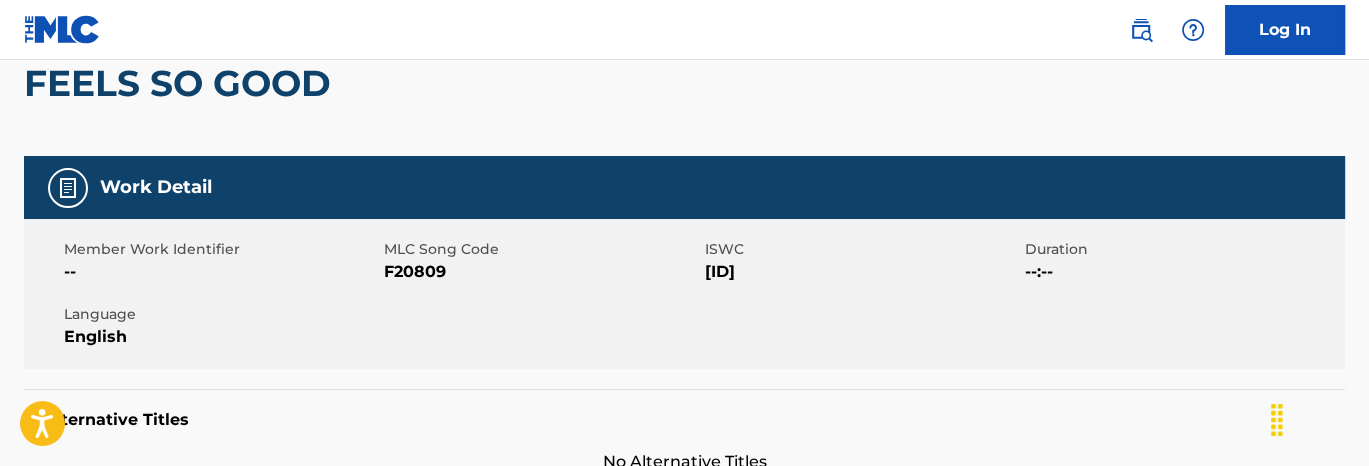 scroll, scrollTop: 0, scrollLeft: 0, axis: both 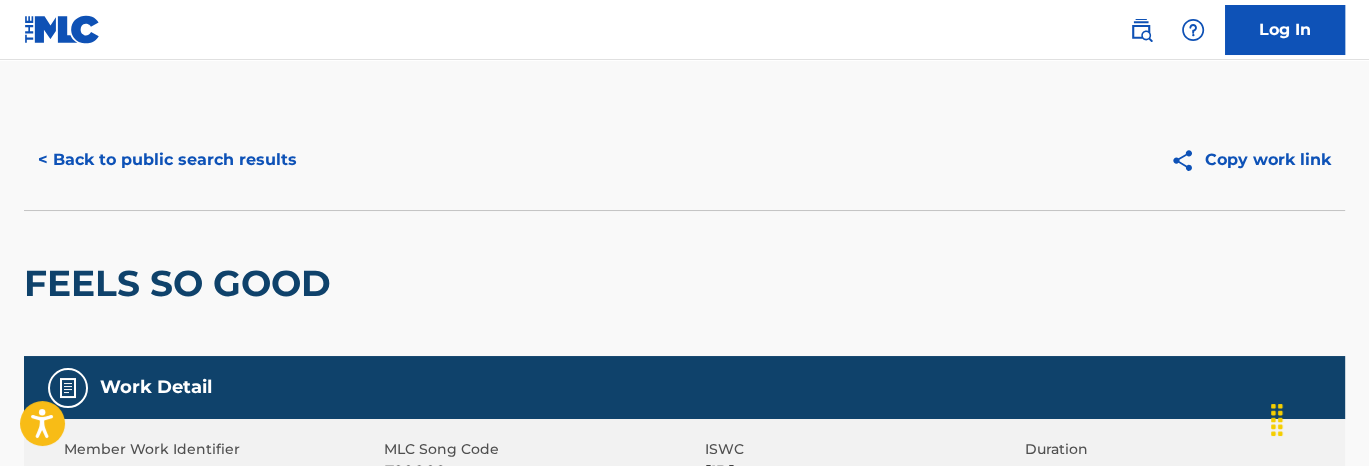 click on "< Back to public search results" at bounding box center (167, 160) 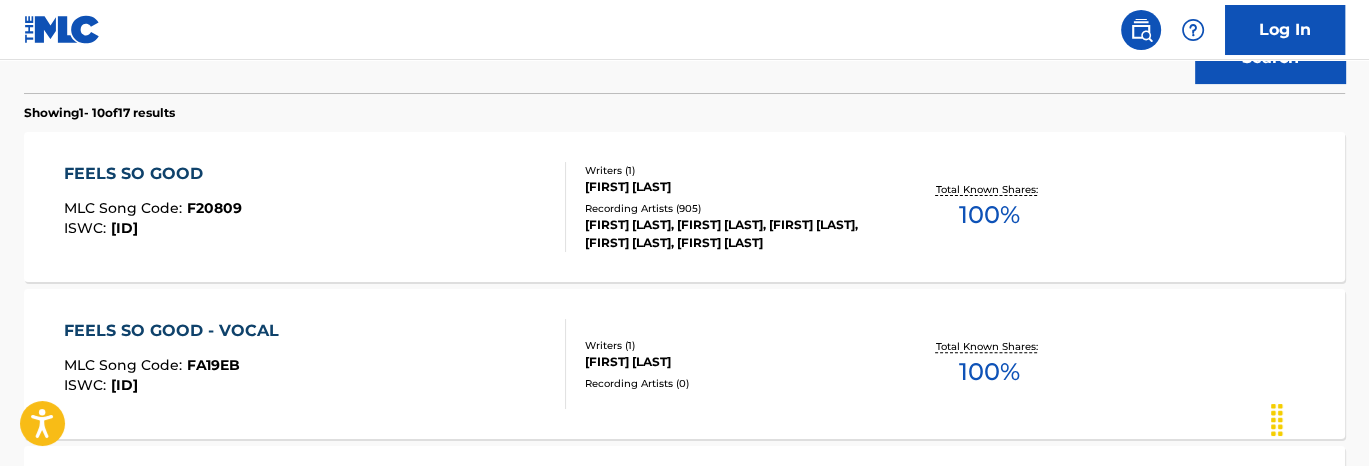 scroll, scrollTop: 6, scrollLeft: 0, axis: vertical 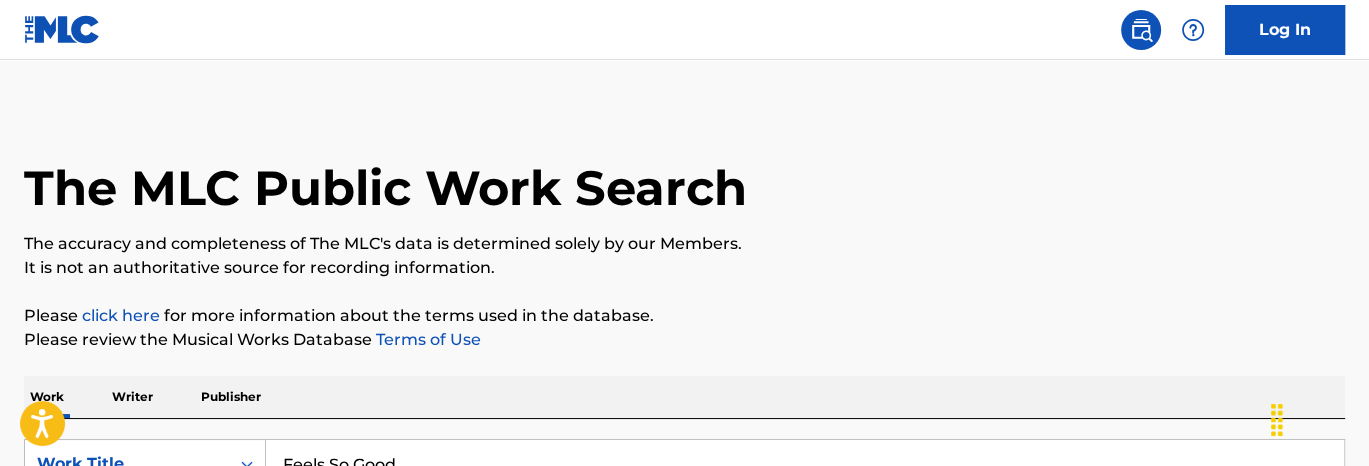 click on "The MLC Public Work Search" at bounding box center [684, 177] 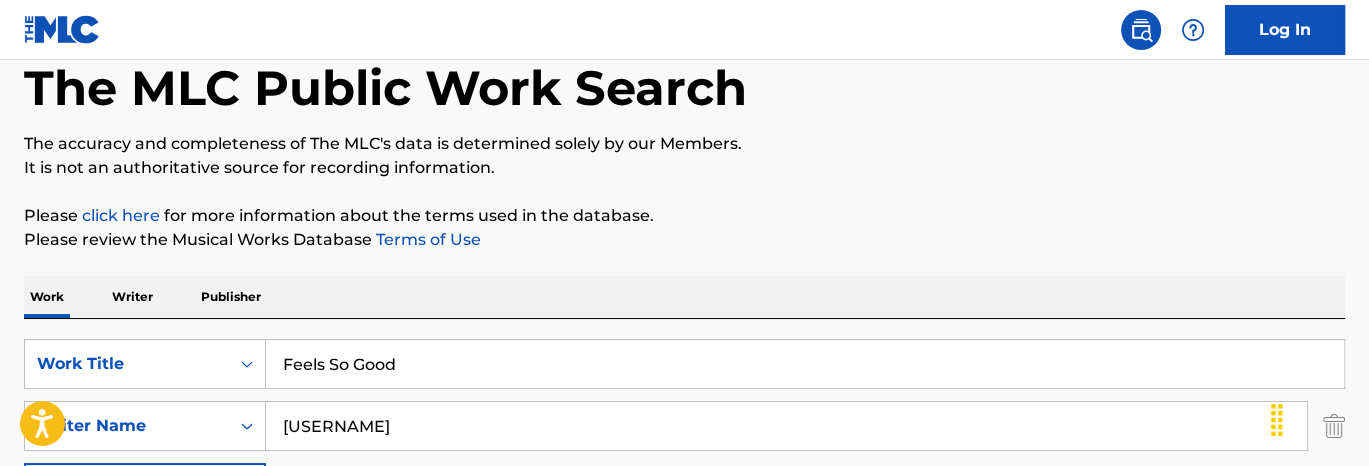 scroll, scrollTop: 206, scrollLeft: 0, axis: vertical 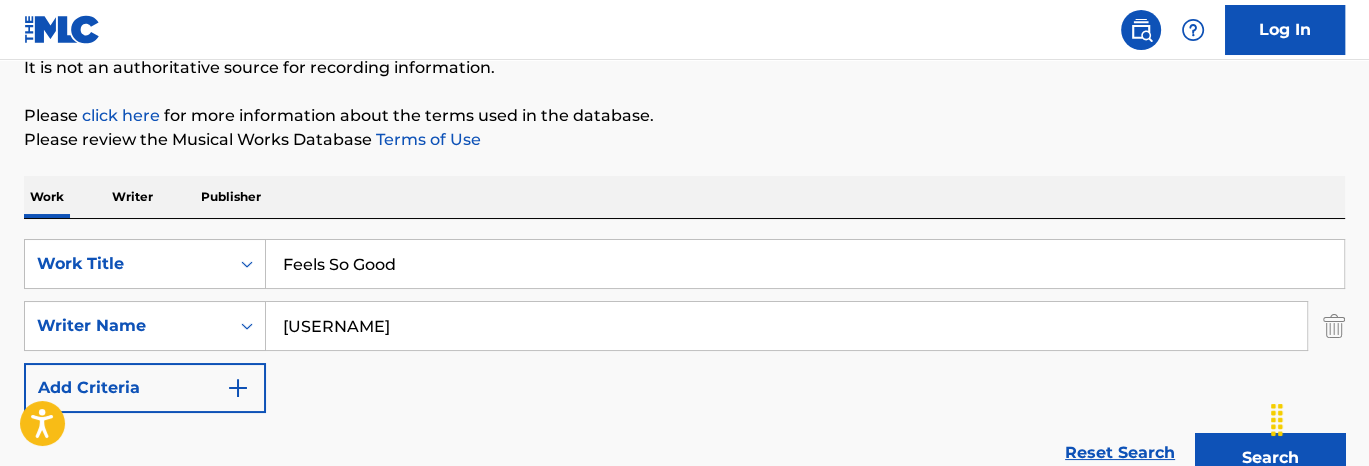 click on "Feels So Good" at bounding box center [805, 264] 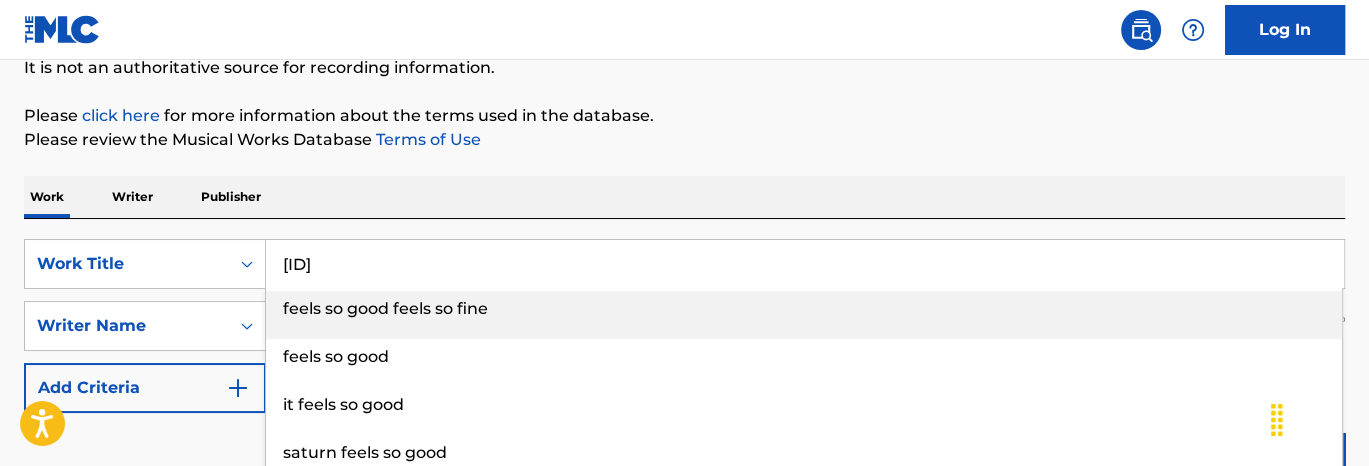 type on "[ID]" 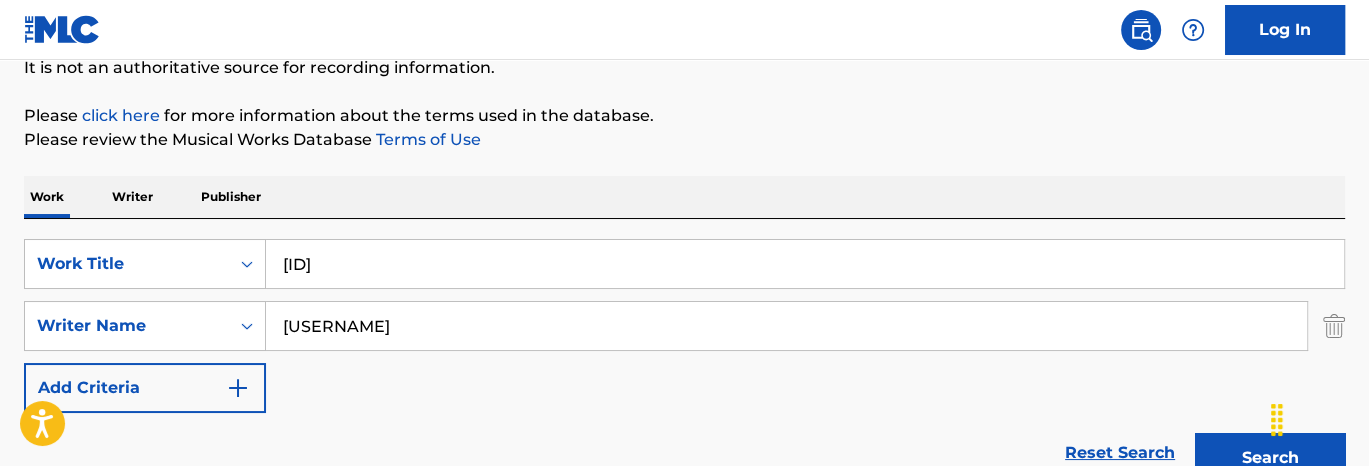 click on "Please   click here   for more information about the terms used in the database." at bounding box center [684, 116] 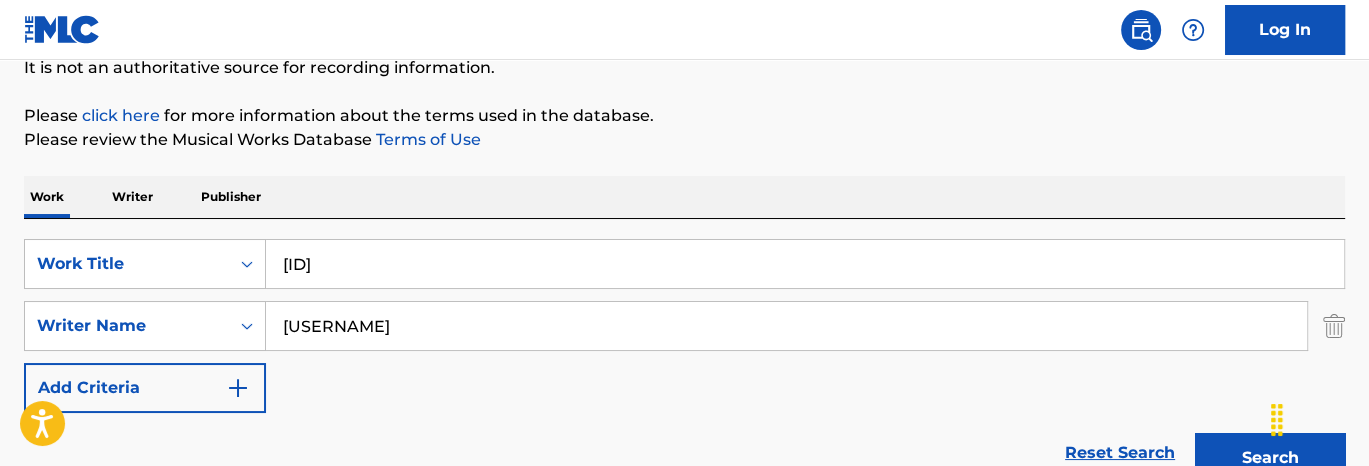 scroll, scrollTop: 406, scrollLeft: 0, axis: vertical 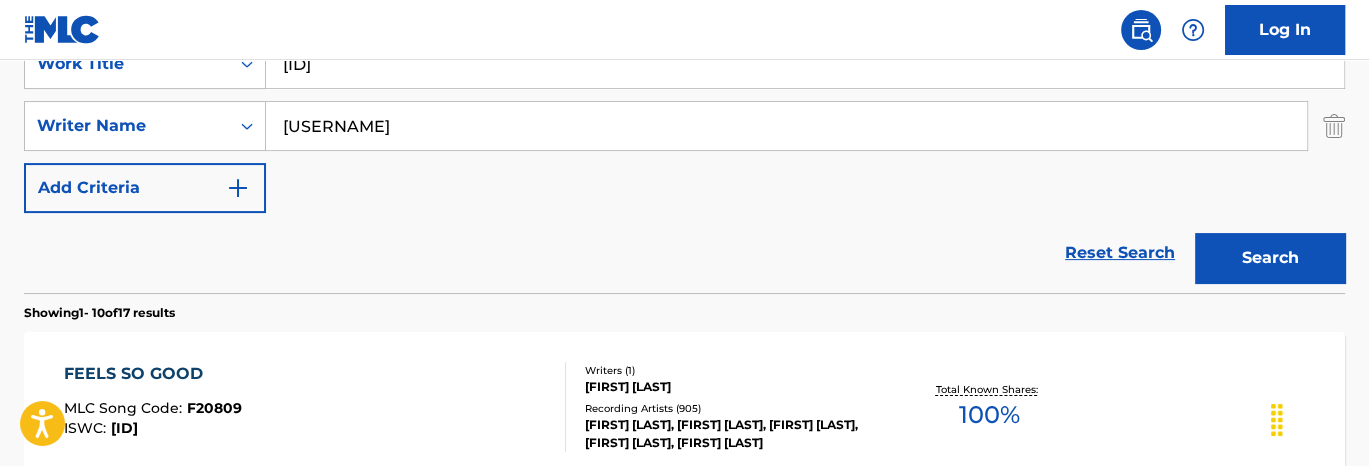 click on "[USERNAME]" at bounding box center [786, 126] 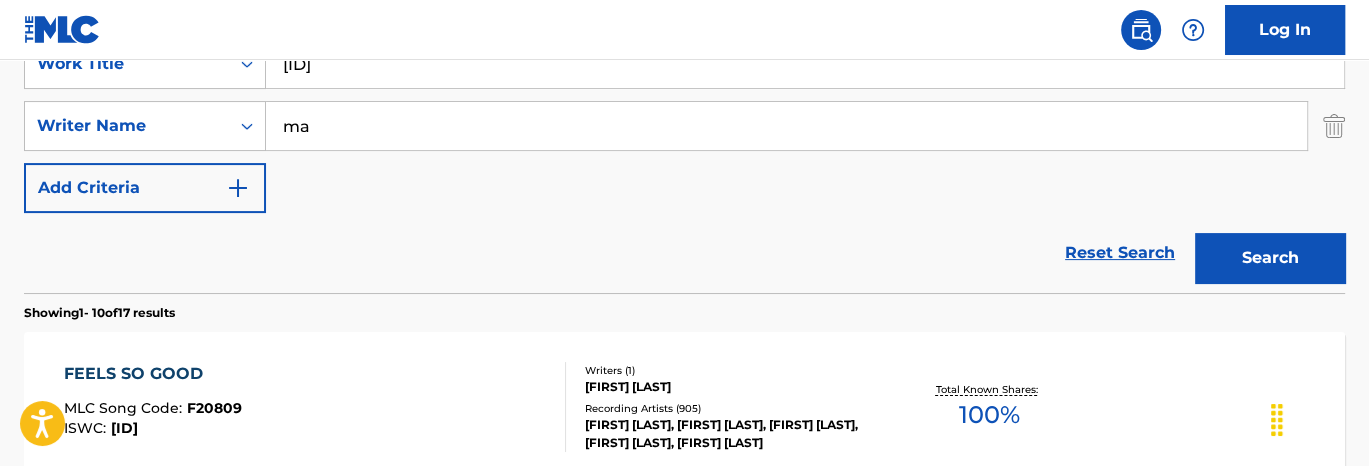type on "m" 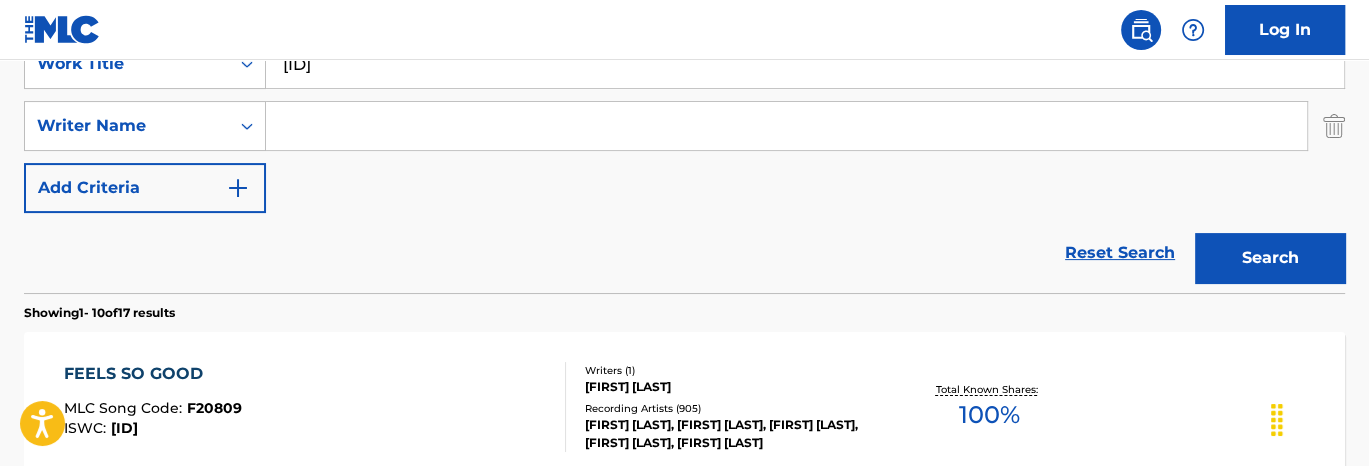 type 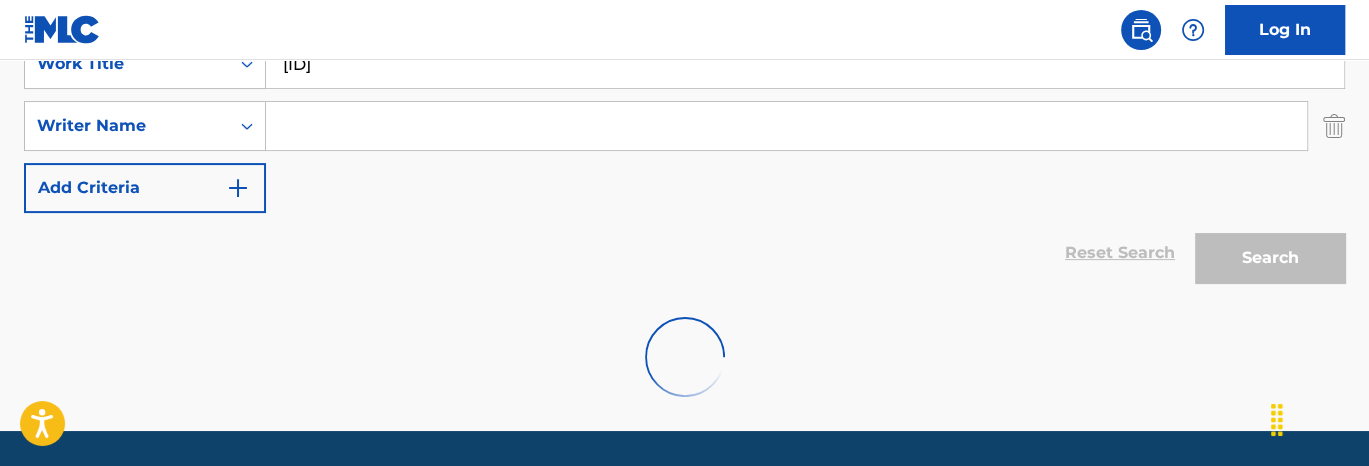 scroll, scrollTop: 402, scrollLeft: 0, axis: vertical 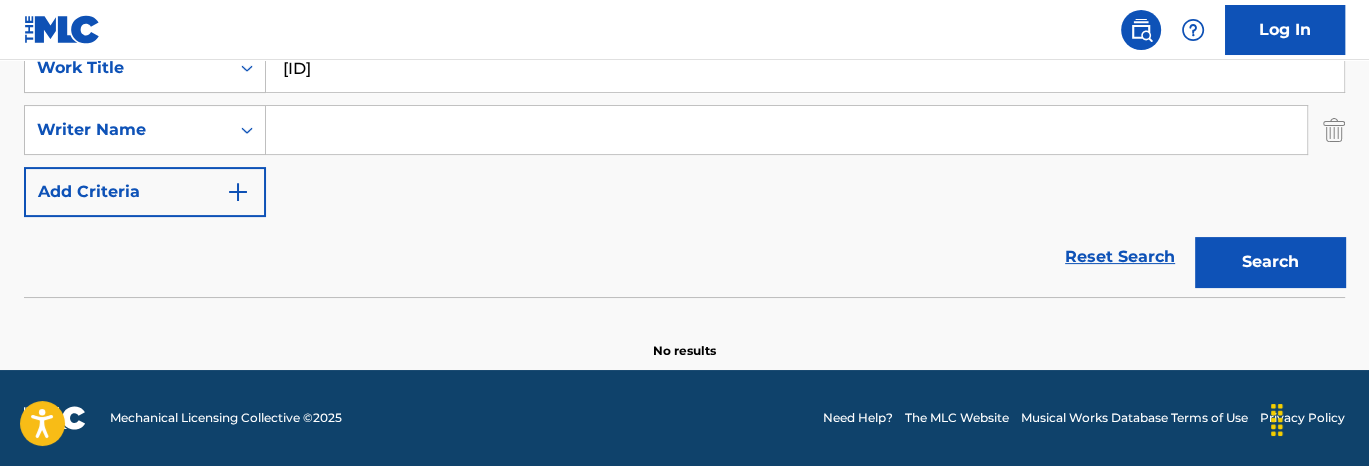 click at bounding box center [786, 130] 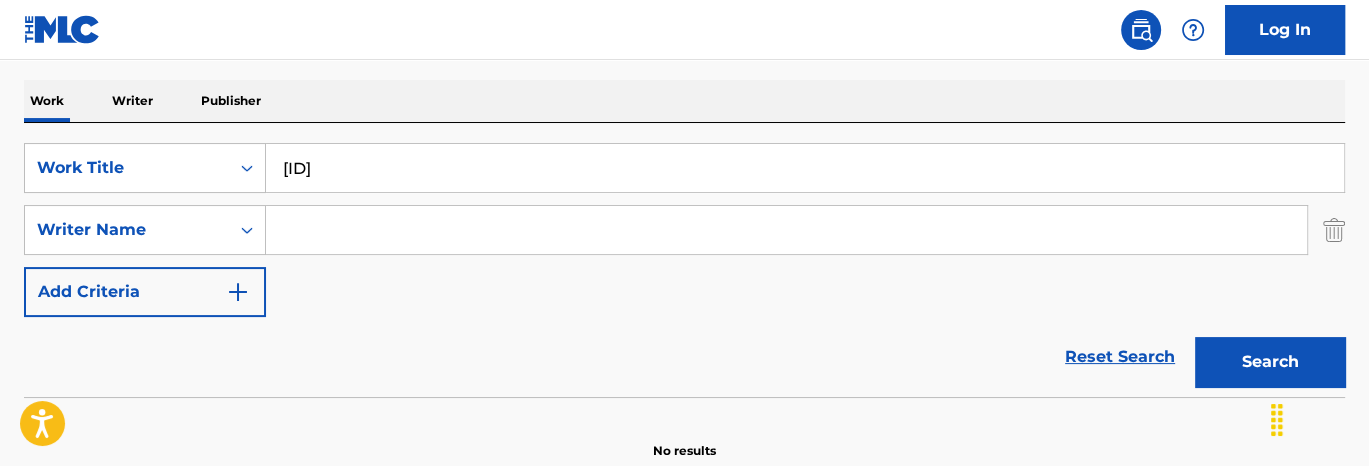 click on "[ID]" at bounding box center [805, 168] 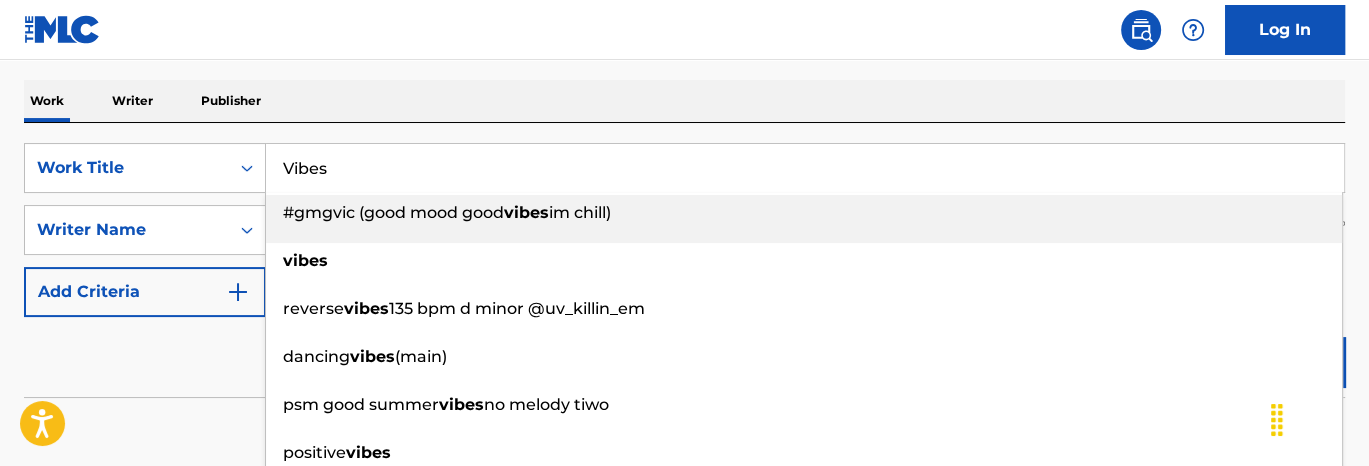 type on "Vibes" 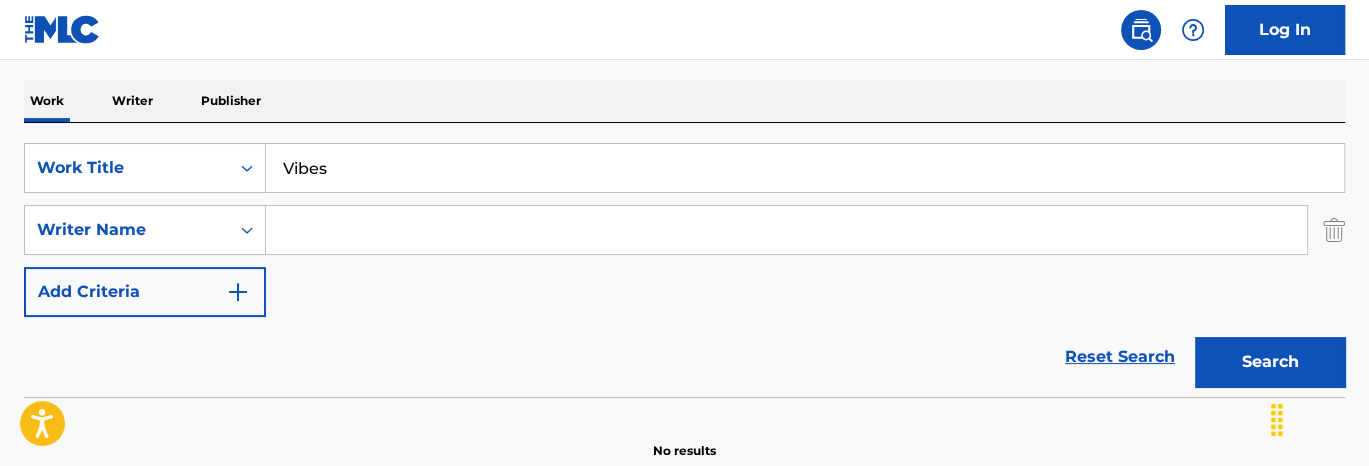 click at bounding box center (786, 230) 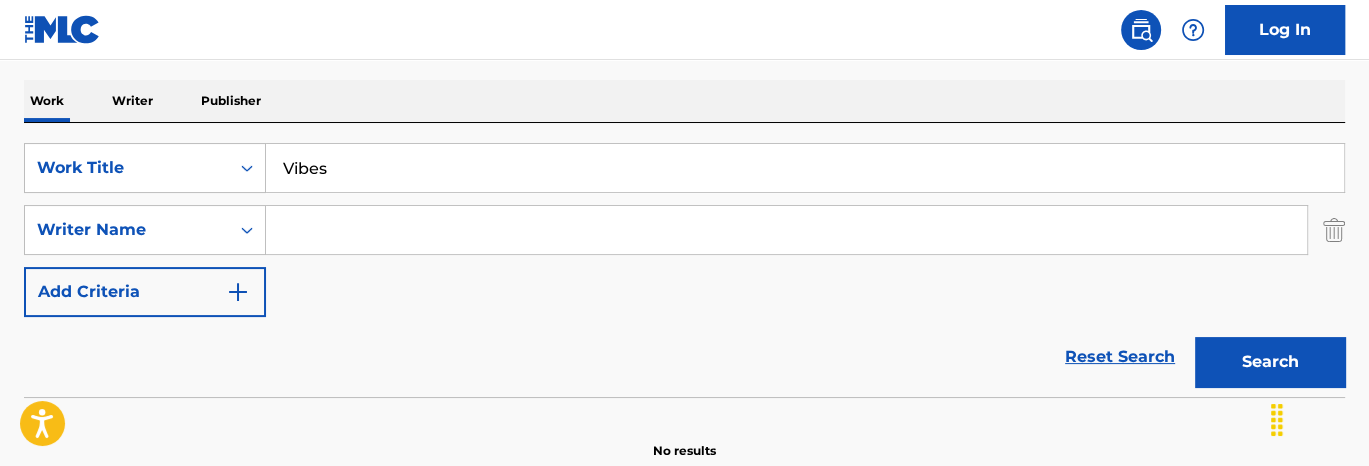 type on "l" 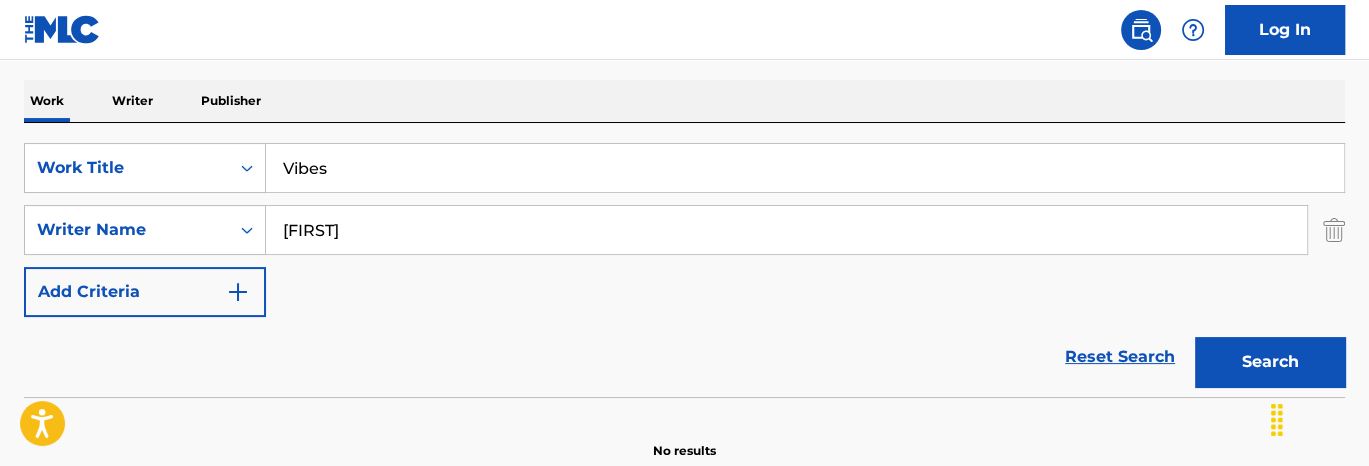 type on "[FIRST]" 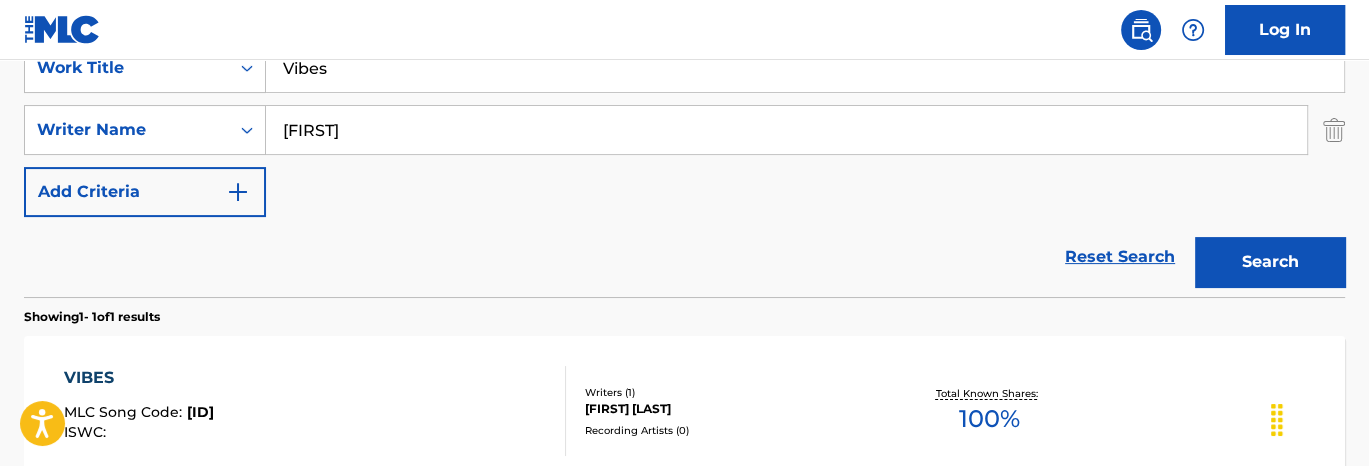 scroll, scrollTop: 502, scrollLeft: 0, axis: vertical 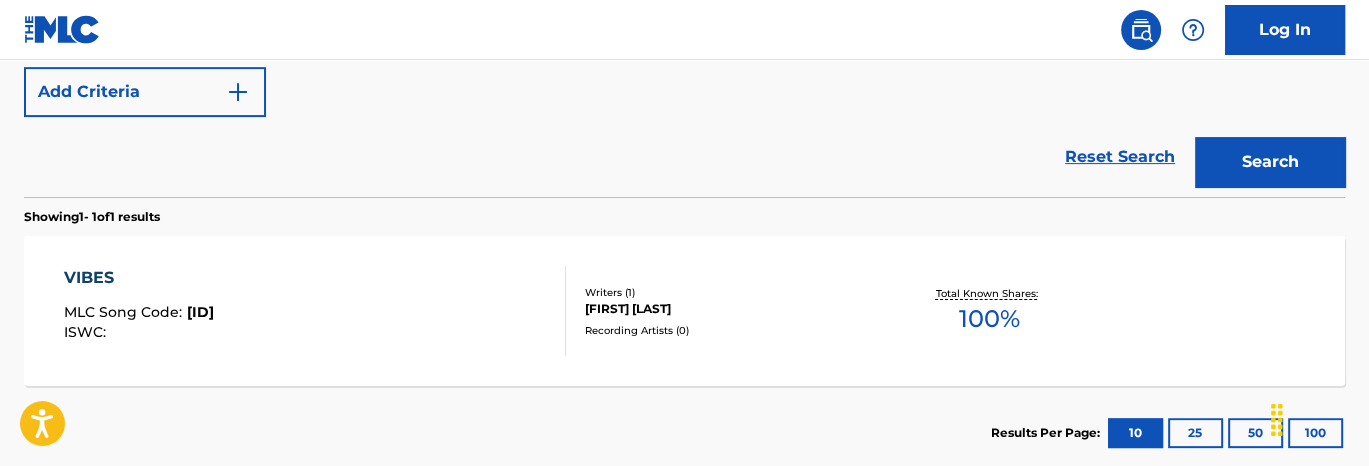 click on "Song Code : [CODE] ISWC : [ISWC] Writers ( 1 ) [LAST] Recording Artists ( 0 ) Total Known Shares: 100 %" at bounding box center (684, 311) 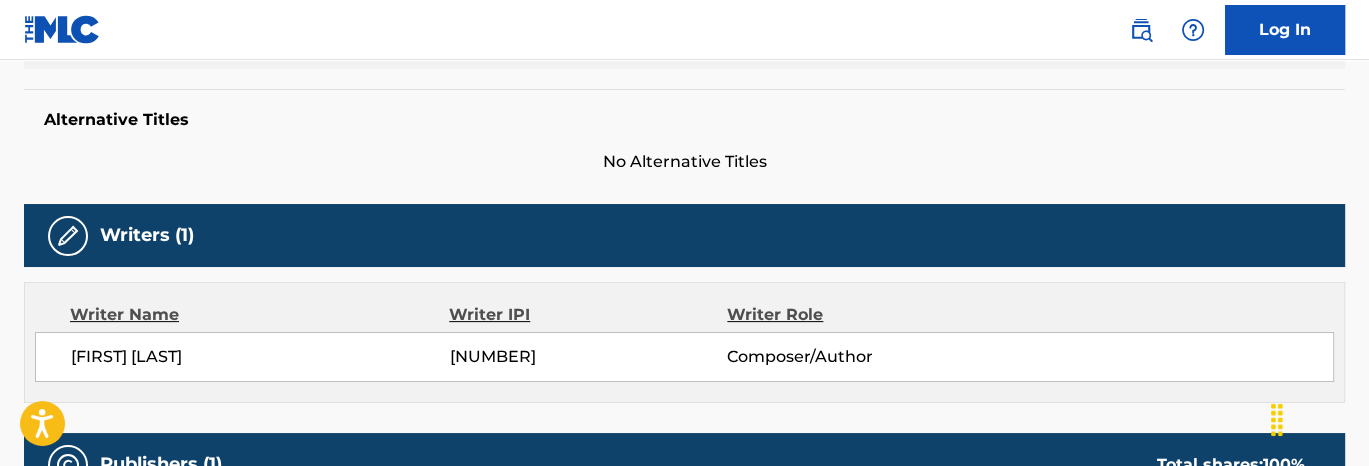 scroll, scrollTop: 0, scrollLeft: 0, axis: both 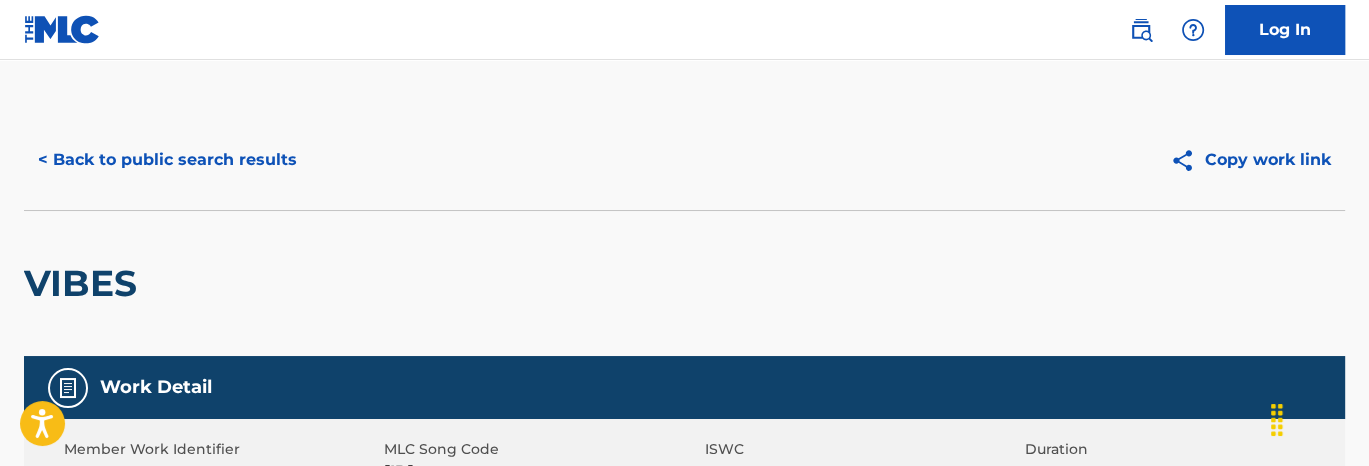 click on "< Back to public search results Copy work link" at bounding box center [684, 160] 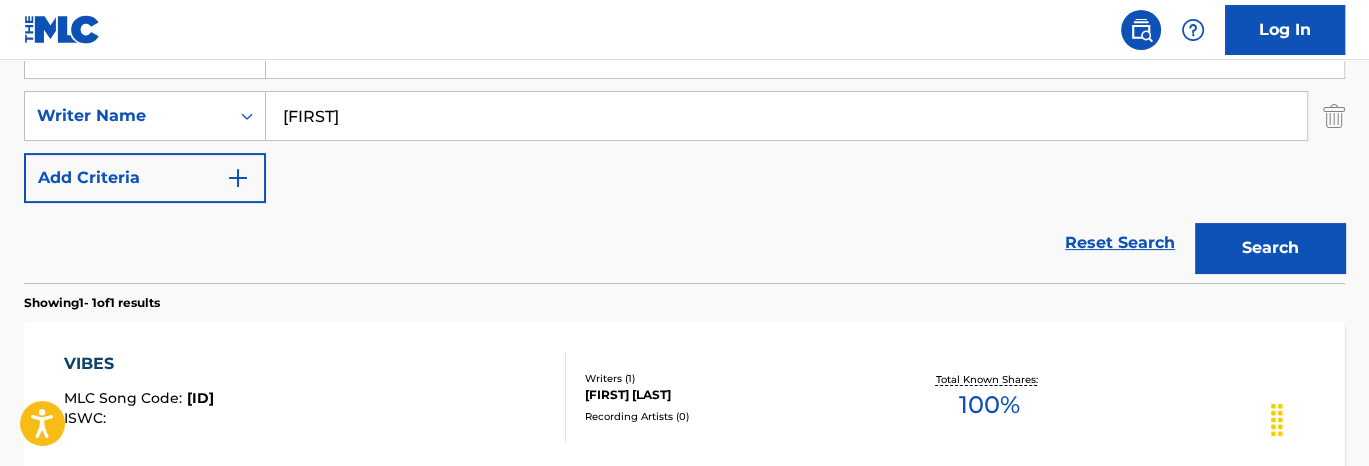 scroll, scrollTop: 216, scrollLeft: 0, axis: vertical 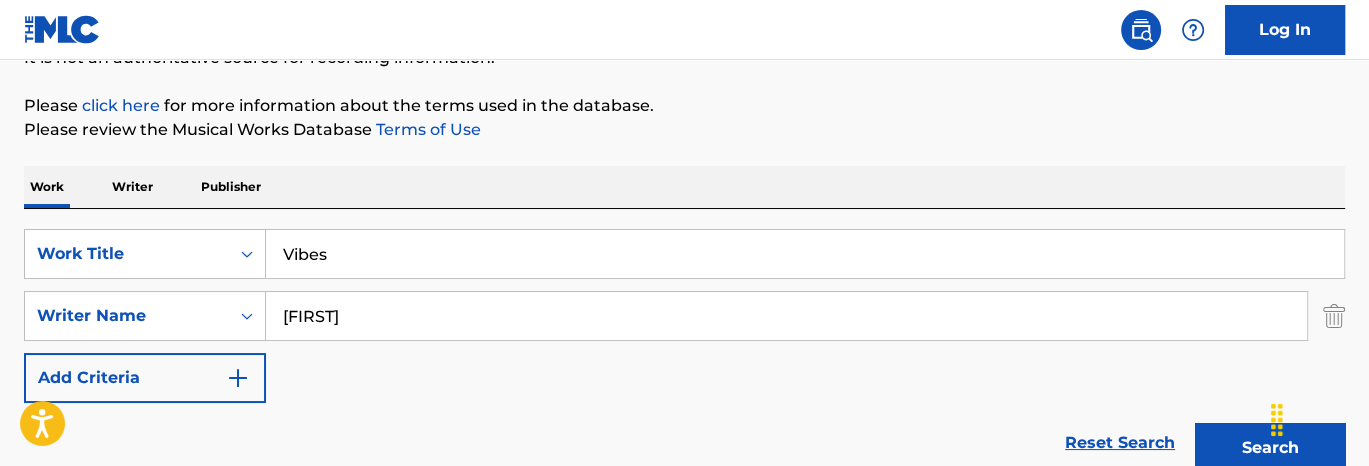 click on "Vibes" at bounding box center [805, 254] 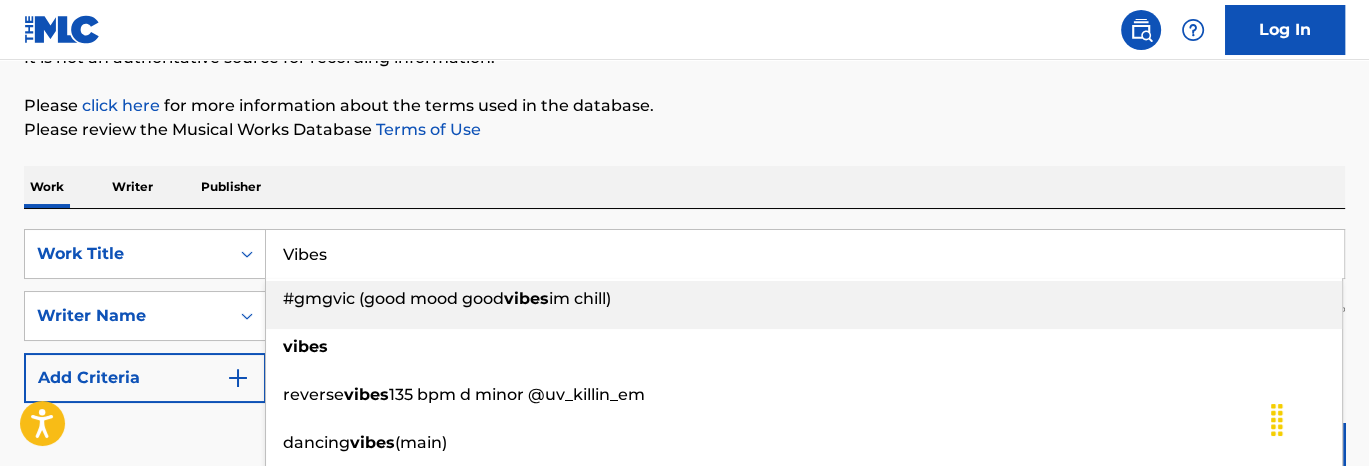 click on "Vibes" at bounding box center [805, 254] 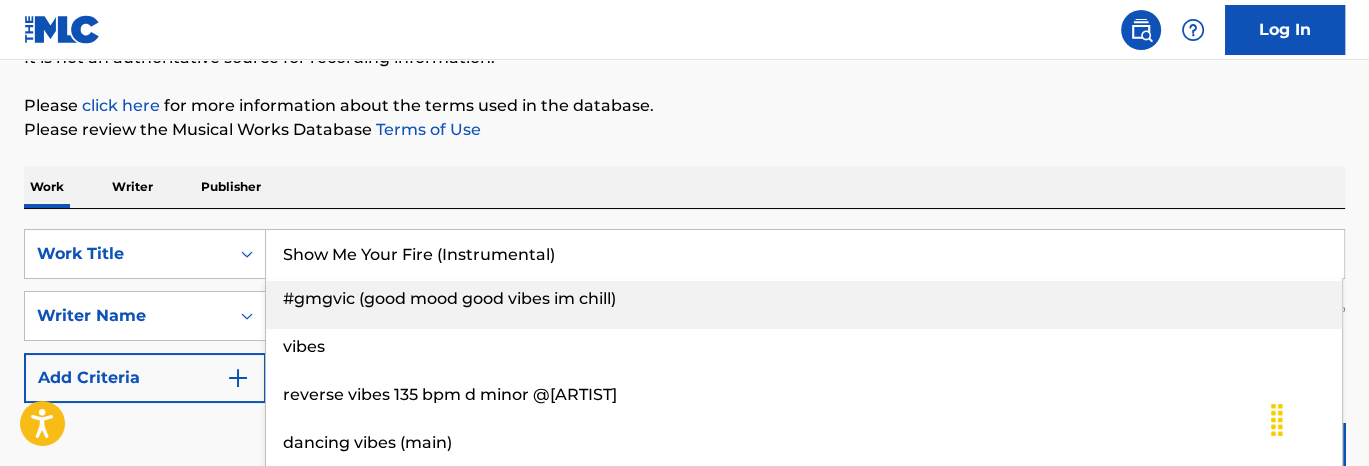 click on "Please   click here   for more information about the terms used in the database." at bounding box center [684, 106] 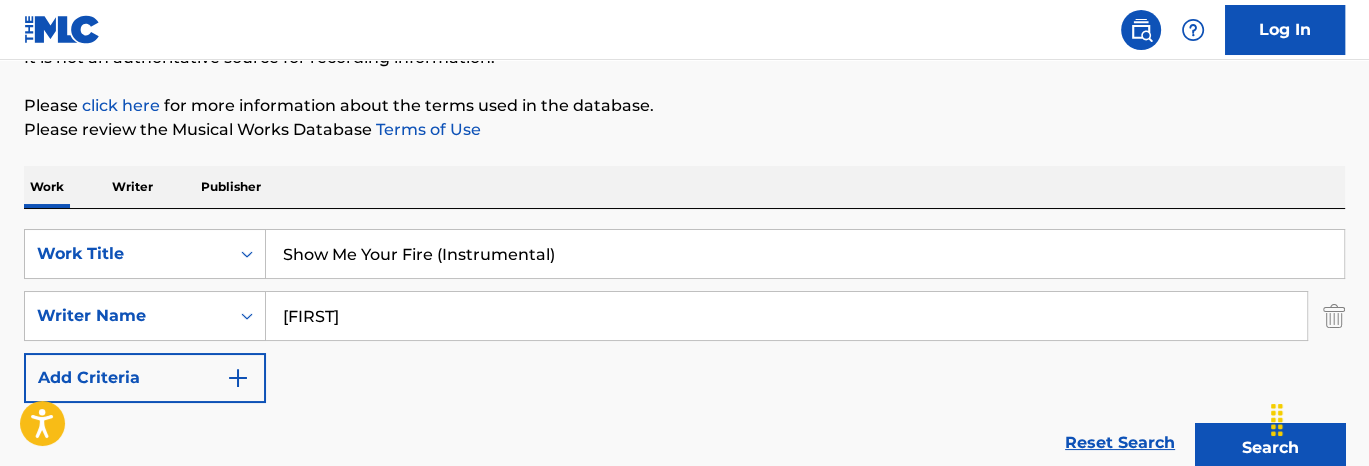 drag, startPoint x: 497, startPoint y: 240, endPoint x: 431, endPoint y: 242, distance: 66.0303 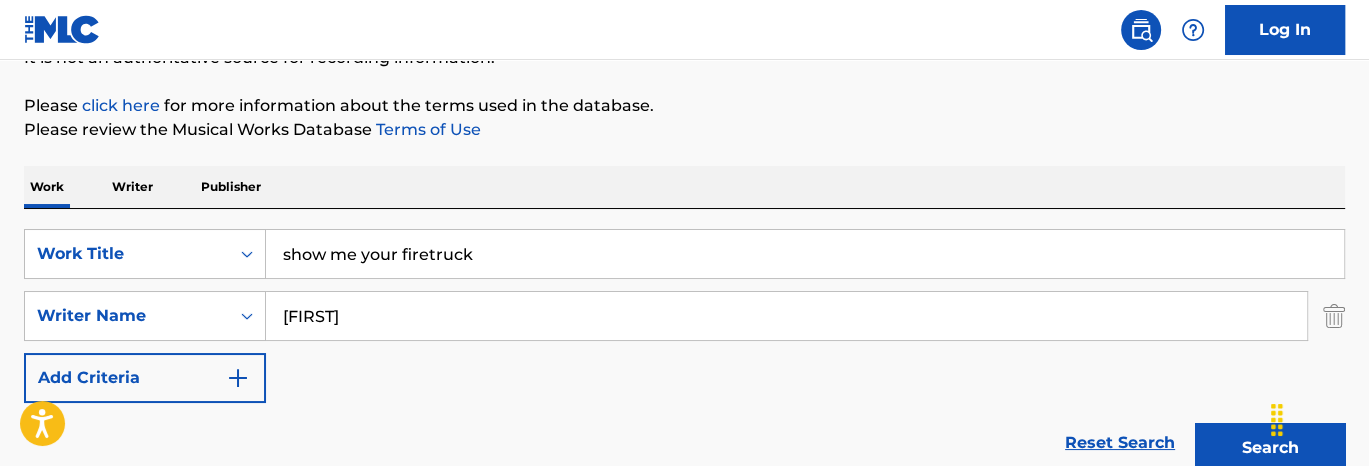 click on "[FIRST]" at bounding box center (786, 316) 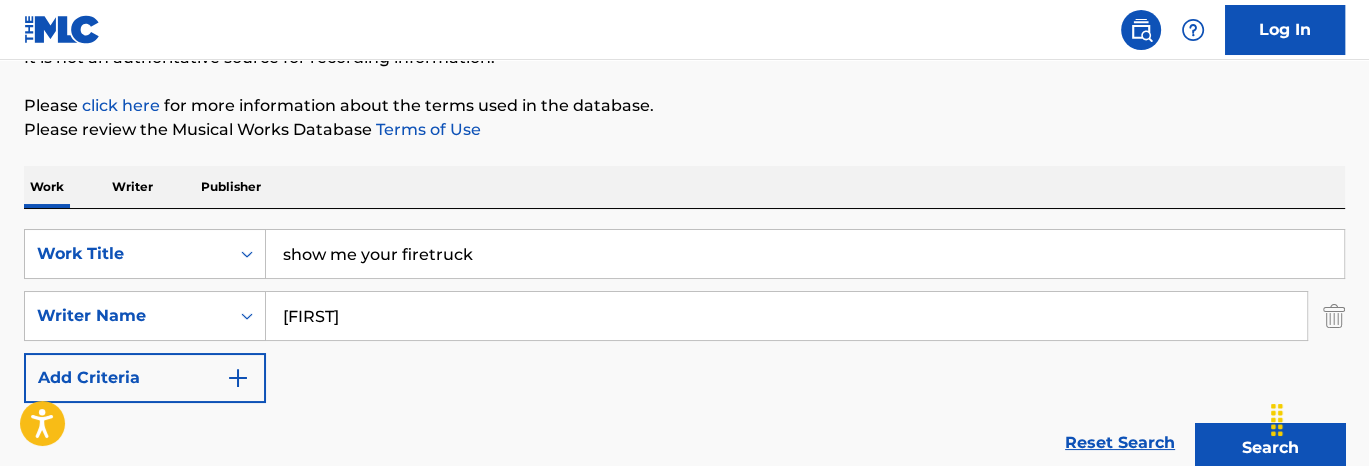 click on "show me your firetruck" at bounding box center (805, 254) 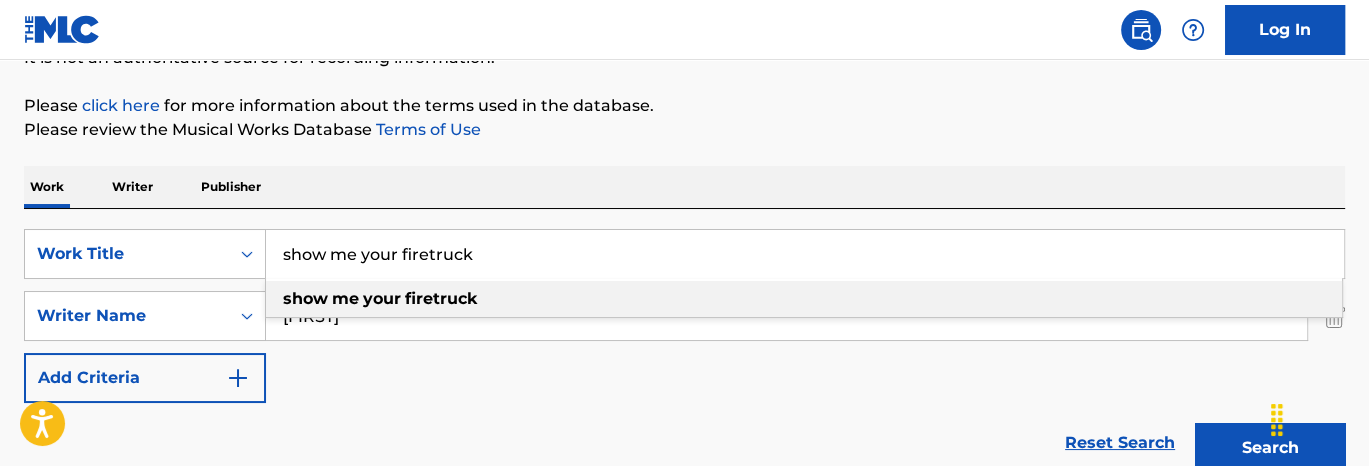 click on "show me your firetruck" at bounding box center [805, 254] 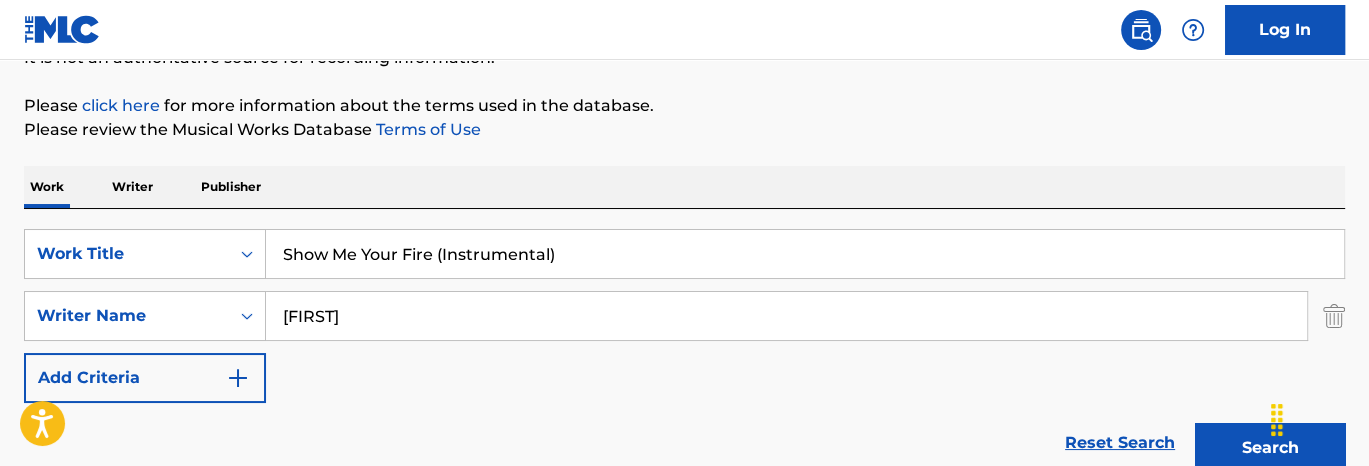 click on "Please review the Musical Works Database   Terms of Use" at bounding box center (684, 130) 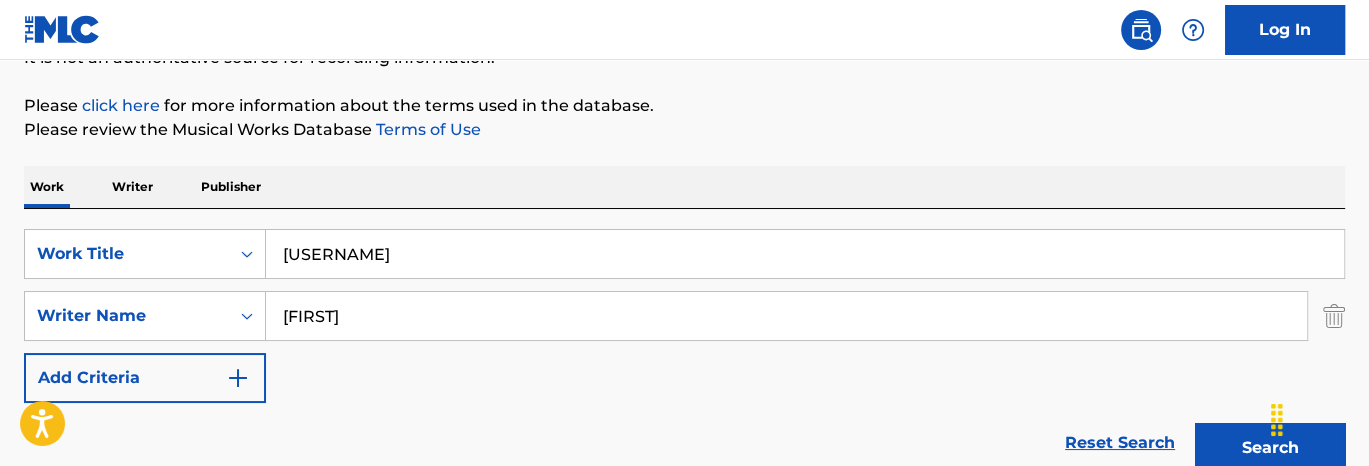 type on "[USERNAME]" 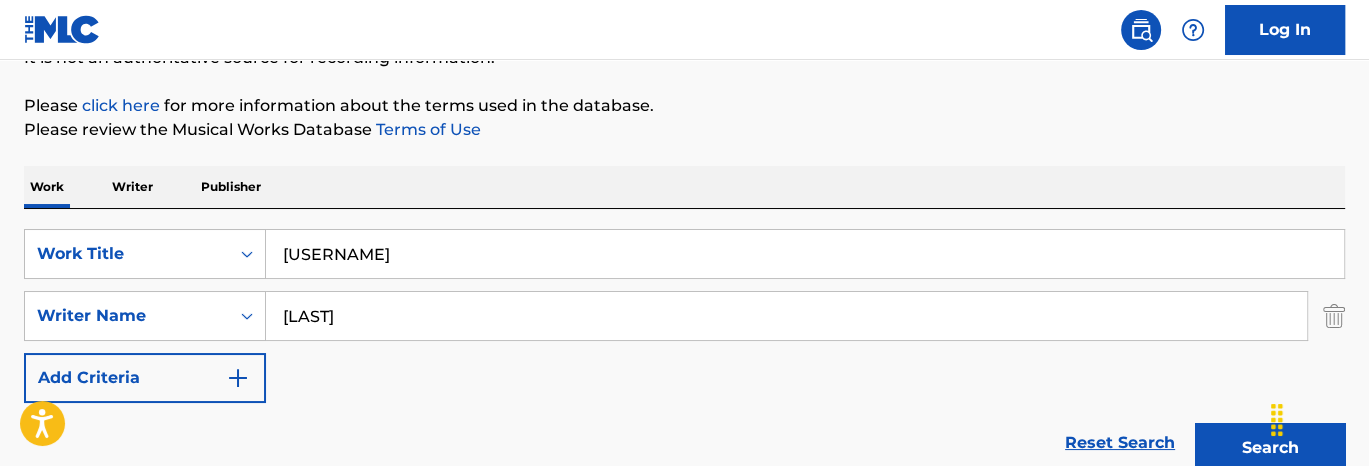 click on "Search" at bounding box center (1270, 448) 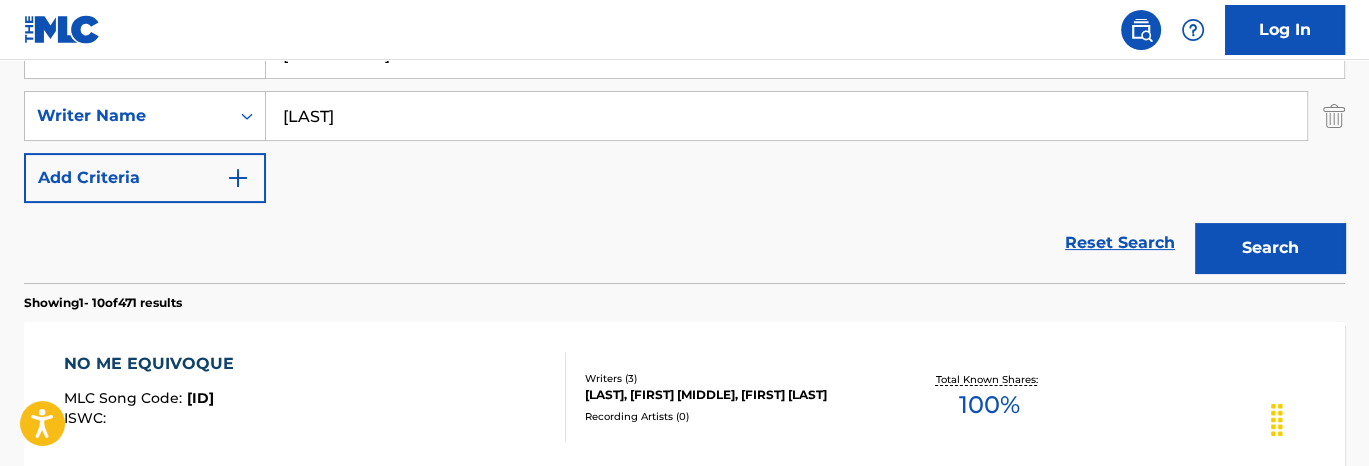 scroll, scrollTop: 316, scrollLeft: 0, axis: vertical 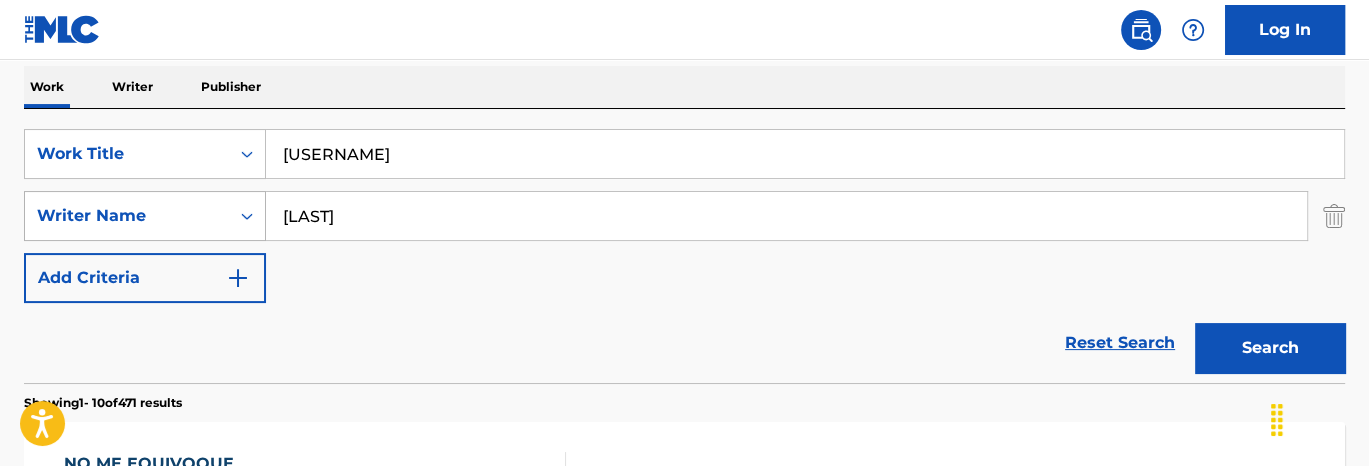 drag, startPoint x: 432, startPoint y: 204, endPoint x: 91, endPoint y: 196, distance: 341.09384 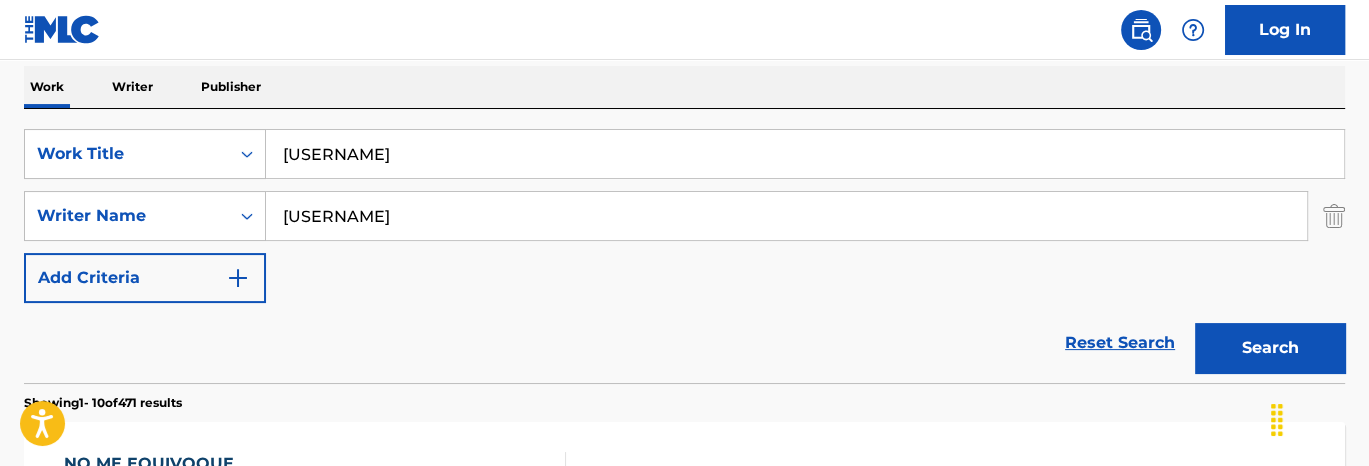 type on "[USERNAME]" 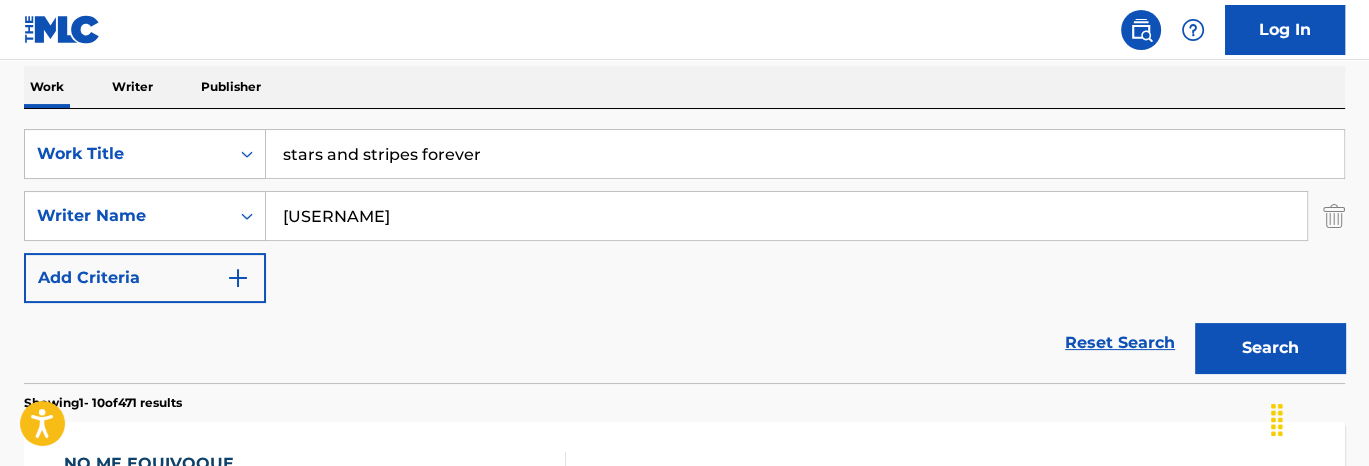 click on "Reset Search Search" at bounding box center [684, 343] 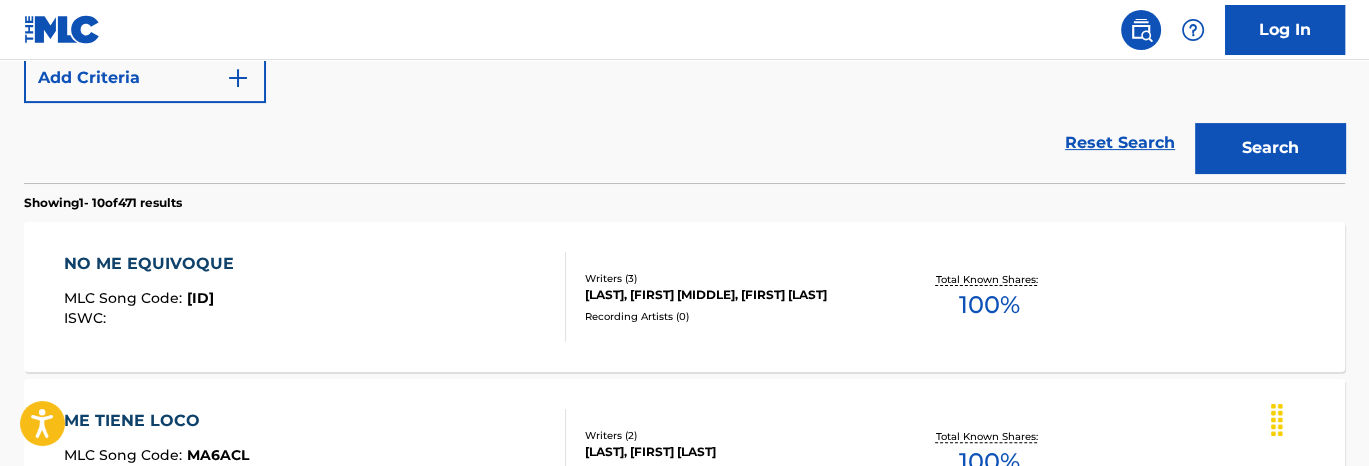 scroll, scrollTop: 316, scrollLeft: 0, axis: vertical 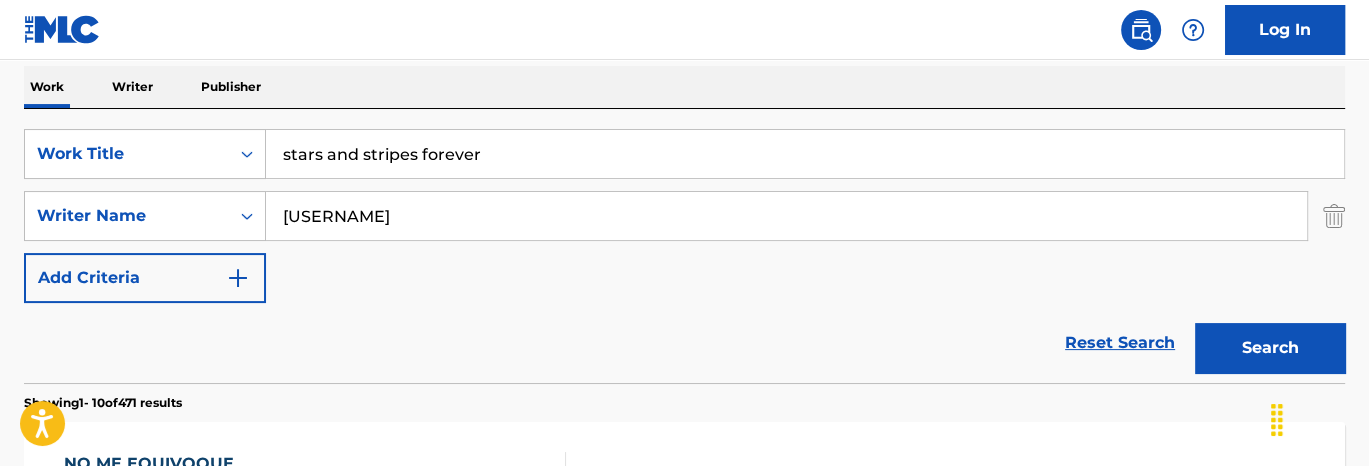 click on "Search" at bounding box center [1265, 343] 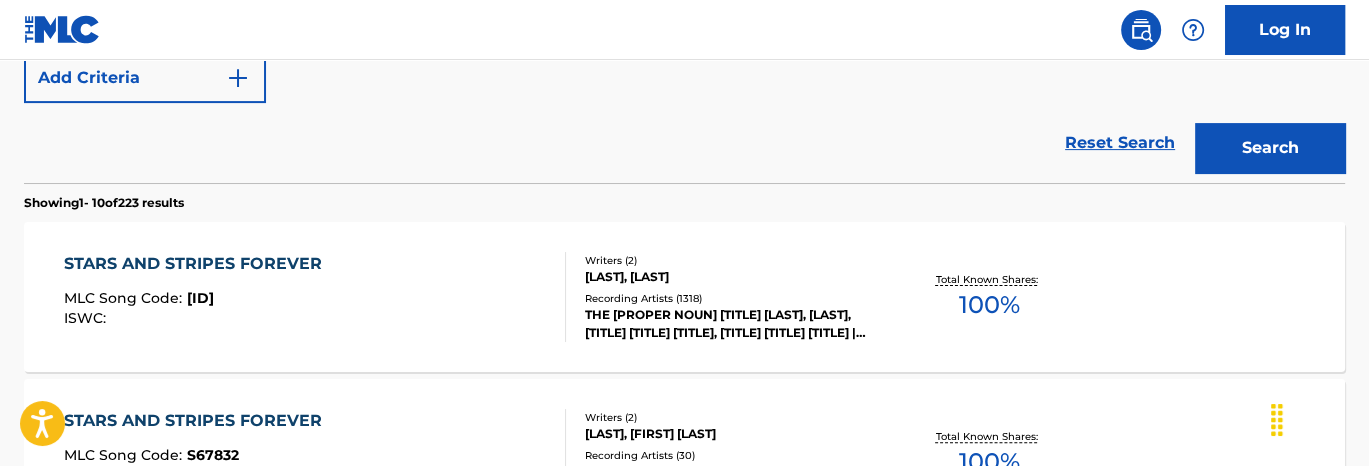 scroll, scrollTop: 216, scrollLeft: 0, axis: vertical 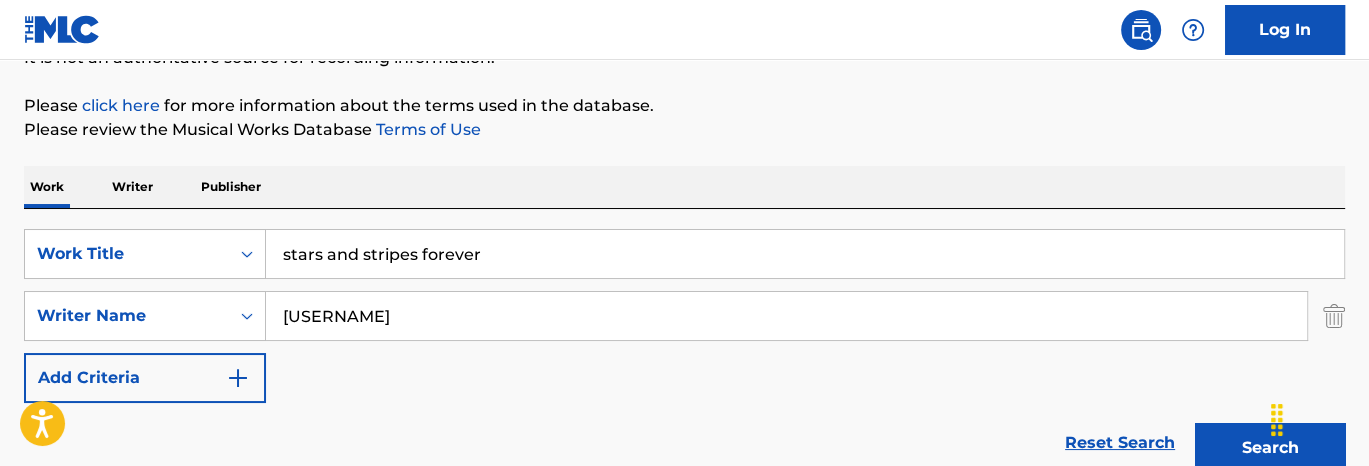 click on "stars and stripes forever" at bounding box center (805, 254) 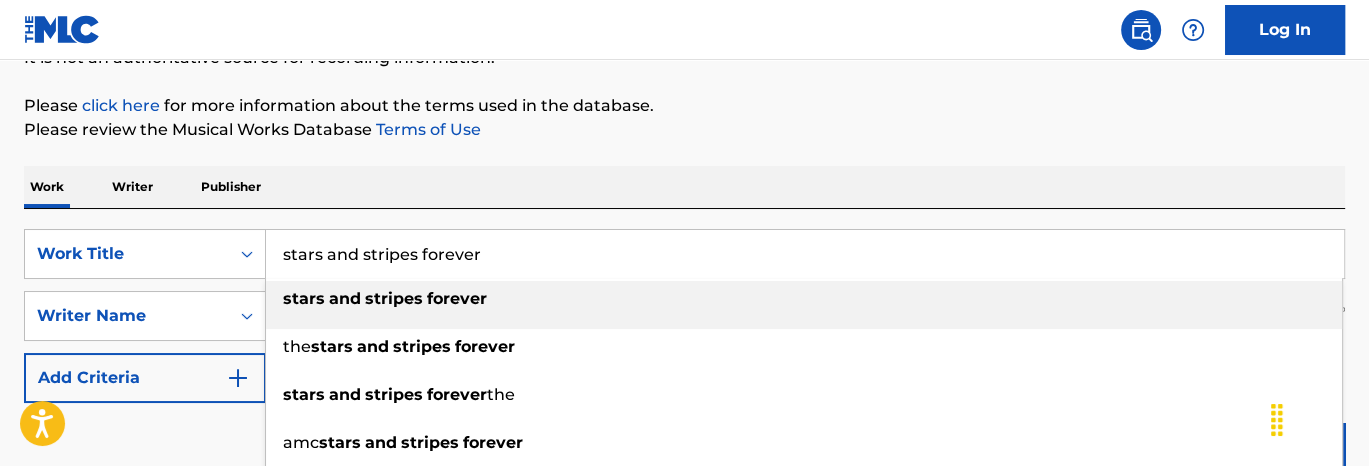 click on "stars and stripes forever" at bounding box center [805, 254] 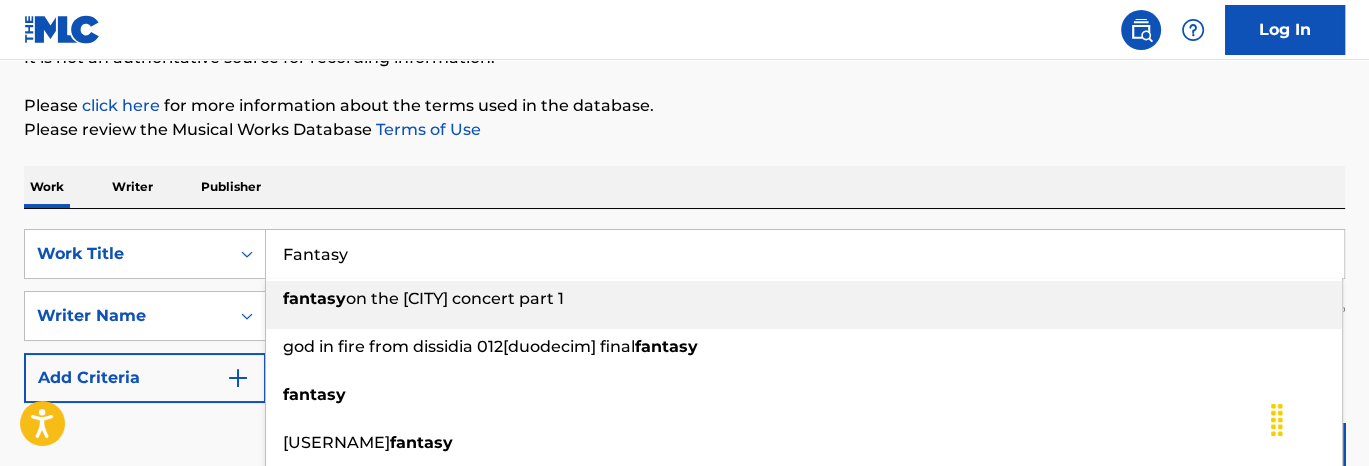 click on "Work Writer Publisher" at bounding box center (684, 187) 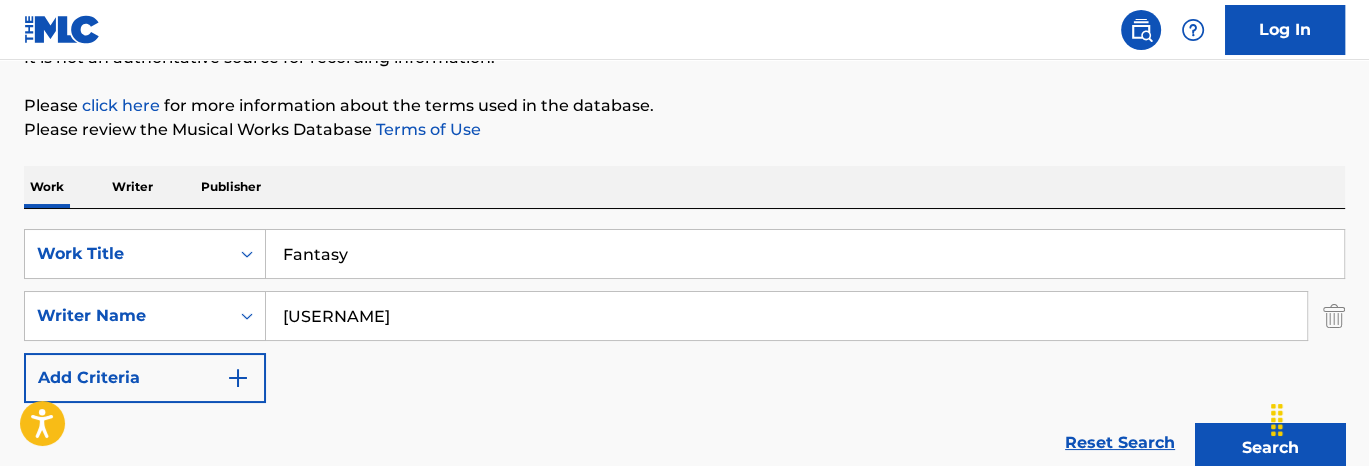 click on "Fantasy" at bounding box center [805, 254] 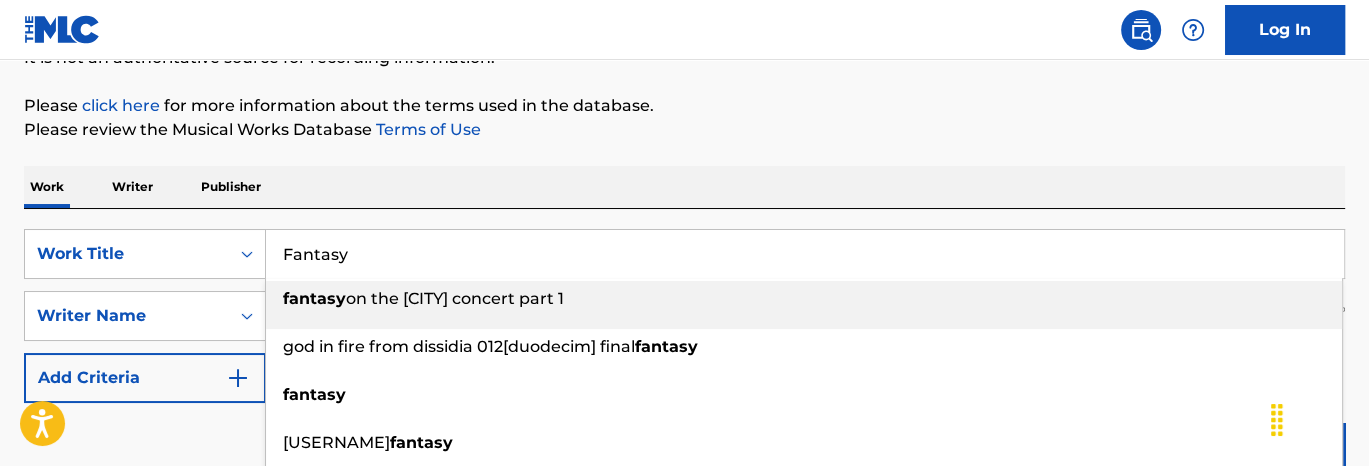 click on "Fantasy" at bounding box center [805, 254] 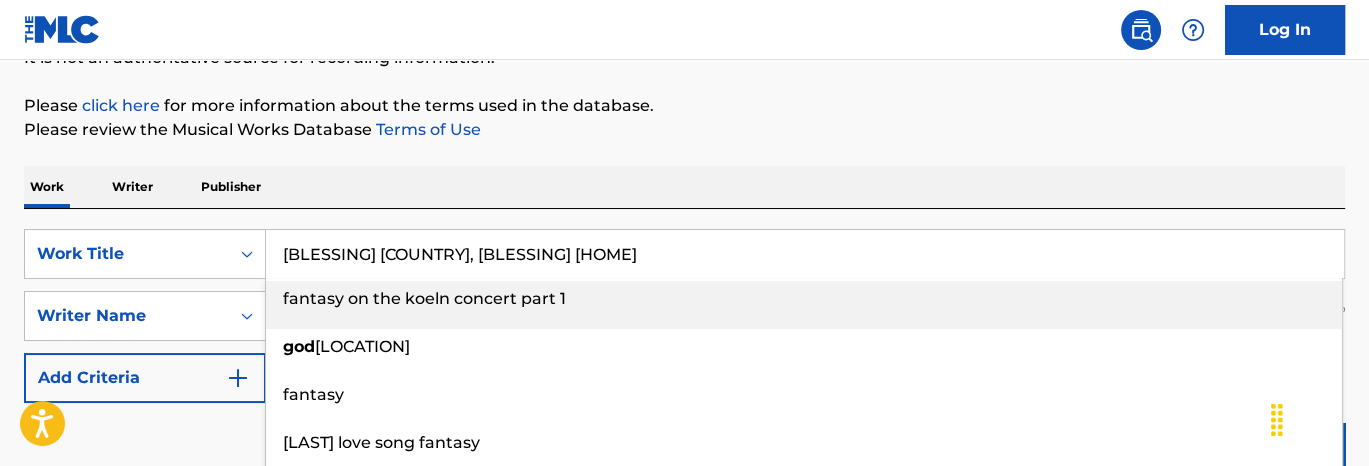 type on "[BLESSING] [COUNTRY], [BLESSING] [HOME]" 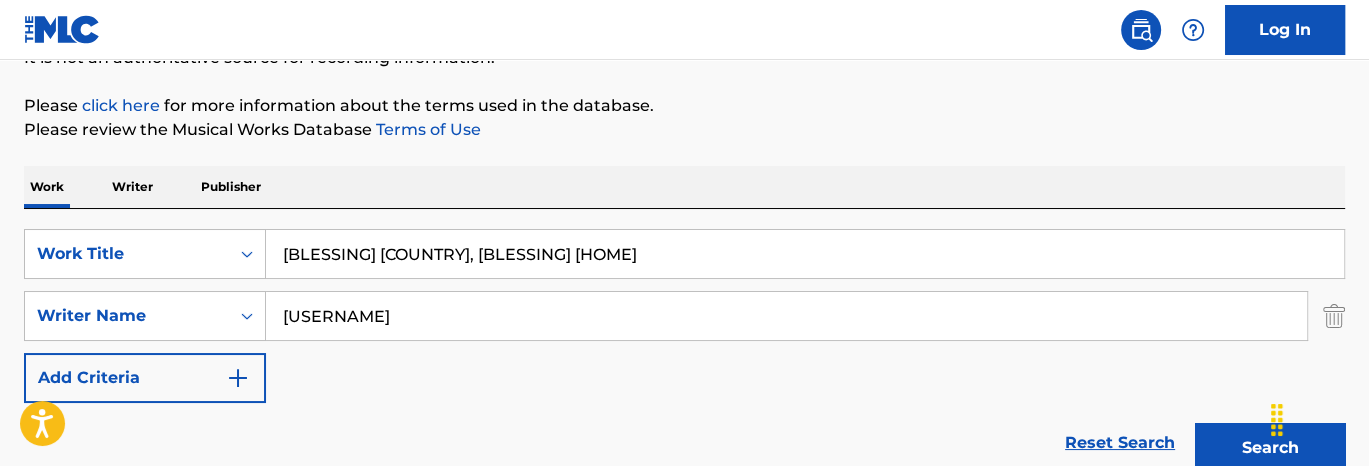 click on "[USERNAME]" at bounding box center (786, 316) 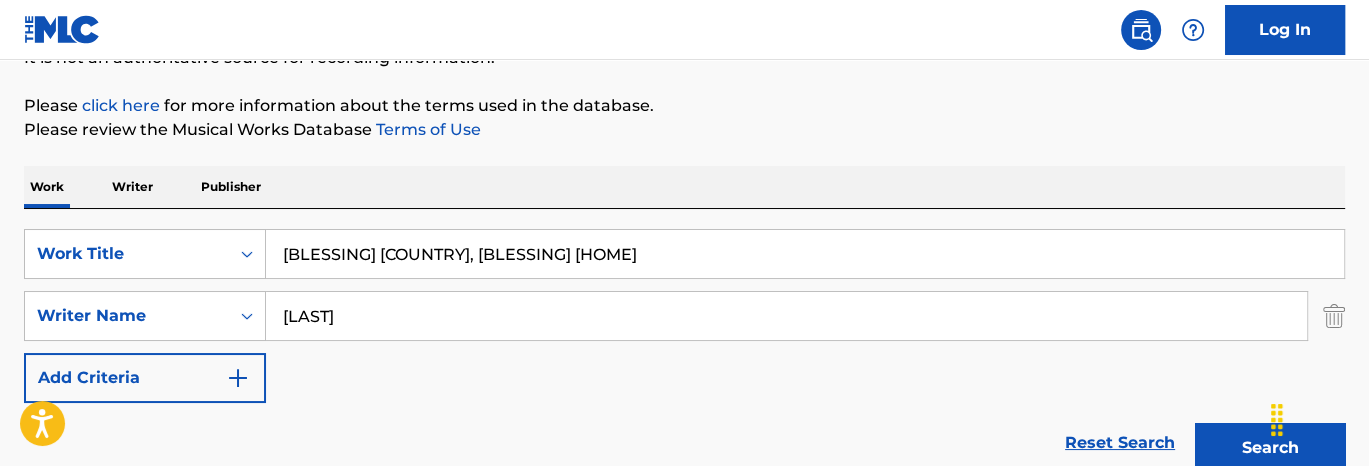 type on "[LAST]" 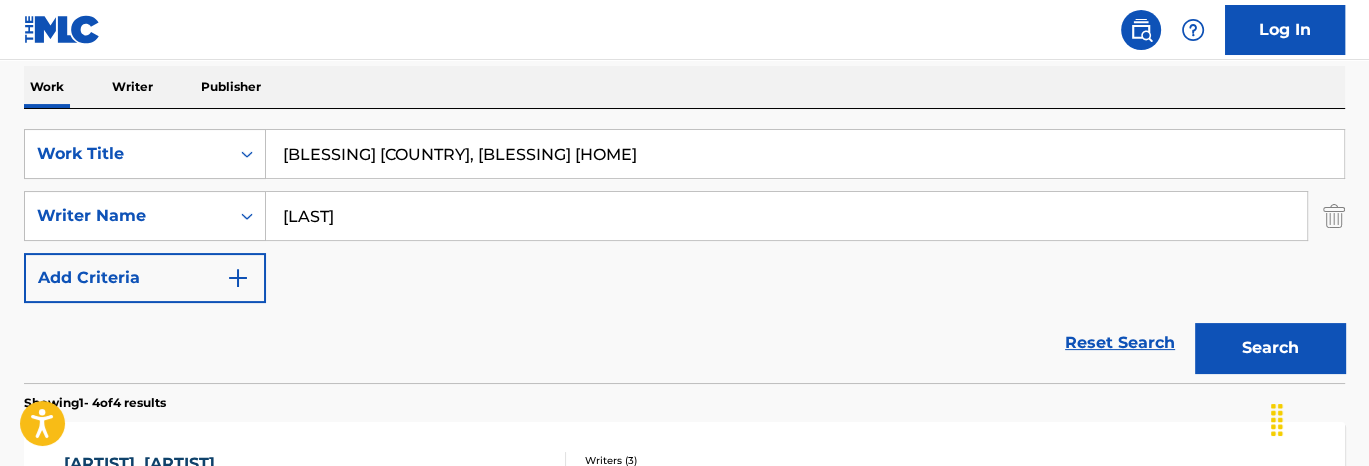 scroll, scrollTop: 416, scrollLeft: 0, axis: vertical 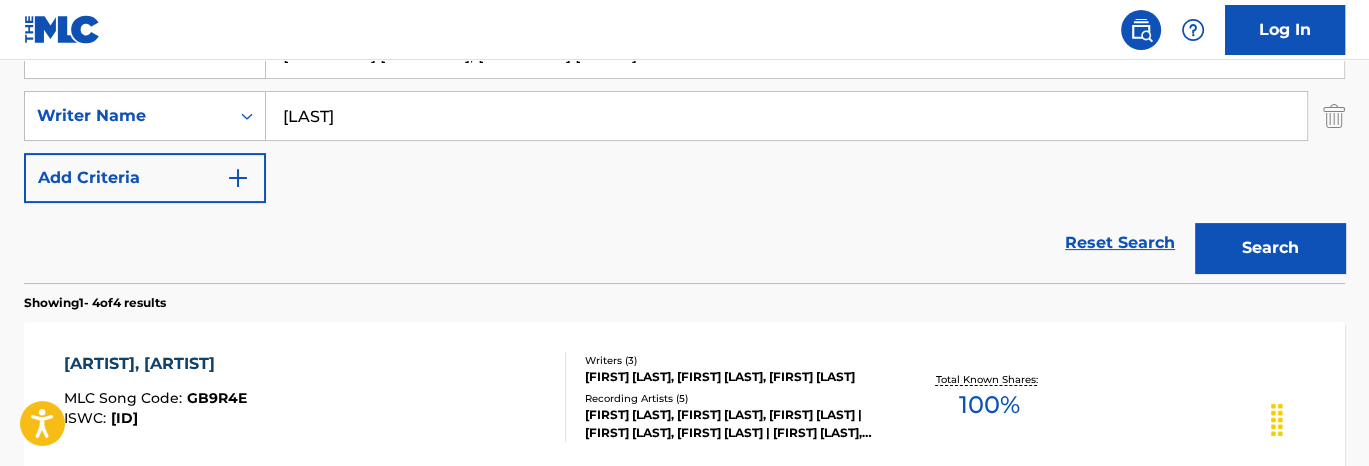 click on "GOD BLESS AMERICA, GOD BLESS MY HOME MLC Song Code : [SONG CODE] ISWC : [ISWC] Writers ( 3 ) [FIRST] [LAST], [FIRST] [LAST] [LAST], [FIRST] [LAST] Recording Artists ( 5 ) [FIRST] [LAST], [ARTIST], [FIRST] [LAST] | [ARTIST], [FIRST] [LAST], [FIRST] [LAST] AND [ARTIST], [ARTIST] | [FIRST] [LAST] Total Known Shares: 100 %" at bounding box center [684, 397] 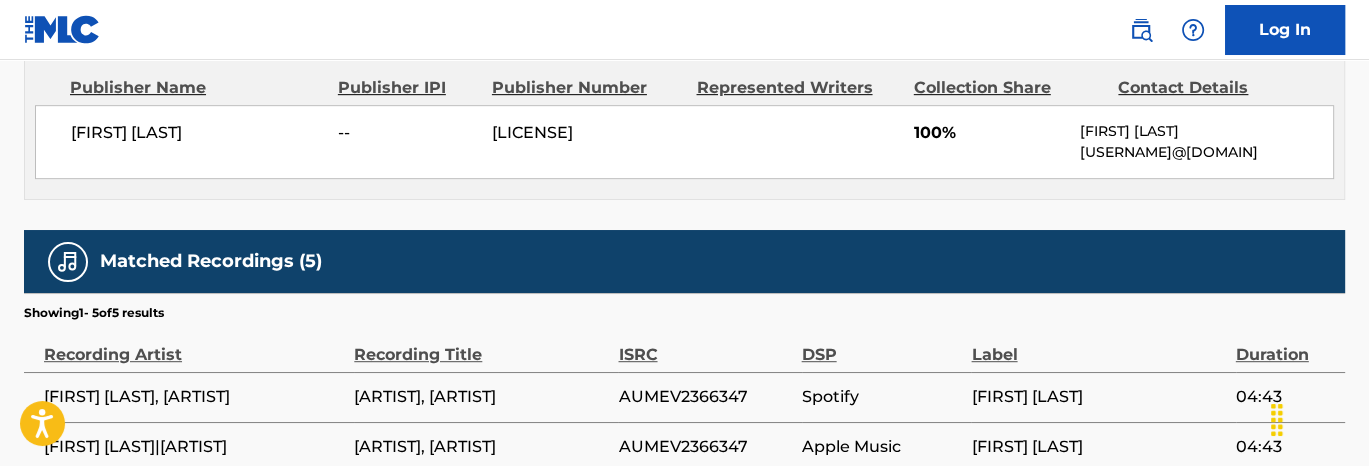 scroll, scrollTop: 900, scrollLeft: 0, axis: vertical 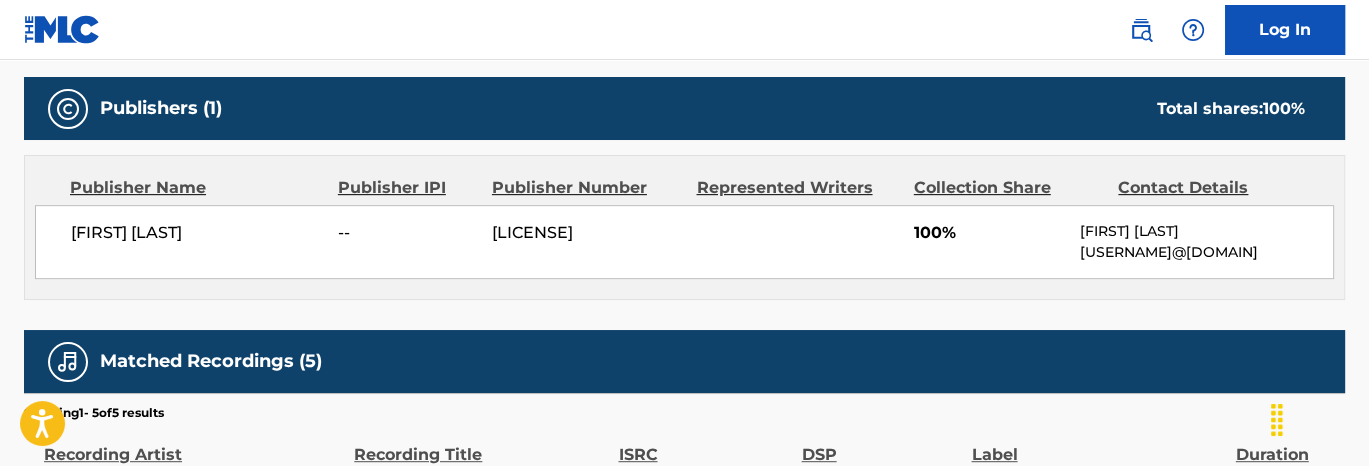 drag, startPoint x: 1077, startPoint y: 270, endPoint x: 1279, endPoint y: 283, distance: 202.41788 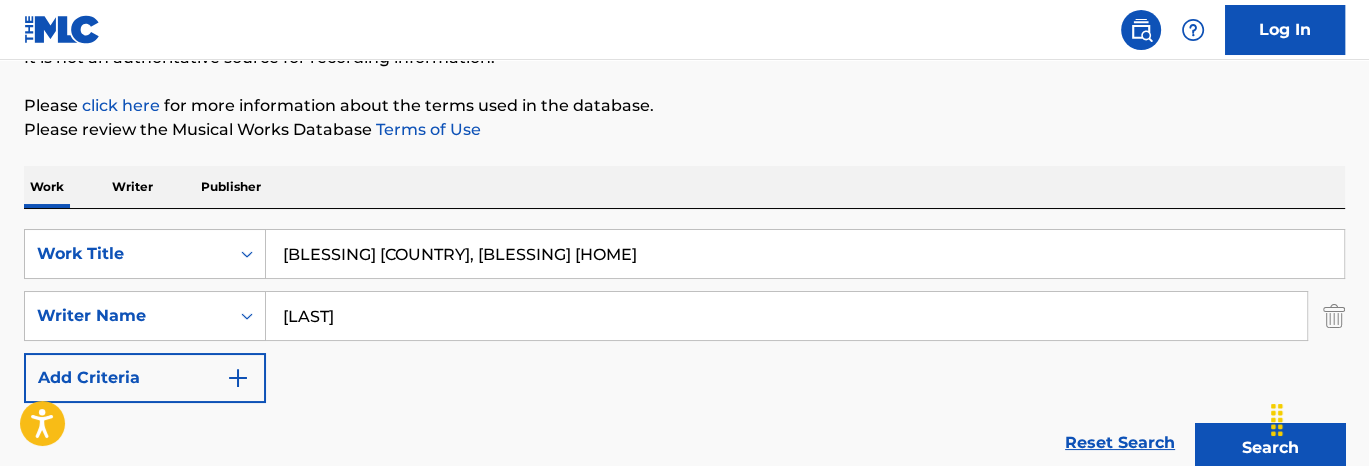 scroll, scrollTop: 316, scrollLeft: 0, axis: vertical 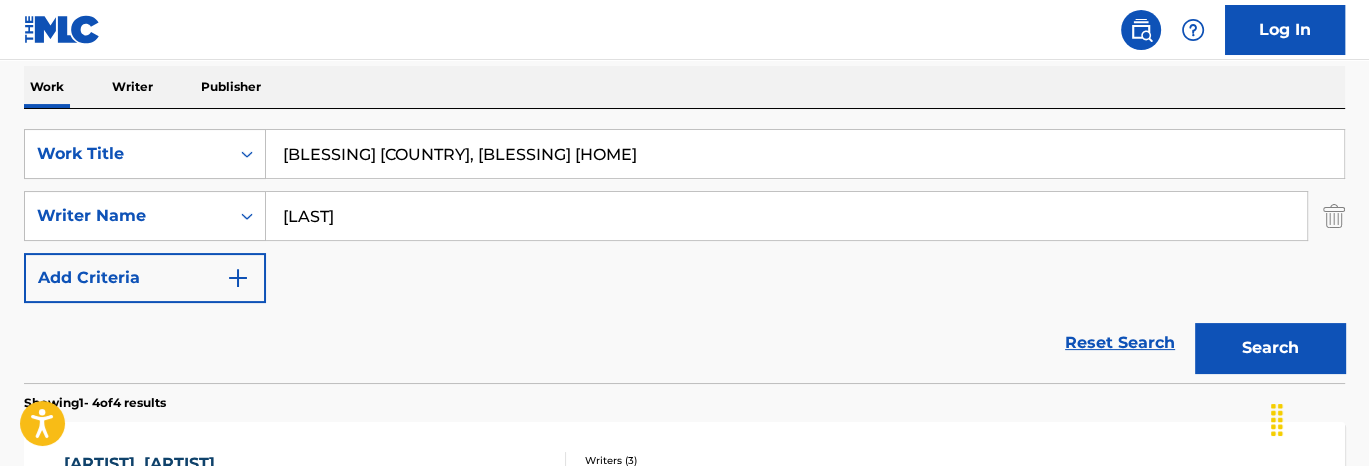 click on "[BLESSING] [COUNTRY], [BLESSING] [HOME]" at bounding box center [805, 154] 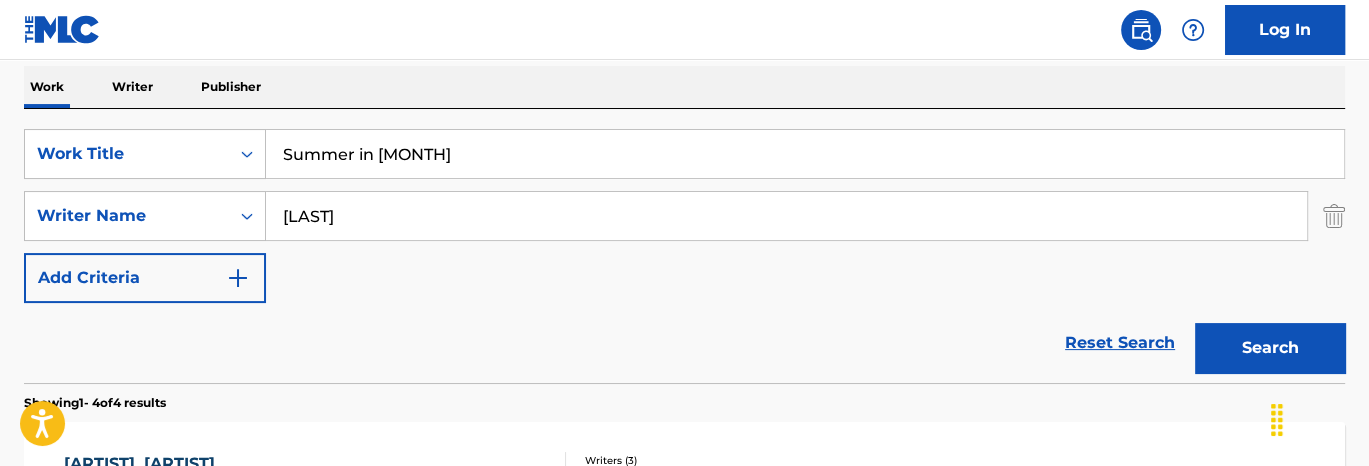 type on "Summer in [MONTH]" 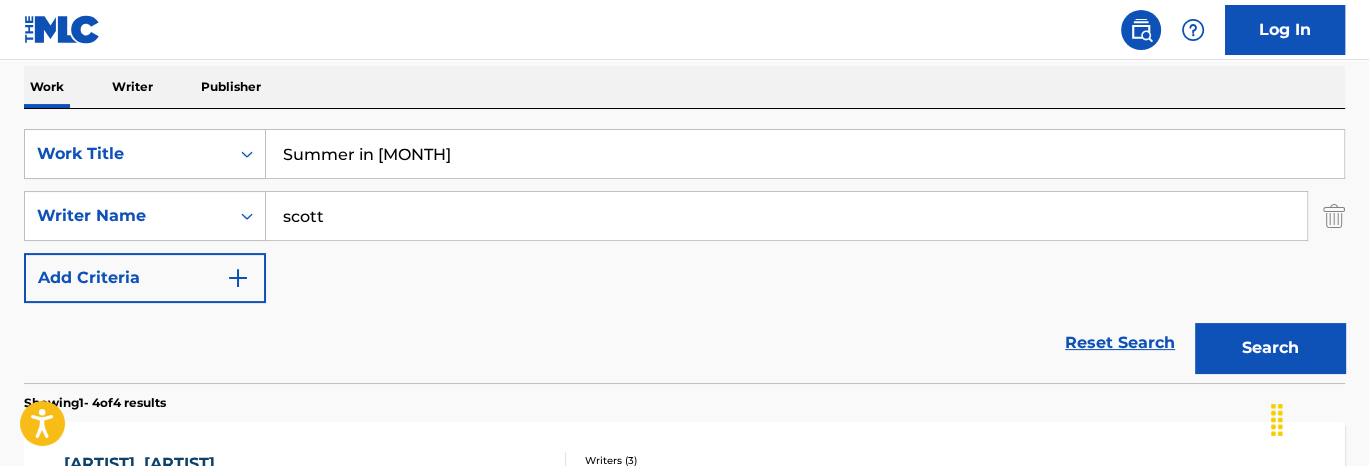 type on "scott" 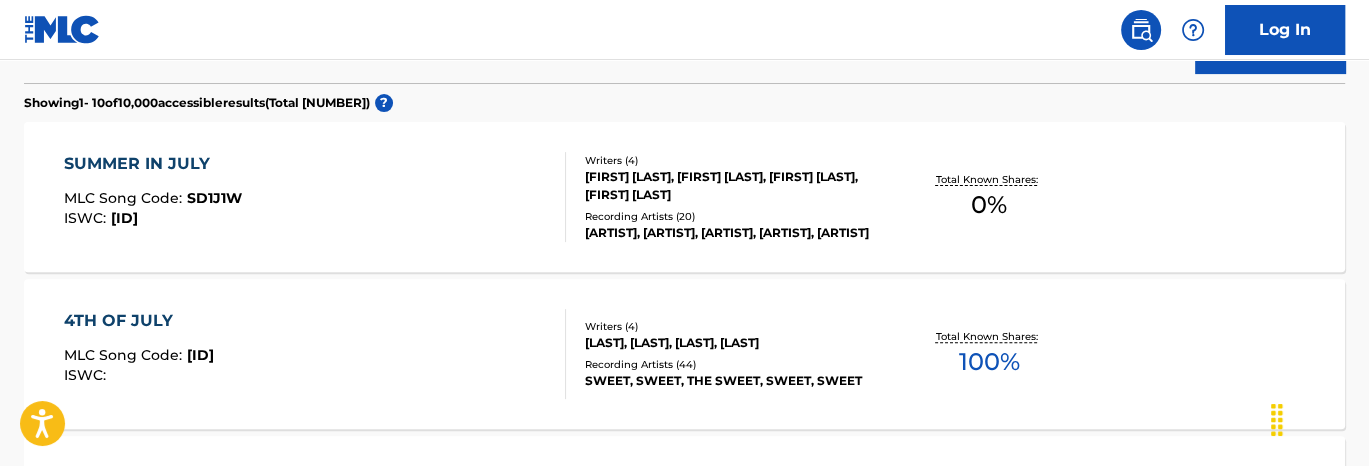 scroll, scrollTop: 416, scrollLeft: 0, axis: vertical 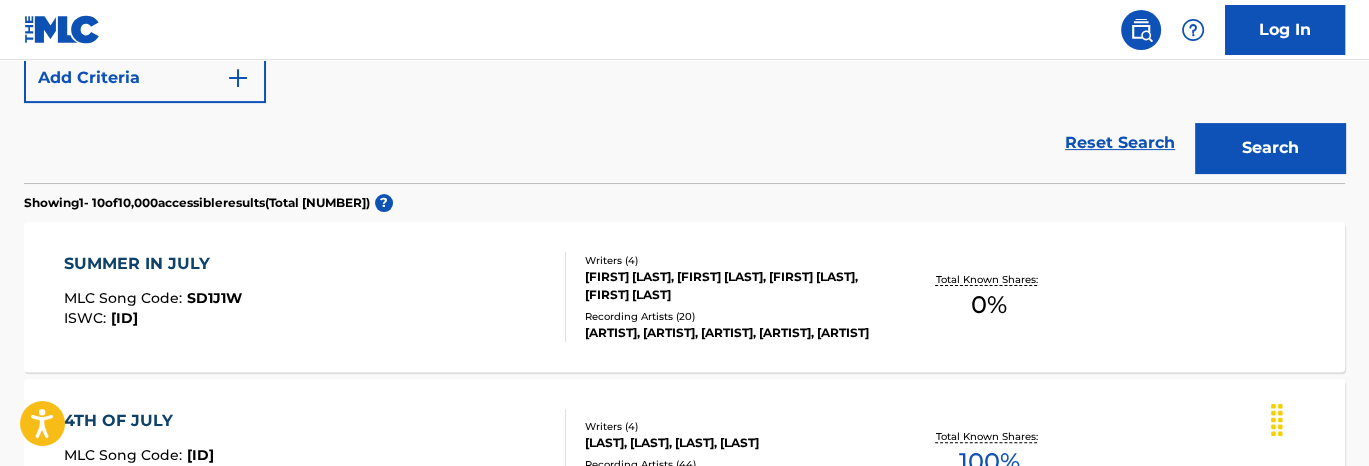 click on "SUMMER IN JULY MLC Song Code : SD1J1W ISWC : [ISWC] Writers ( 4 ) [FIRST] [LAST], [FIRST] [LAST], [FIRST] [LAST], [FIRST] [LAST] Recording Artists ( 20 ) [ARTIST], [ARTIST], [ARTIST], [ARTIST], [ARTIST] Total Known Shares: 0 %" at bounding box center [684, 297] 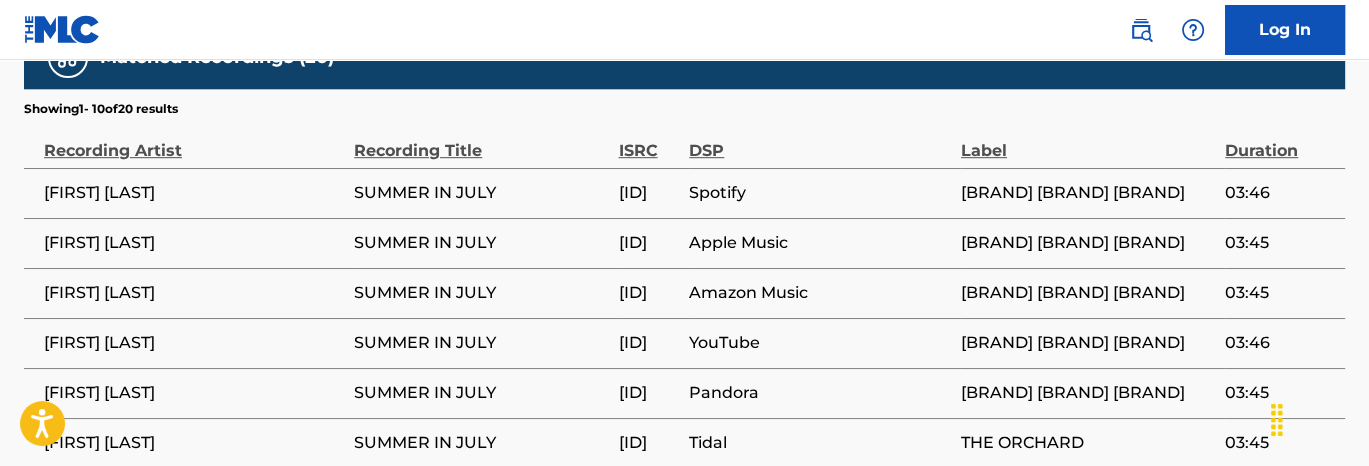 scroll, scrollTop: 737, scrollLeft: 0, axis: vertical 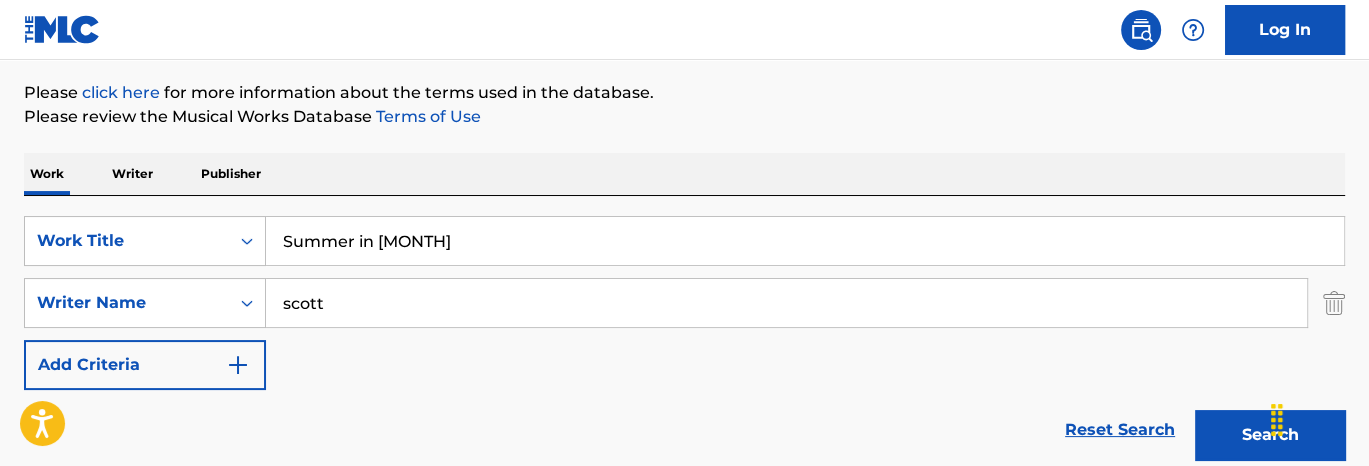 click on "Summer in [MONTH]" at bounding box center [805, 241] 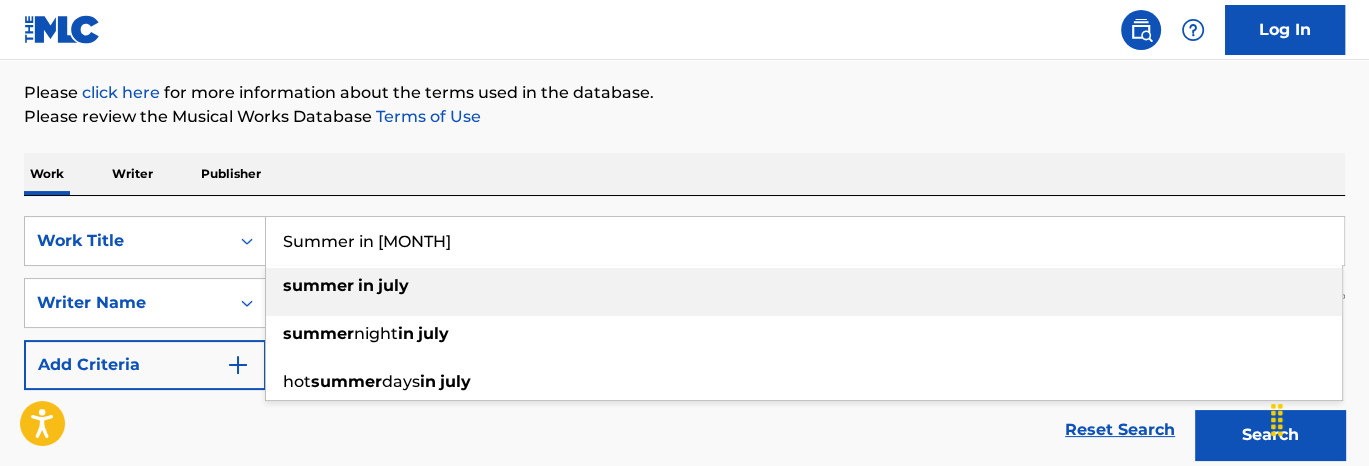 click on "Summer in [MONTH]" at bounding box center [805, 241] 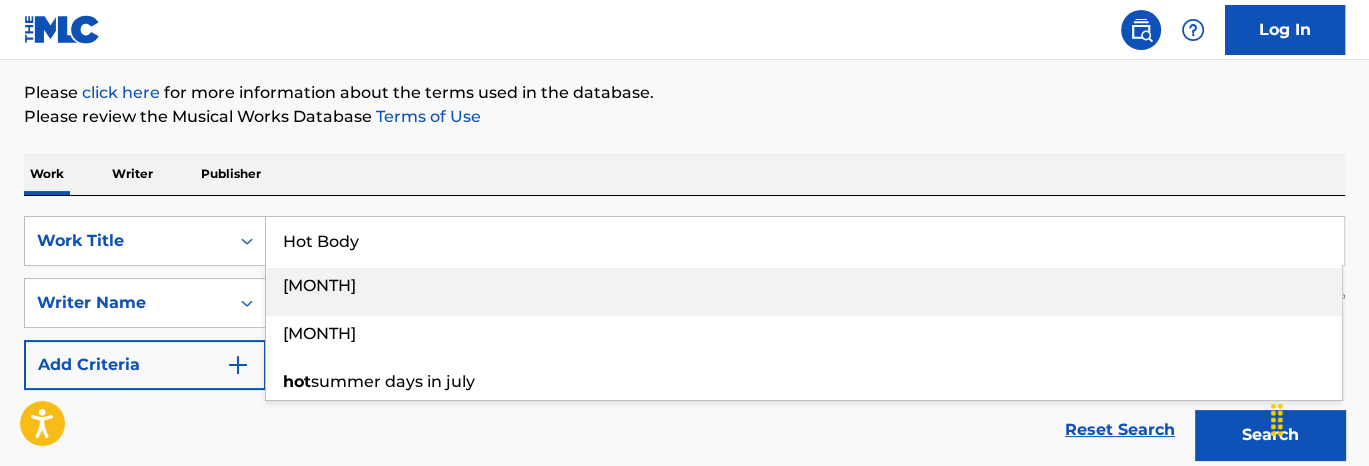 type on "Hot Body" 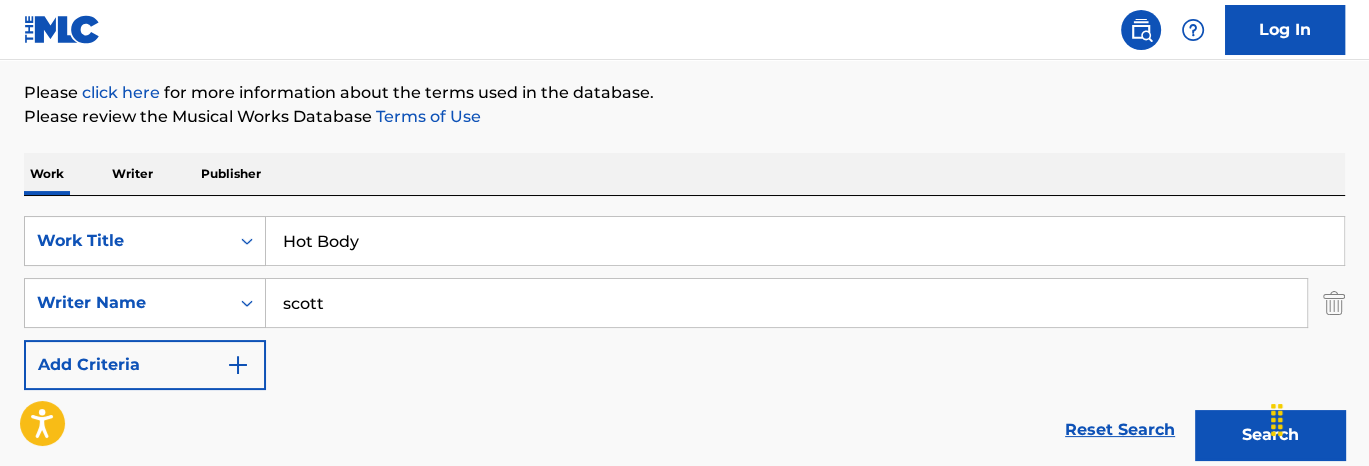 click on "Please review the Musical Works Database   Terms of Use" at bounding box center [684, 117] 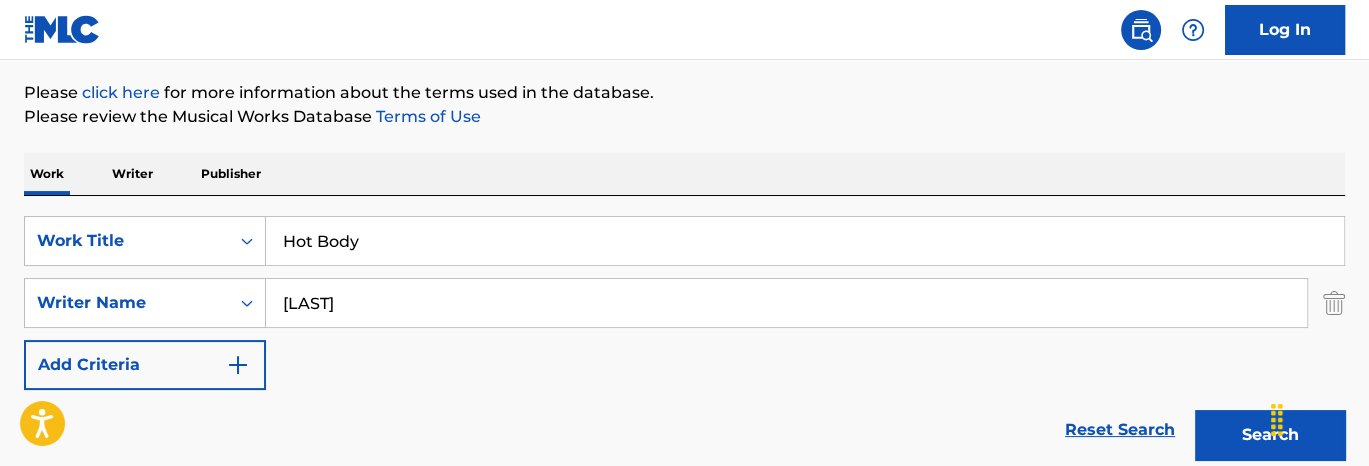 click on "Search" at bounding box center [1270, 435] 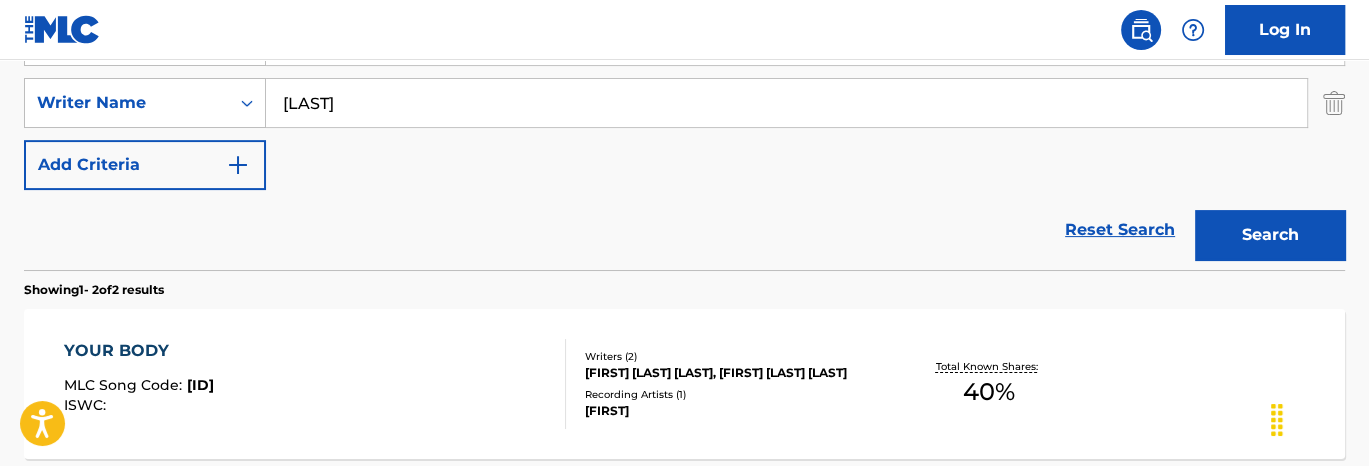 click on "[LAST]" at bounding box center (786, 103) 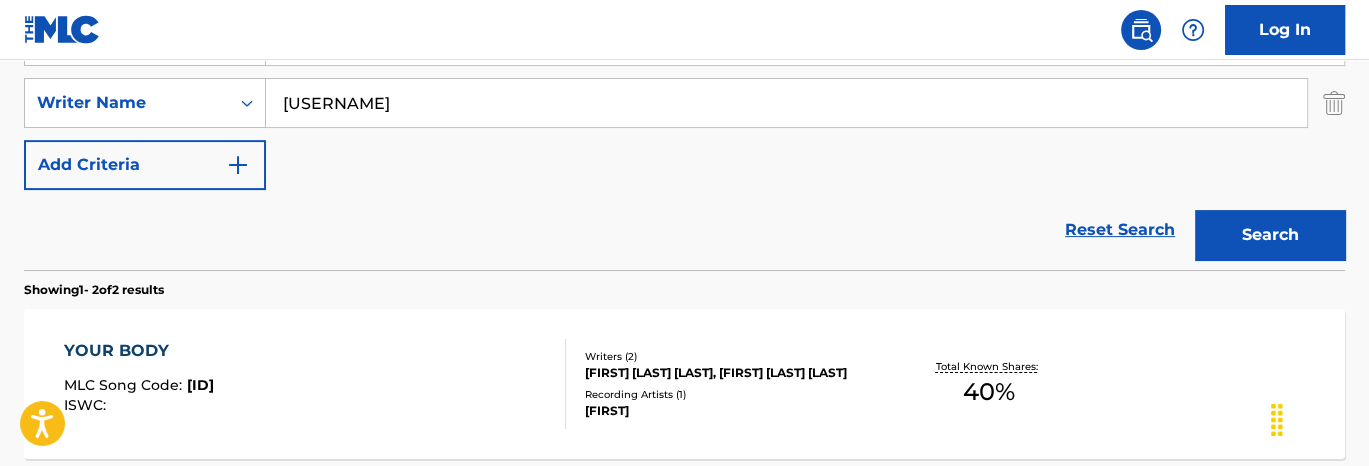 type on "[USERNAME]" 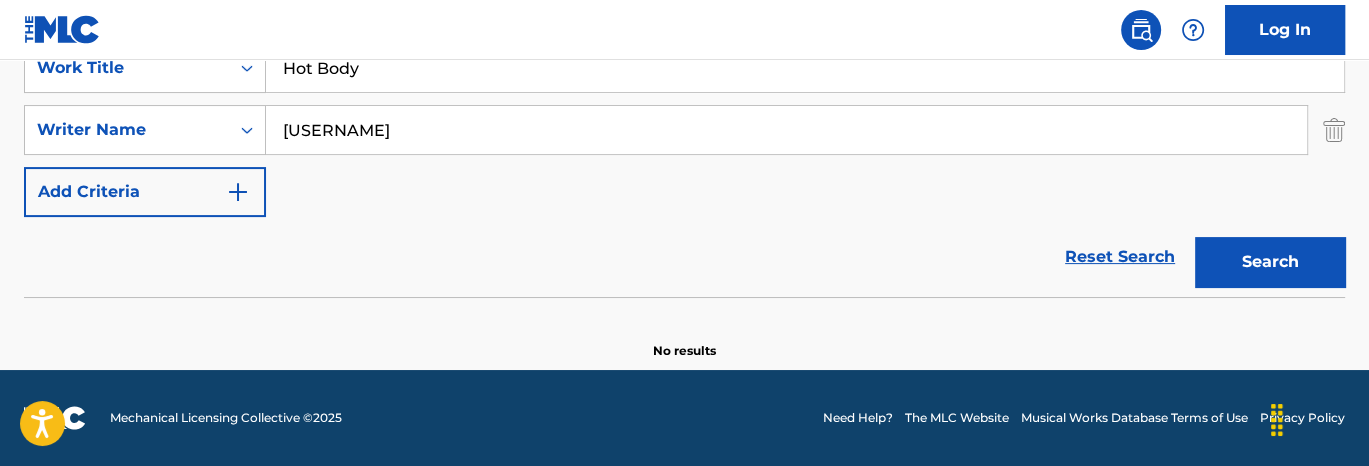 scroll, scrollTop: 402, scrollLeft: 0, axis: vertical 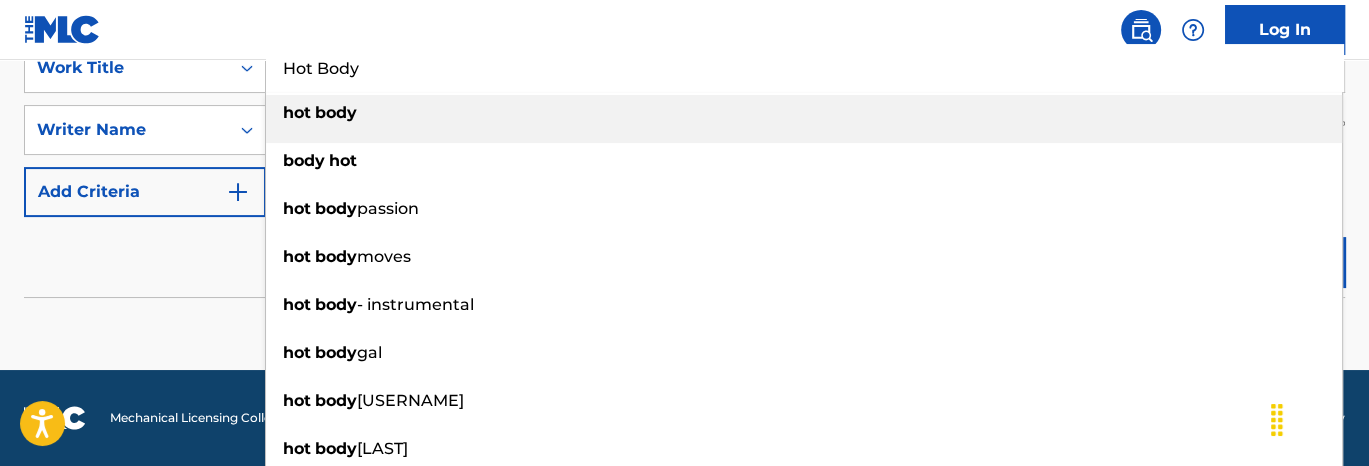 click on "hot   body" at bounding box center (804, 113) 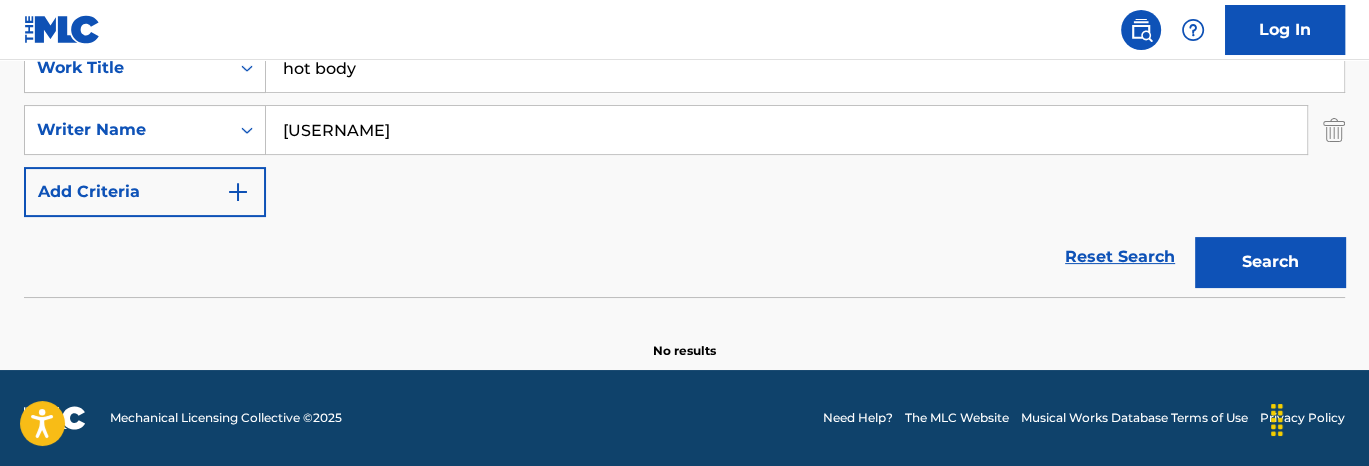 click on "[USERNAME]" at bounding box center [786, 130] 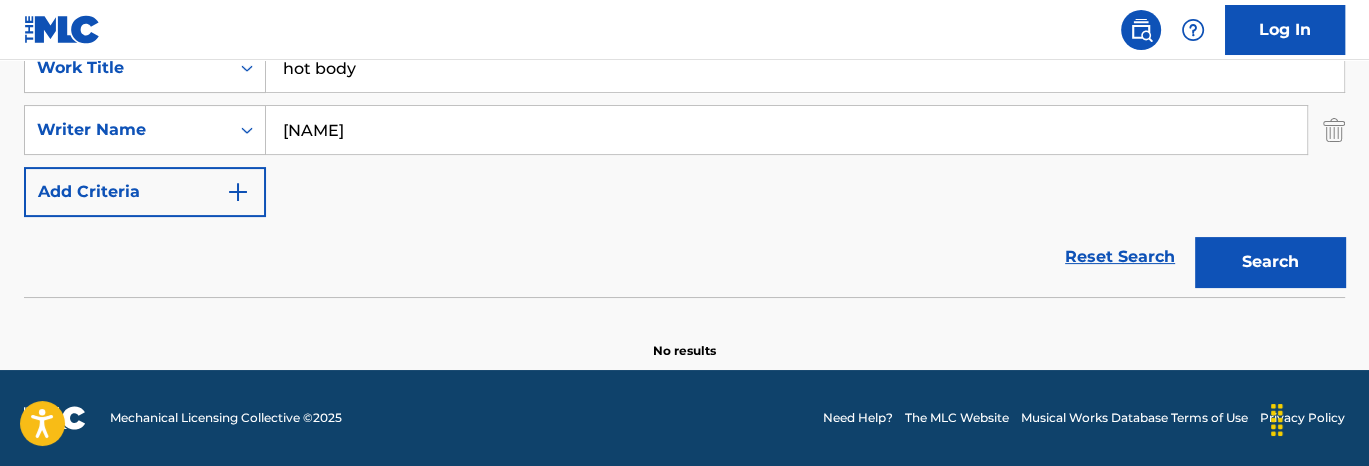 click on "Search" at bounding box center (1270, 262) 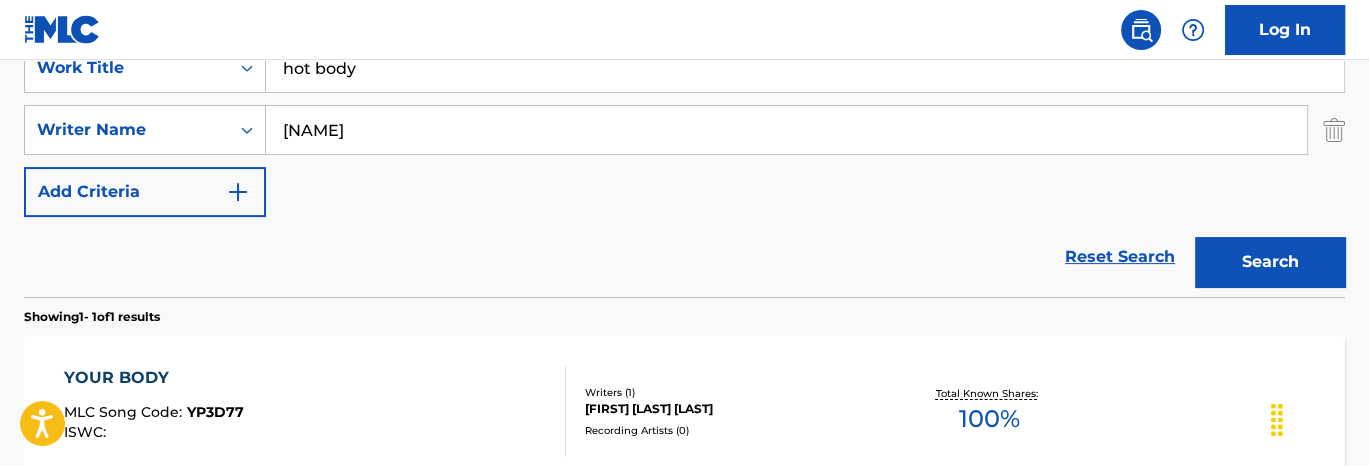 click on "[NAME]" at bounding box center [786, 130] 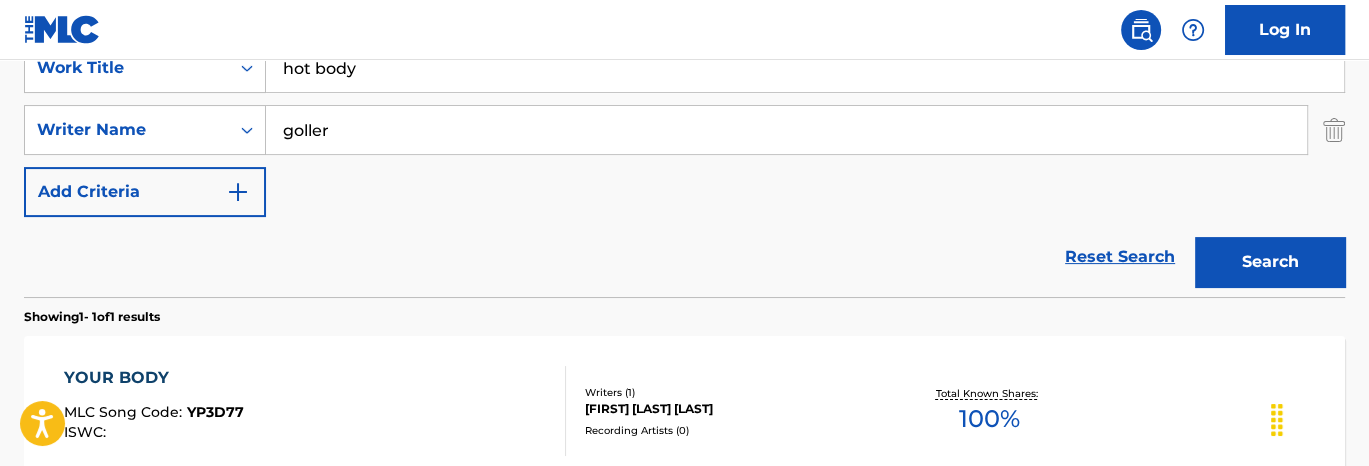 click on "Search" at bounding box center [1270, 262] 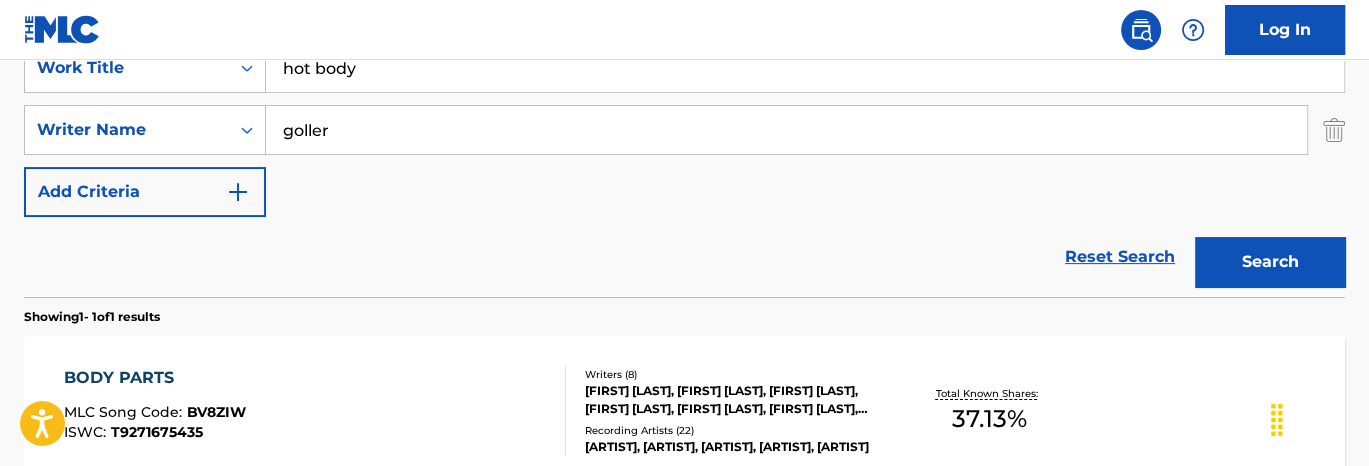 click on "goller" at bounding box center [786, 130] 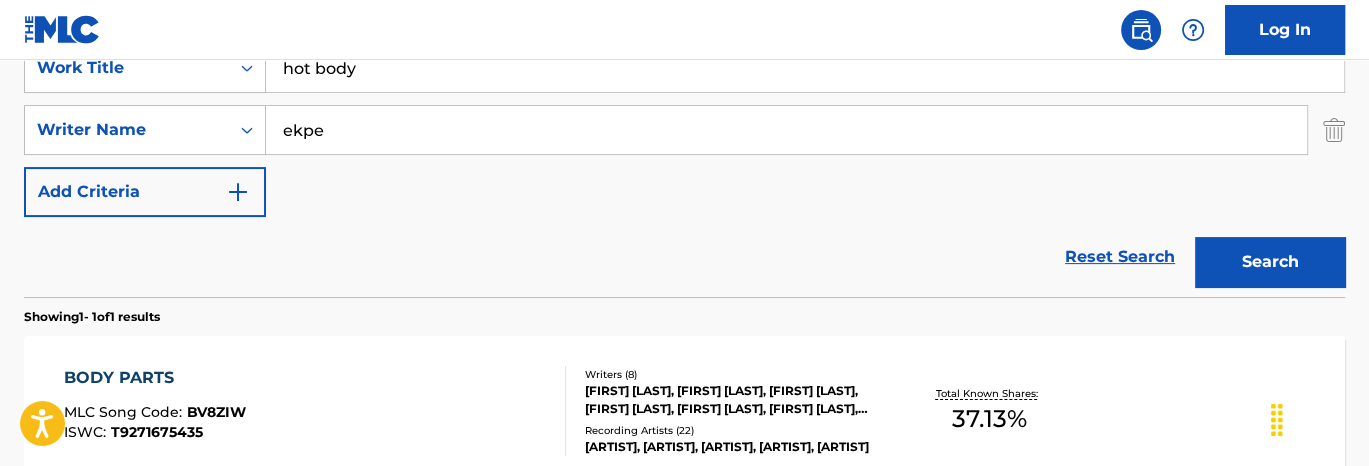 click on "Search" at bounding box center (1270, 262) 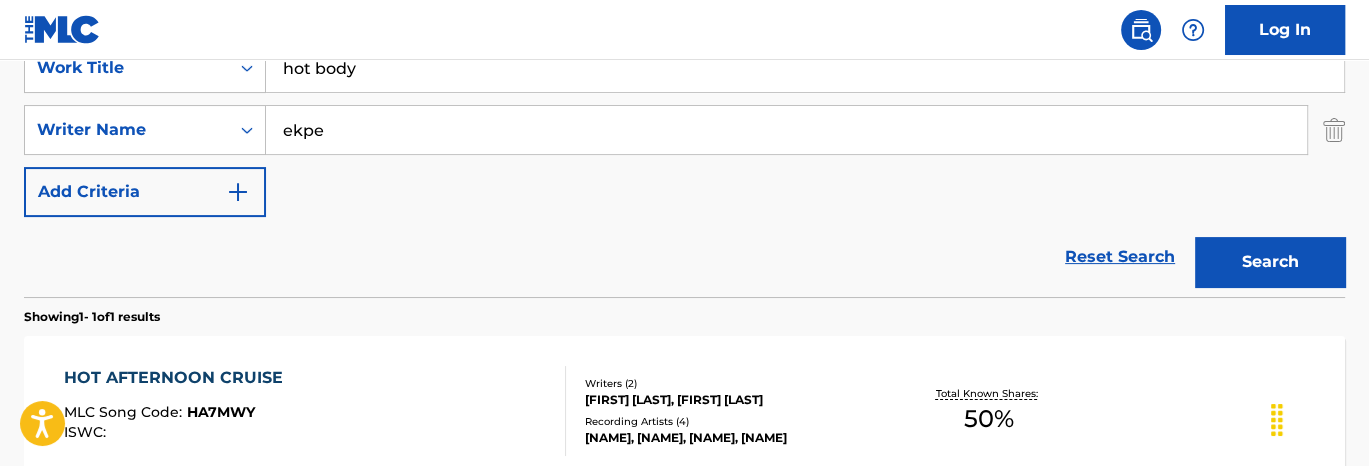click on "ekpe" at bounding box center (786, 130) 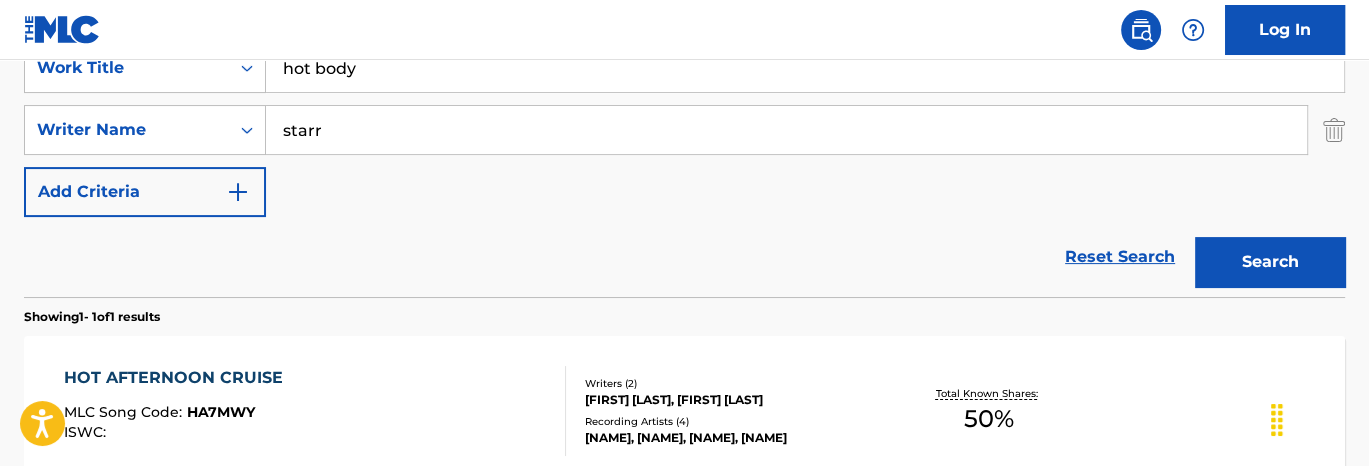 type on "starr" 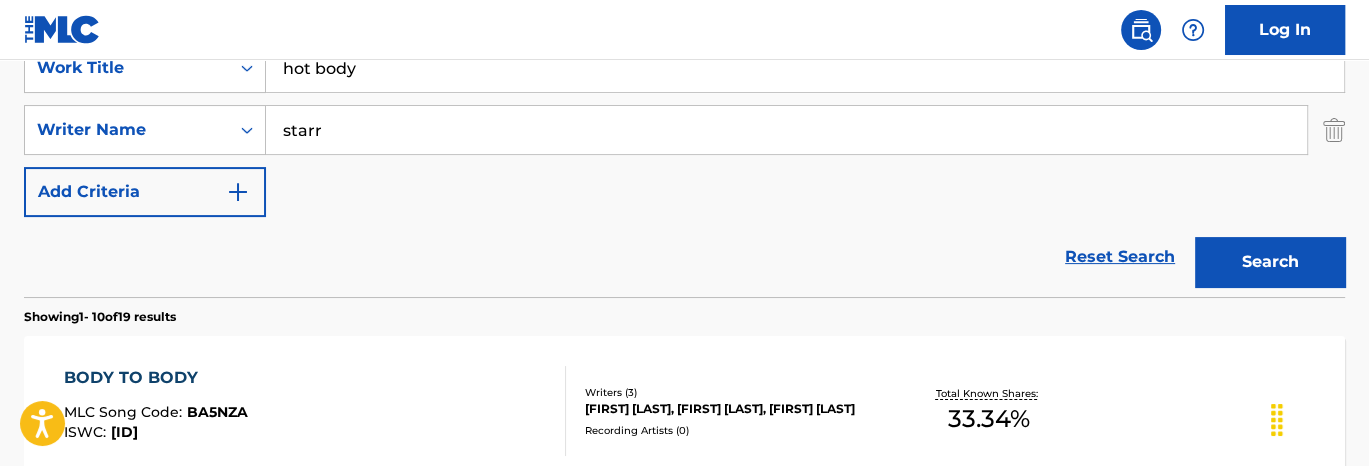 click on "hot body" at bounding box center [805, 68] 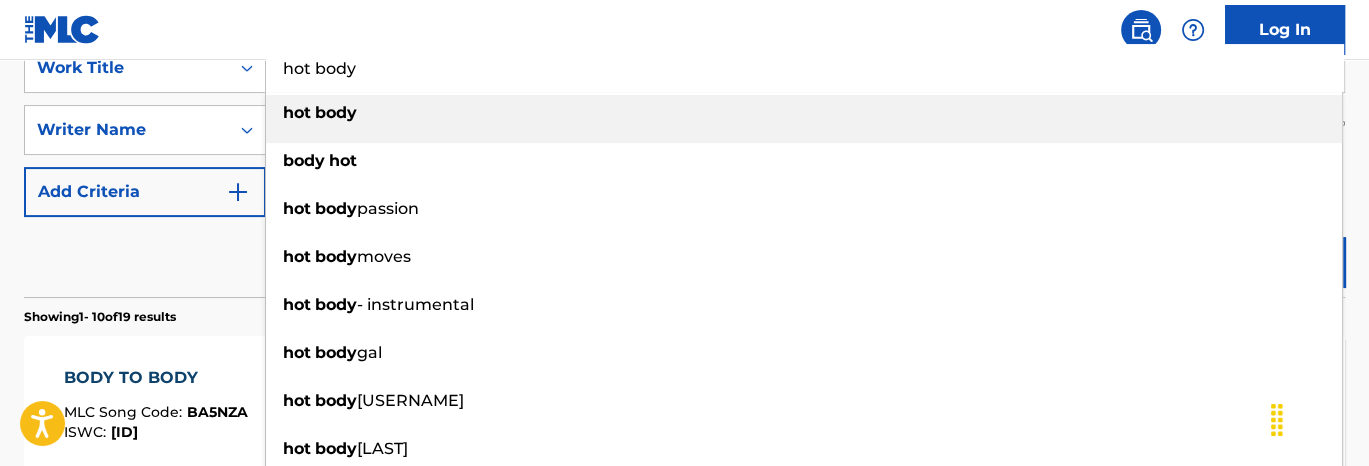 click on "hot body" at bounding box center [805, 68] 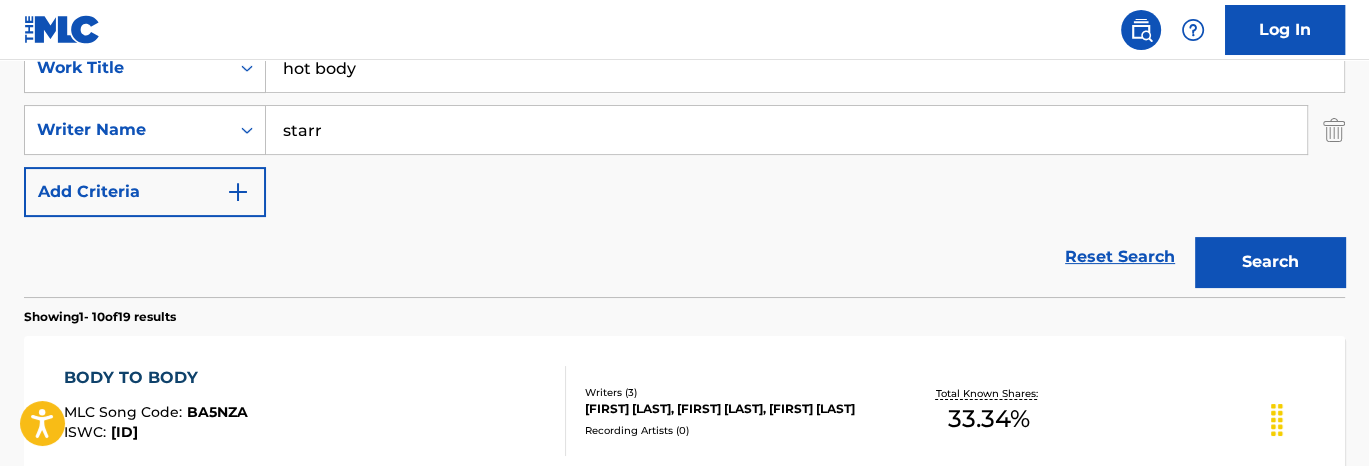 click on "hot body" at bounding box center [805, 68] 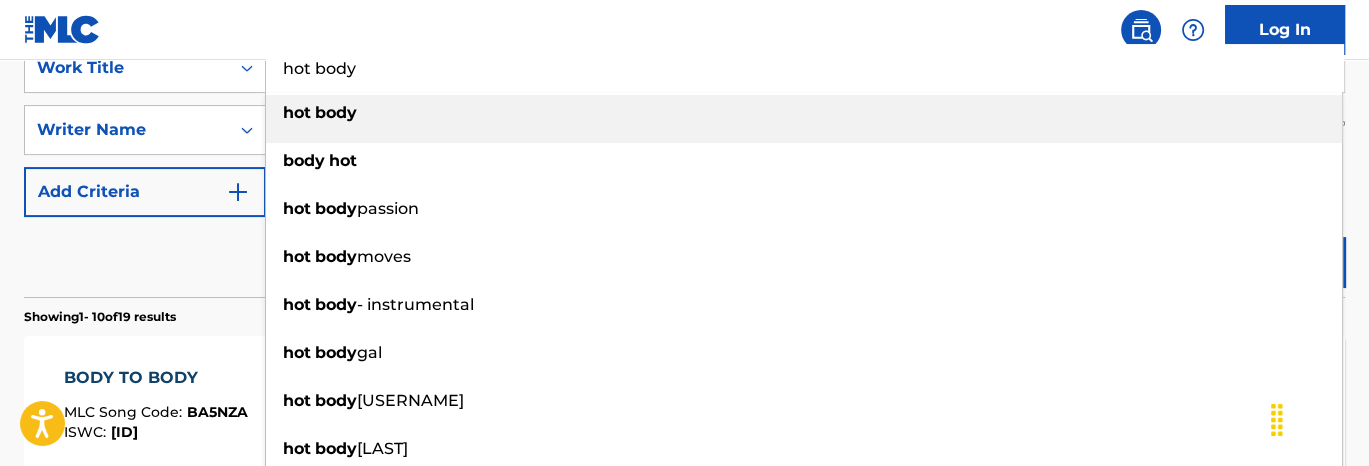 click on "hot body" at bounding box center [805, 68] 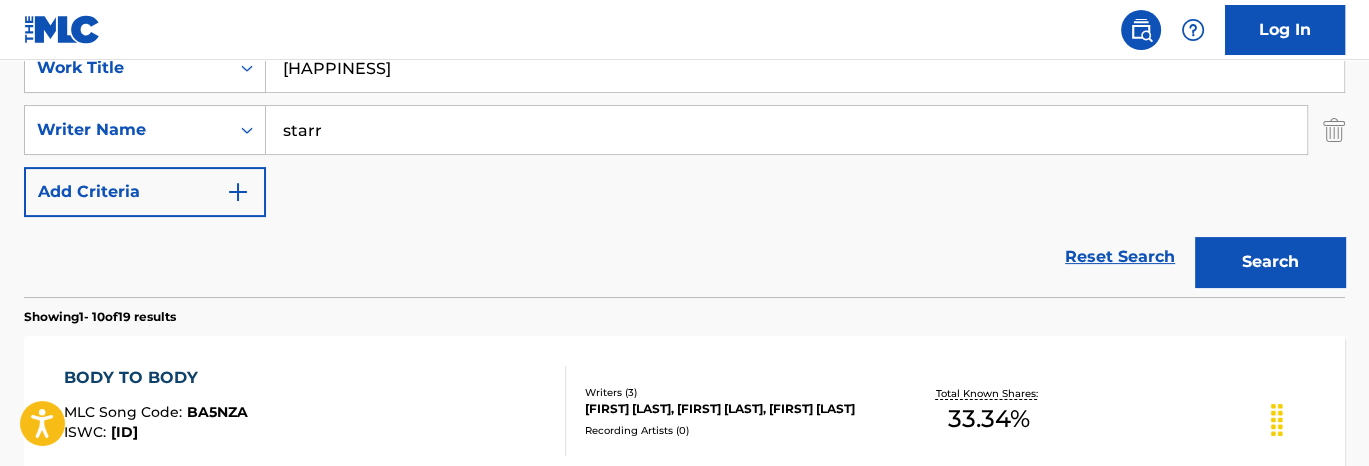 type on "[HAPPINESS]" 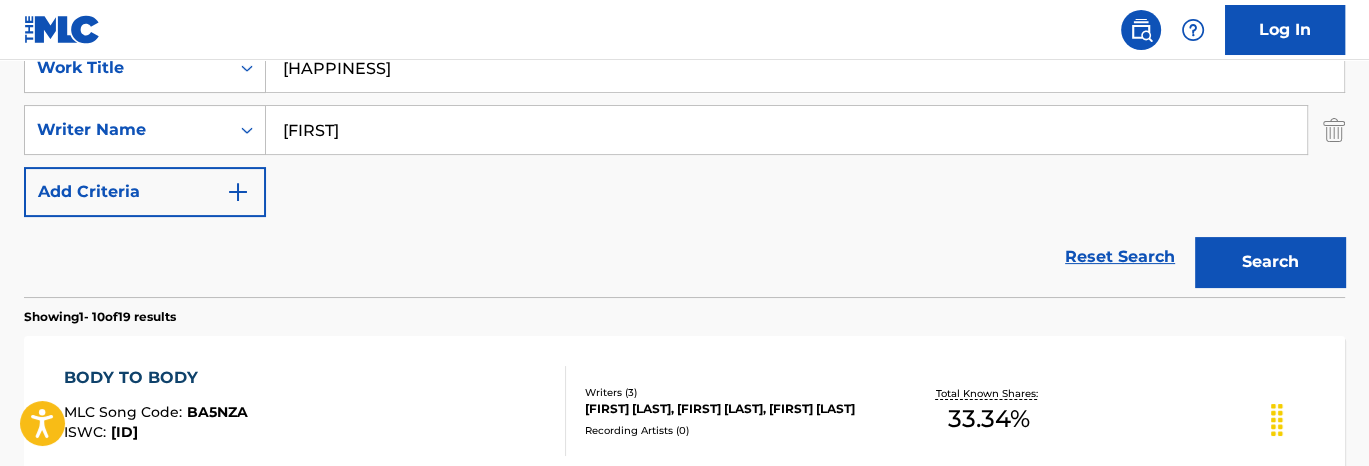 type on "[FIRST]" 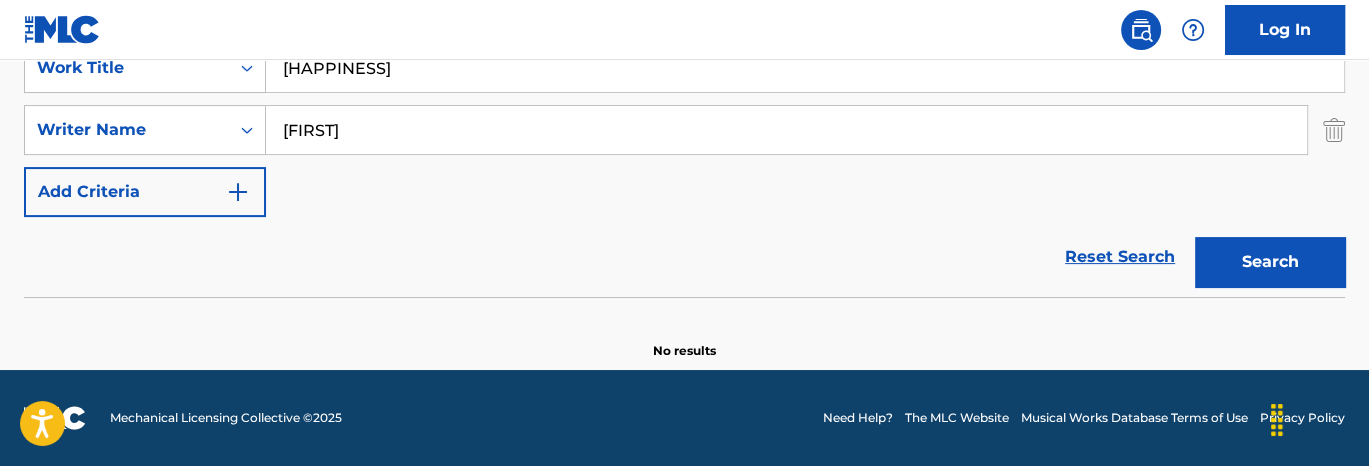 click on "[HAPPINESS]" at bounding box center (805, 68) 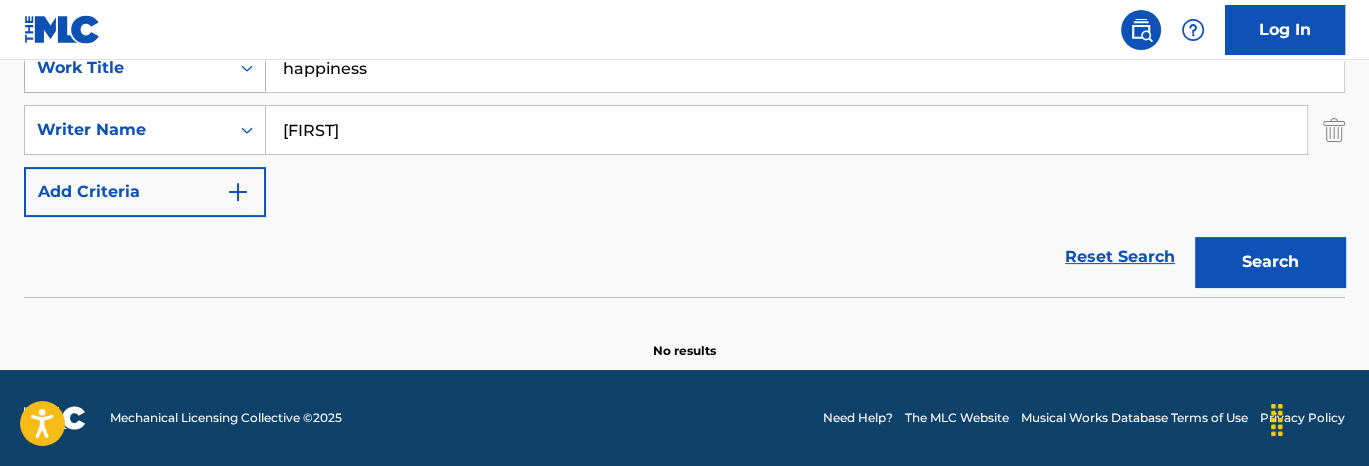 drag, startPoint x: 398, startPoint y: 88, endPoint x: 239, endPoint y: 64, distance: 160.80112 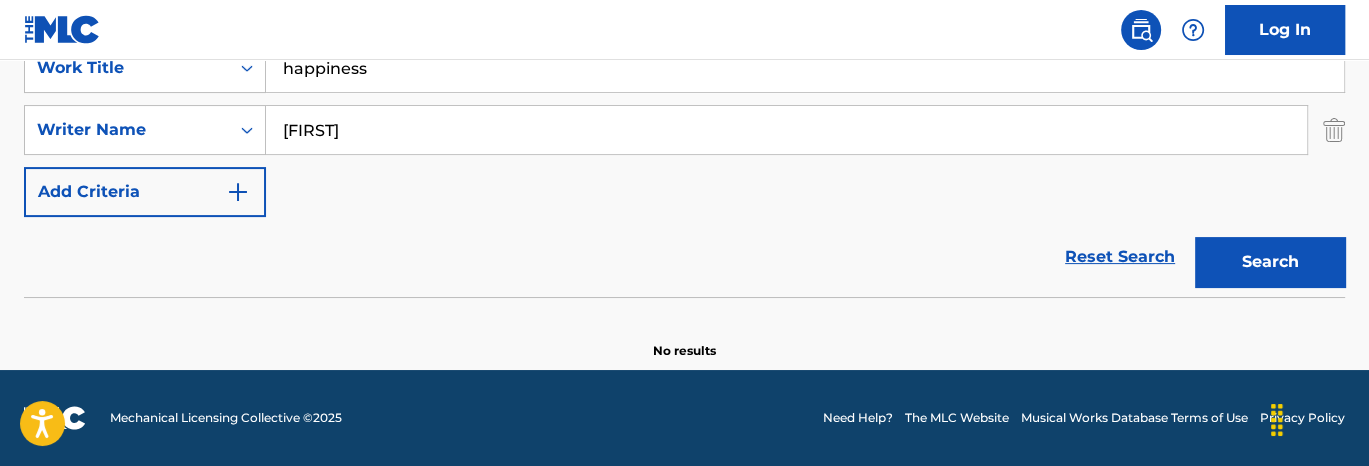 click on "happiness" at bounding box center [805, 68] 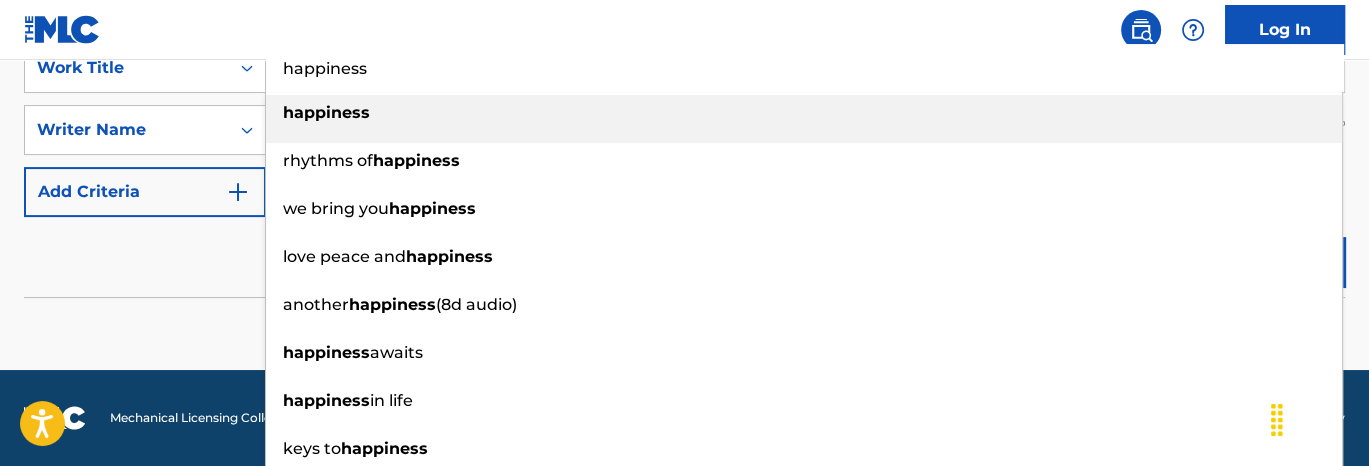 click on "happiness" at bounding box center (805, 68) 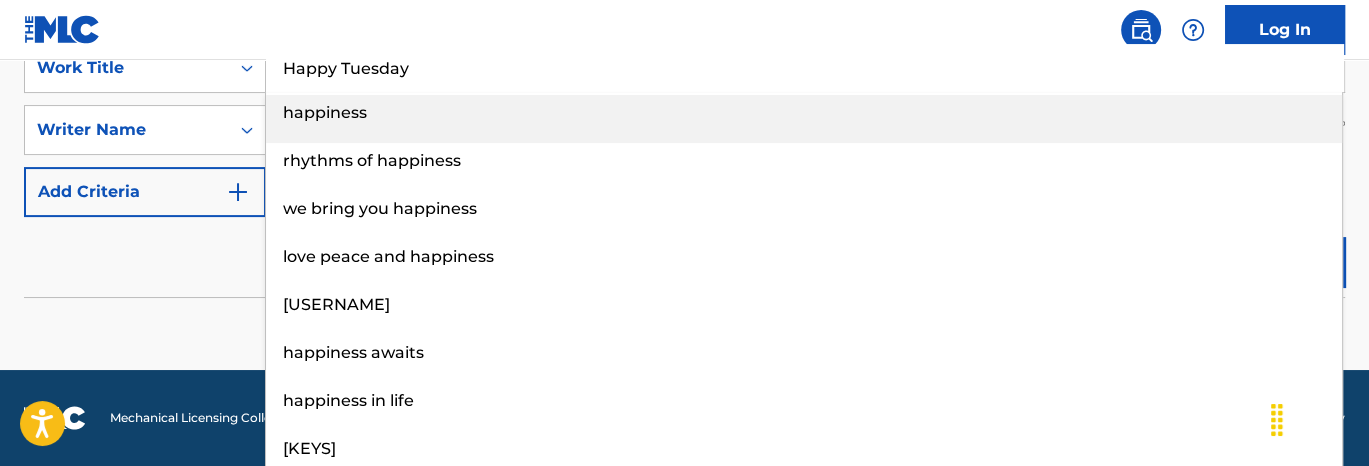 type on "Happy Tuesday" 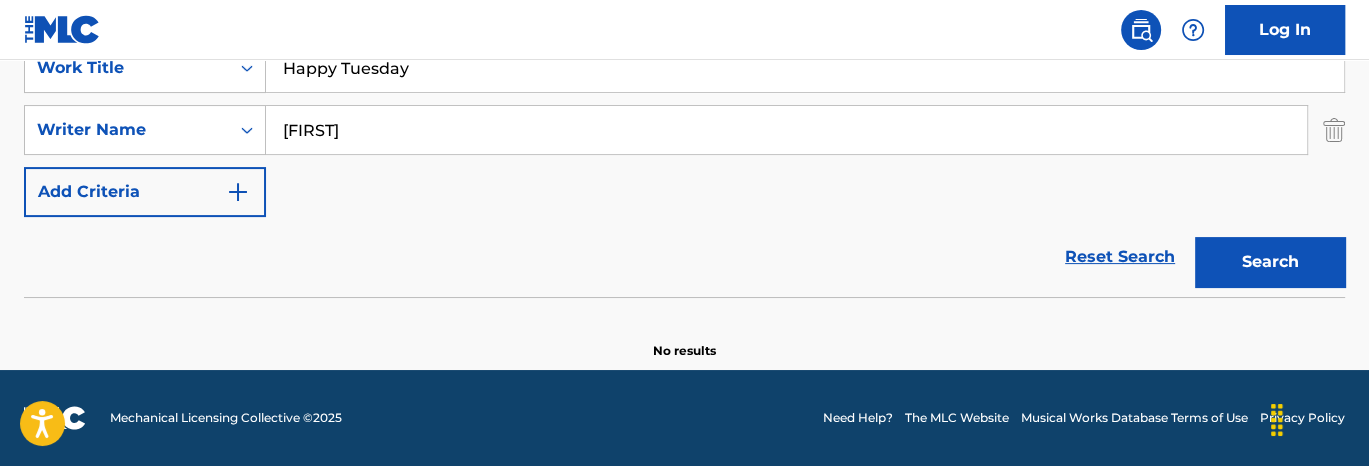 click on "[FIRST]" at bounding box center (786, 130) 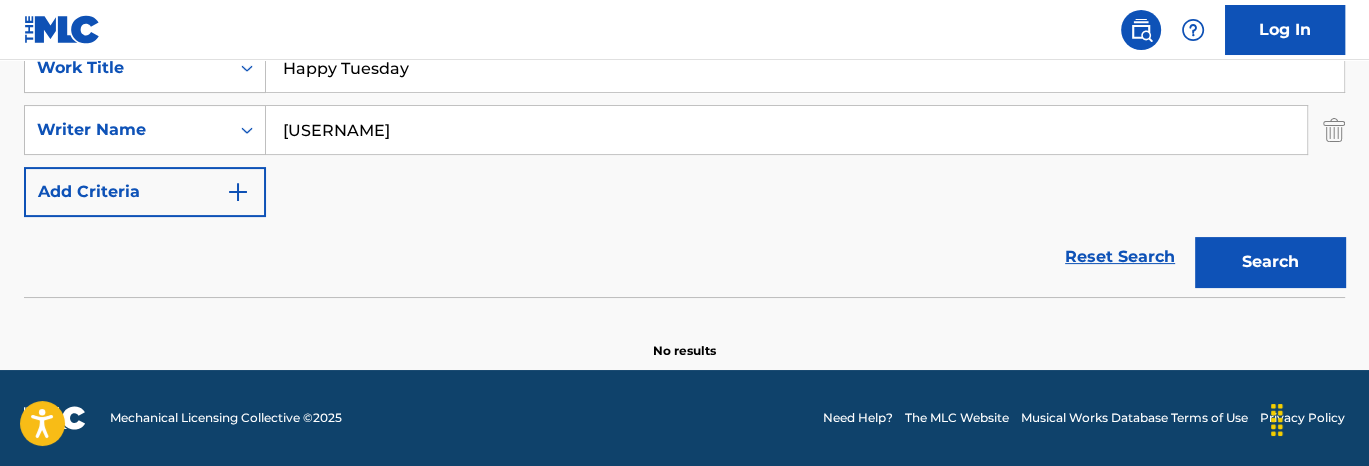 type on "[USERNAME]" 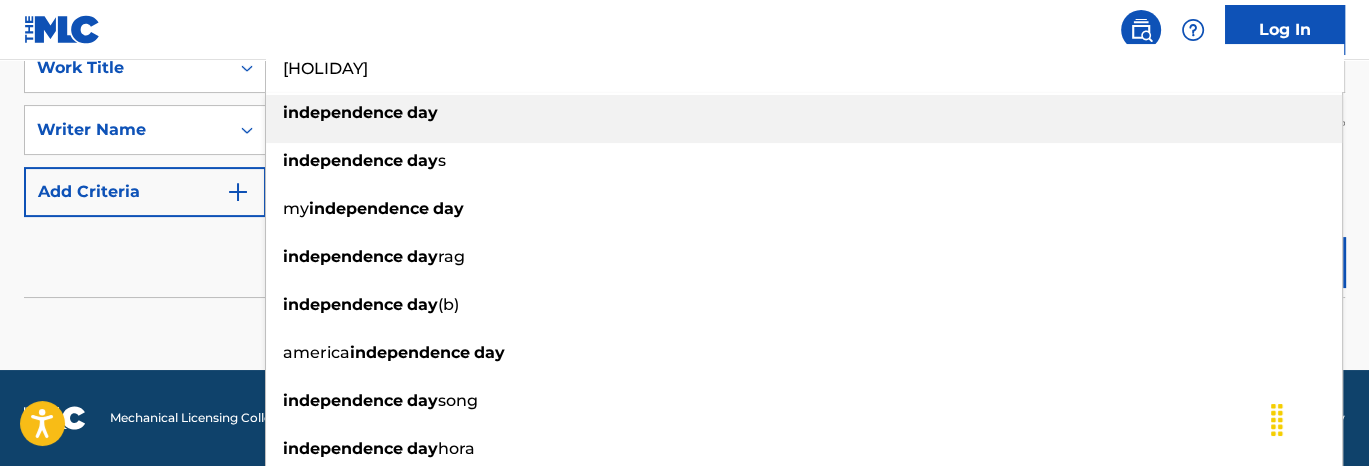 type on "[HOLIDAY]" 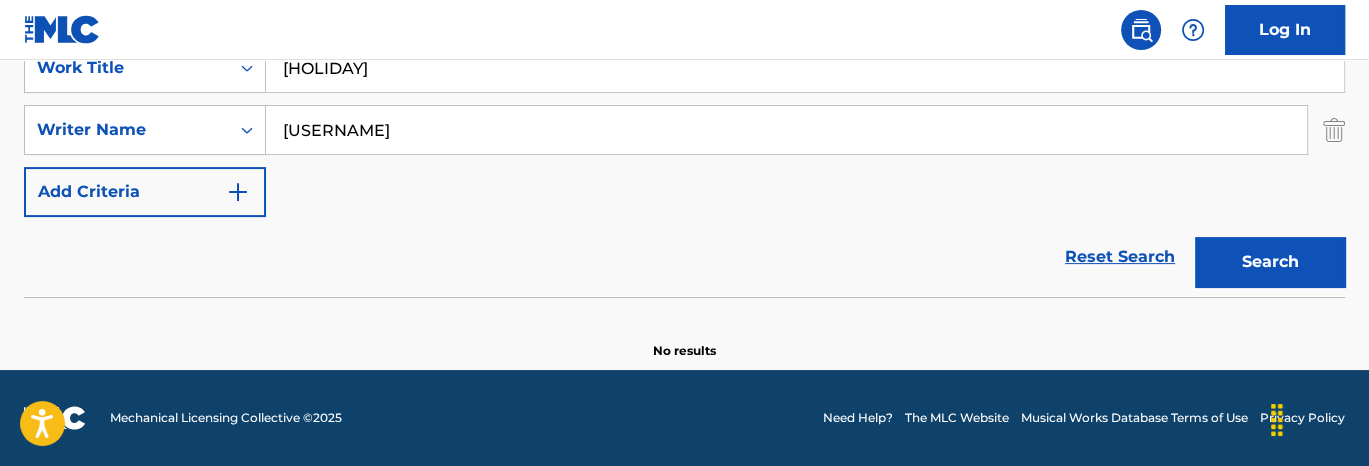 click on "Log In" at bounding box center (684, 30) 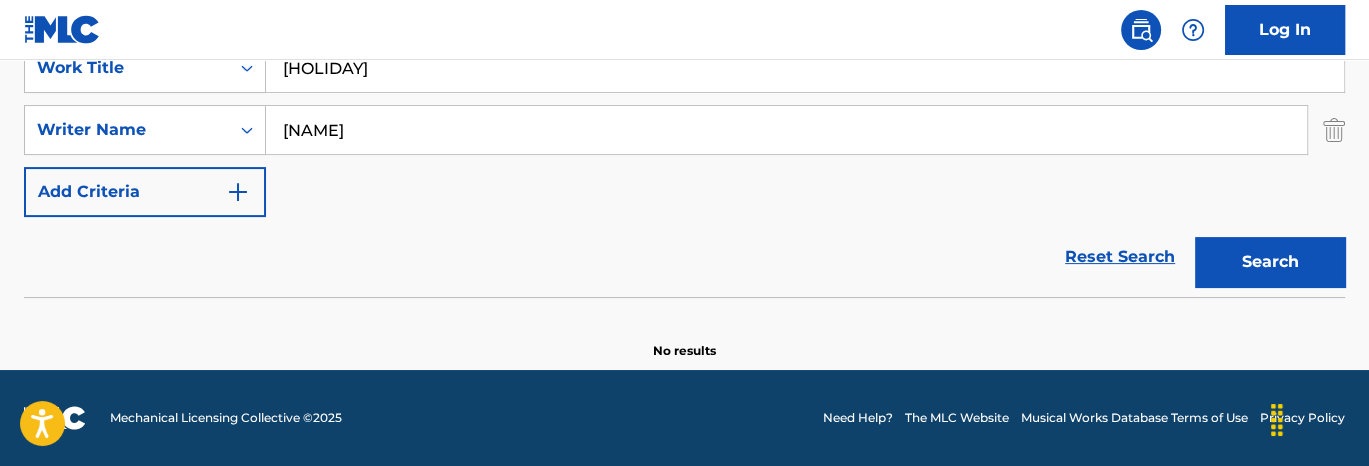 type on "[NAME]" 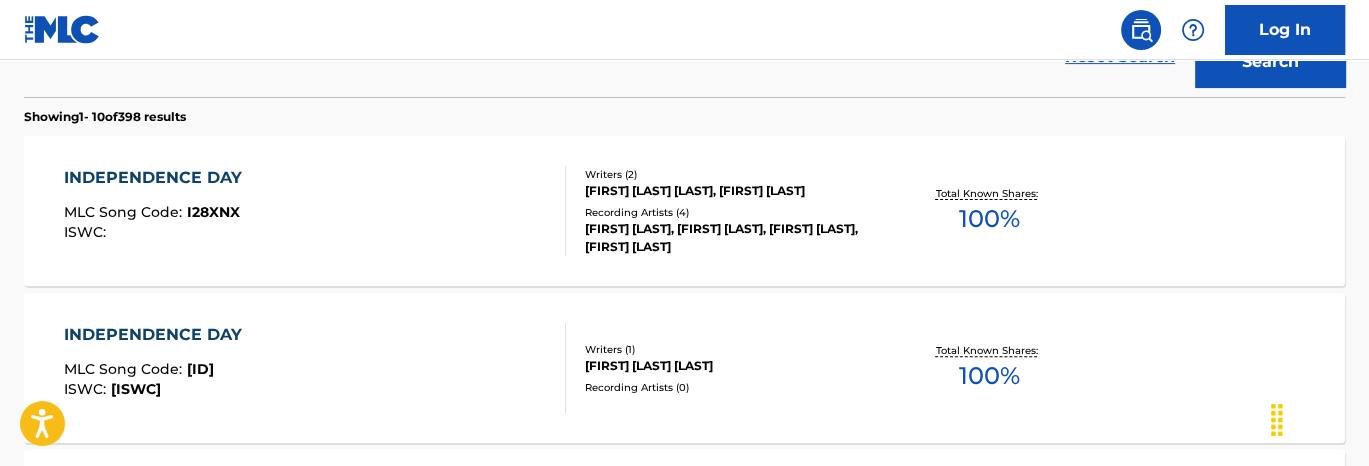 scroll, scrollTop: 702, scrollLeft: 0, axis: vertical 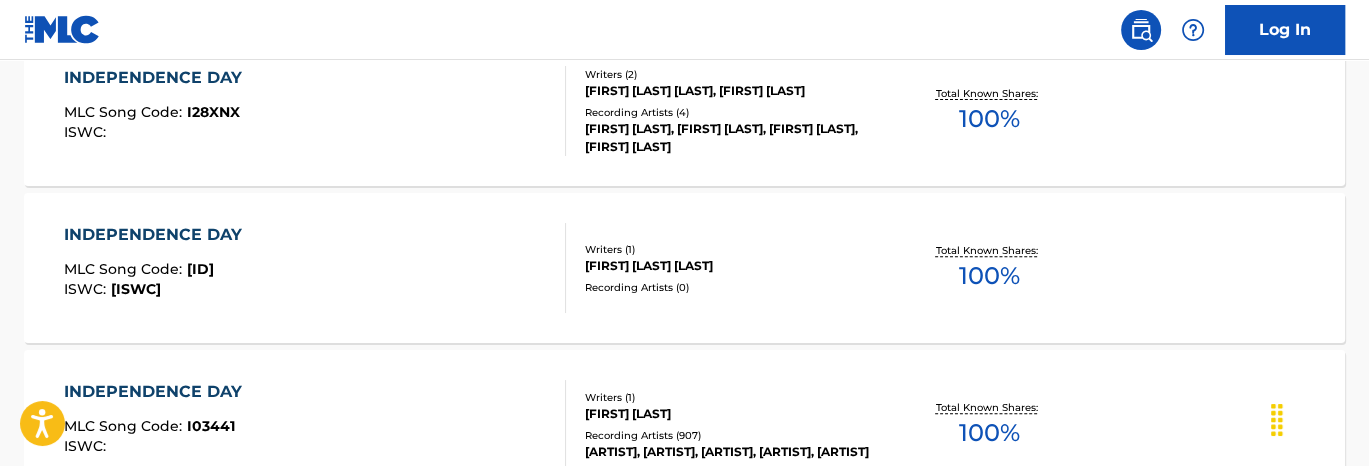 click on "[FIRST] [LAST]" at bounding box center [732, 414] 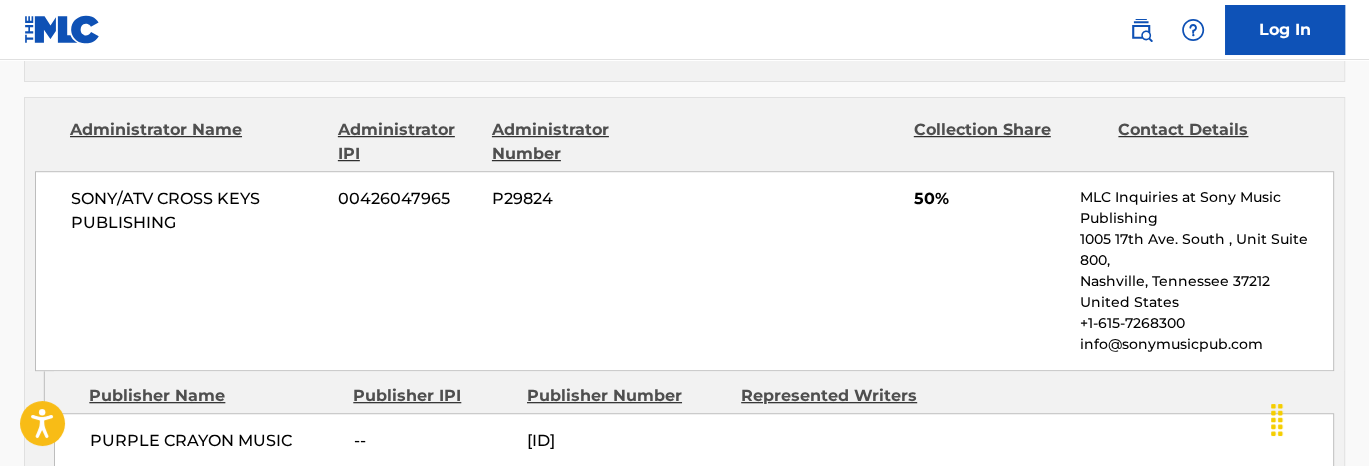 scroll, scrollTop: 1400, scrollLeft: 0, axis: vertical 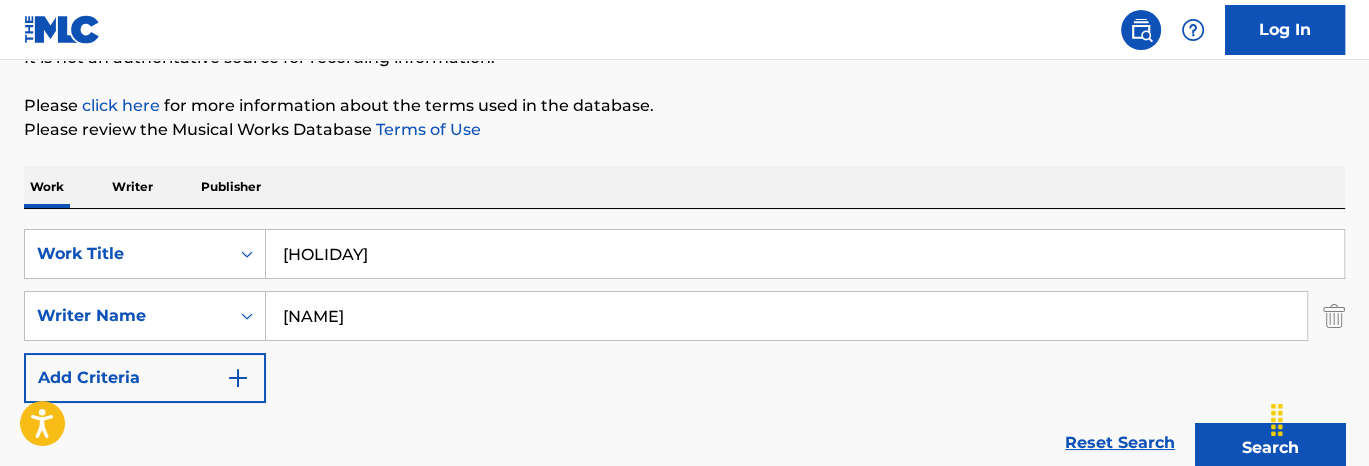 click on "[HOLIDAY]" at bounding box center (805, 254) 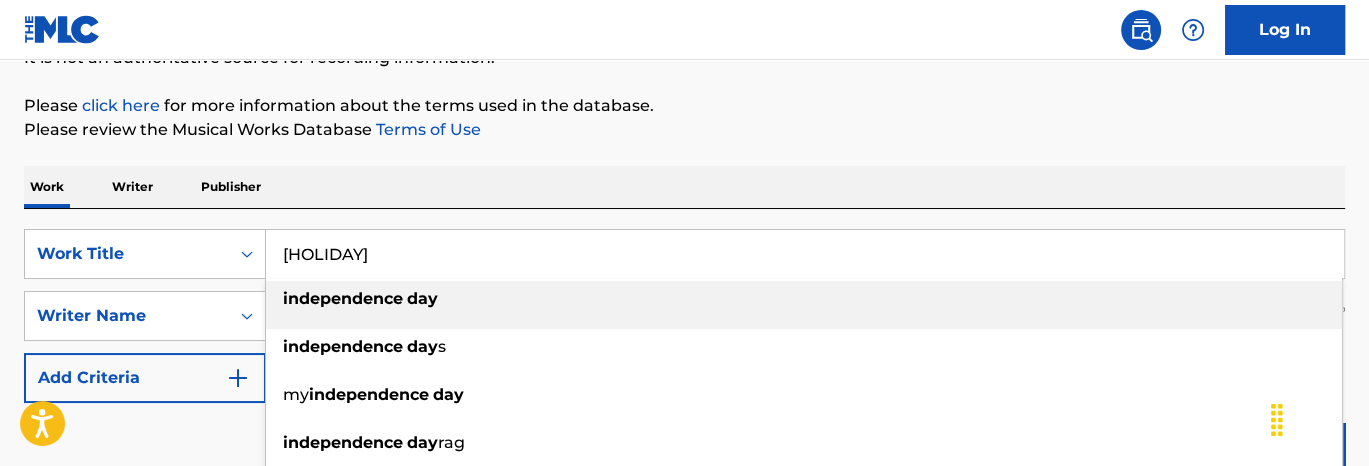 paste on "Summertime" 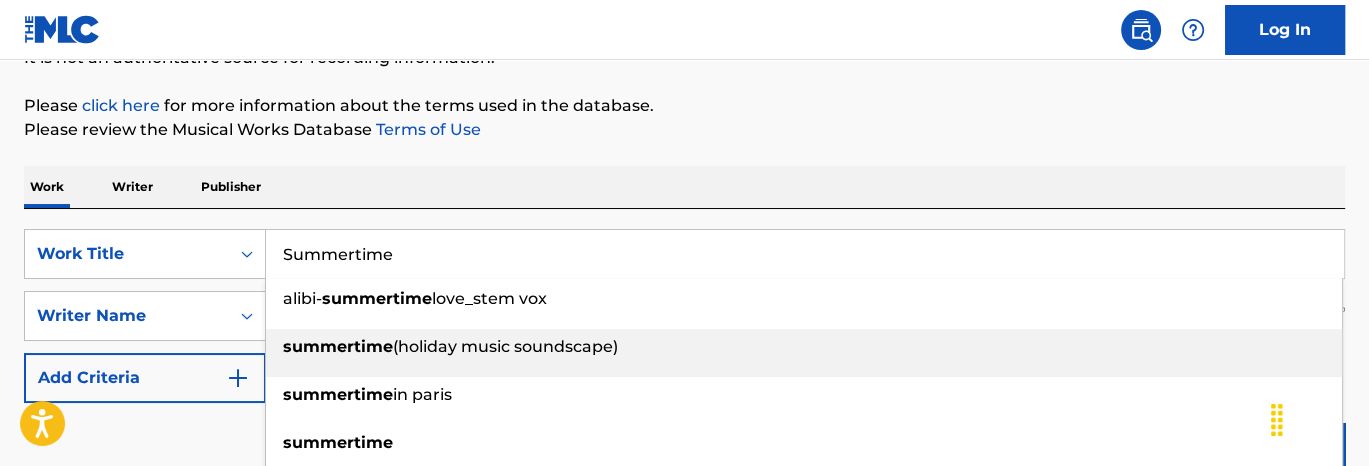 scroll, scrollTop: 416, scrollLeft: 0, axis: vertical 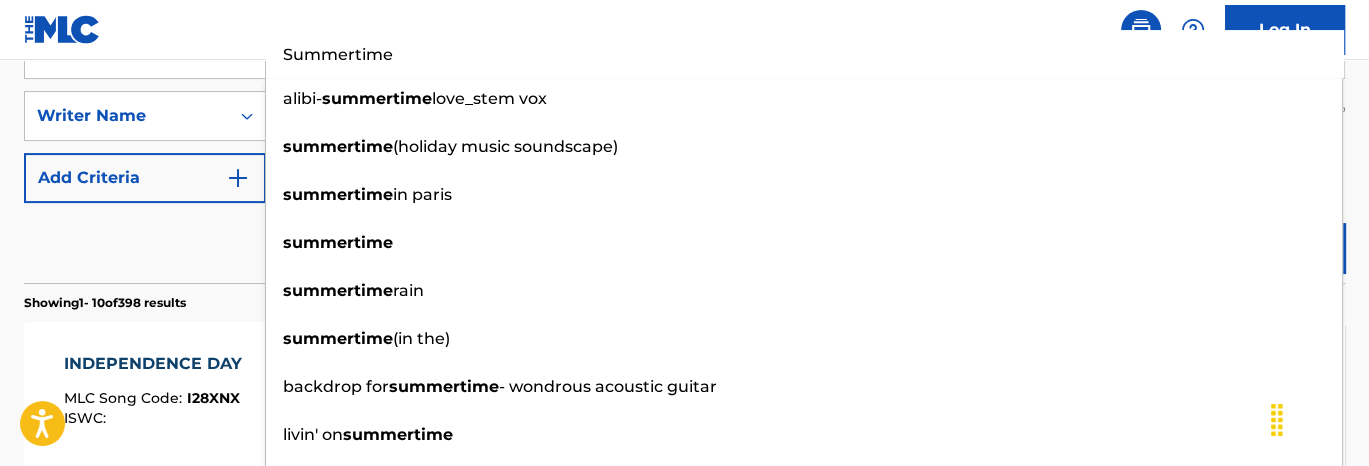 type on "Summertime" 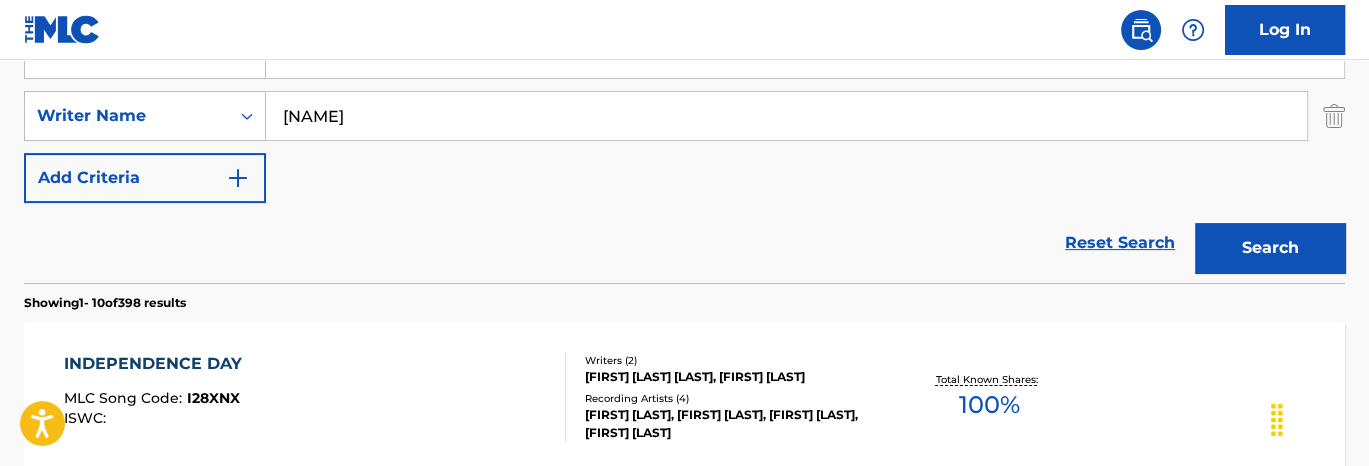 click on "[NAME]" at bounding box center (786, 116) 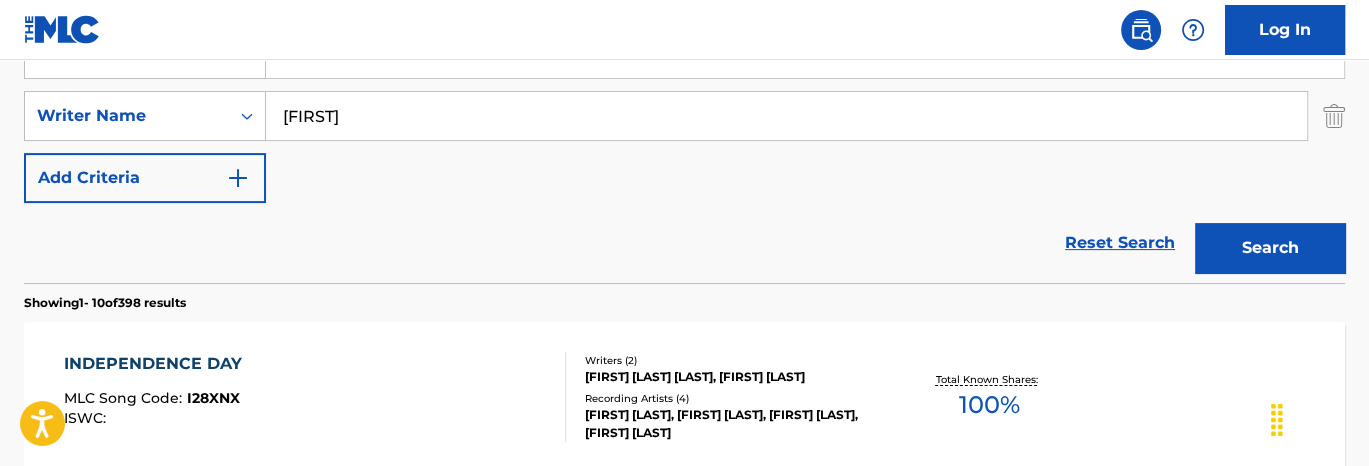 type on "[FIRST]" 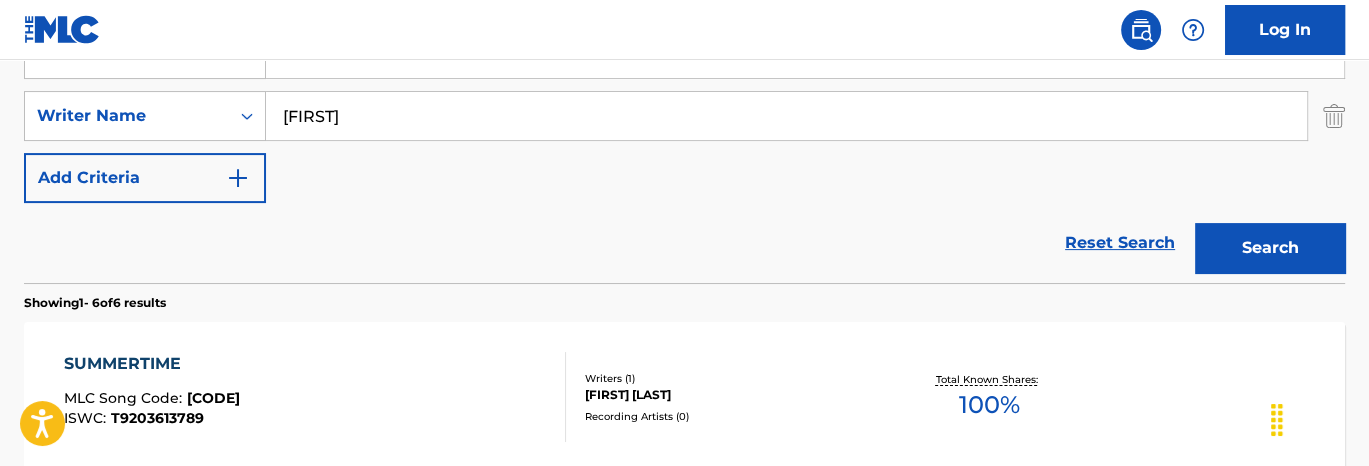 click on "Writers ( 1 ) [LAST] [LAST] Recording Artists ( 0 )" at bounding box center [723, 397] 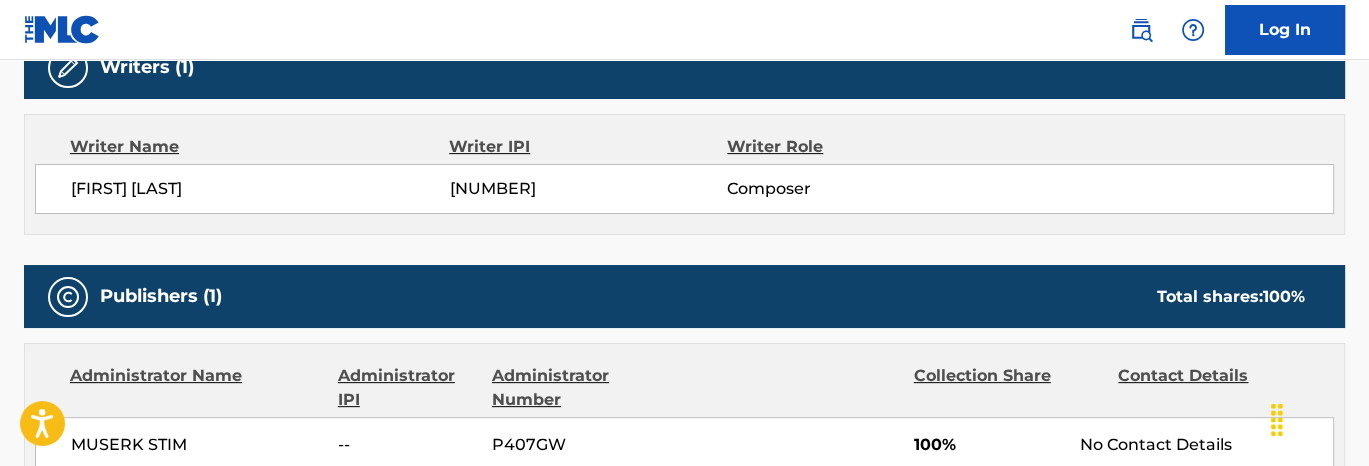 scroll, scrollTop: 868, scrollLeft: 0, axis: vertical 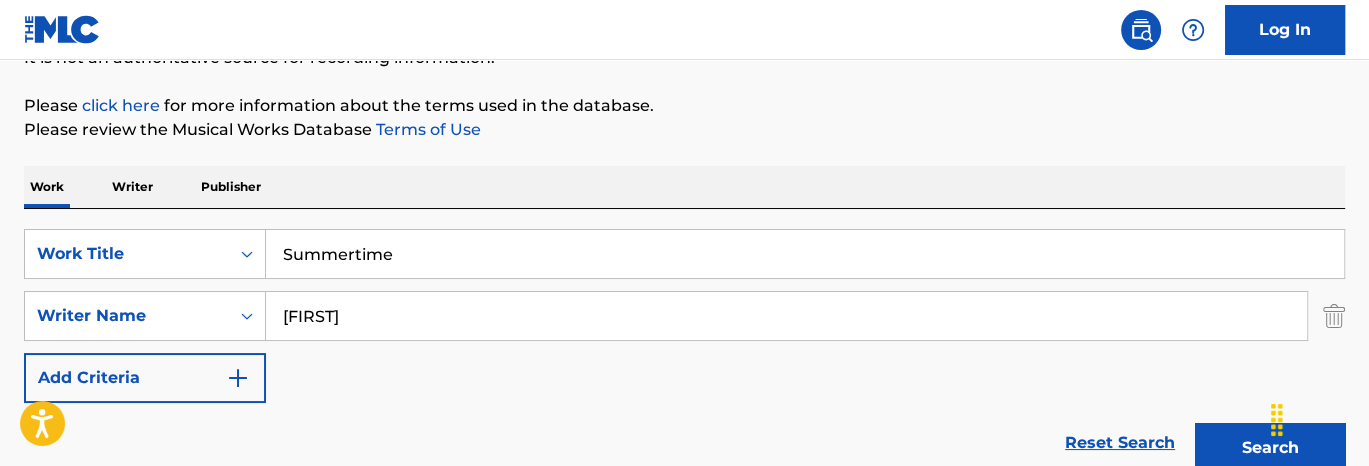 click on "Summertime" at bounding box center [805, 254] 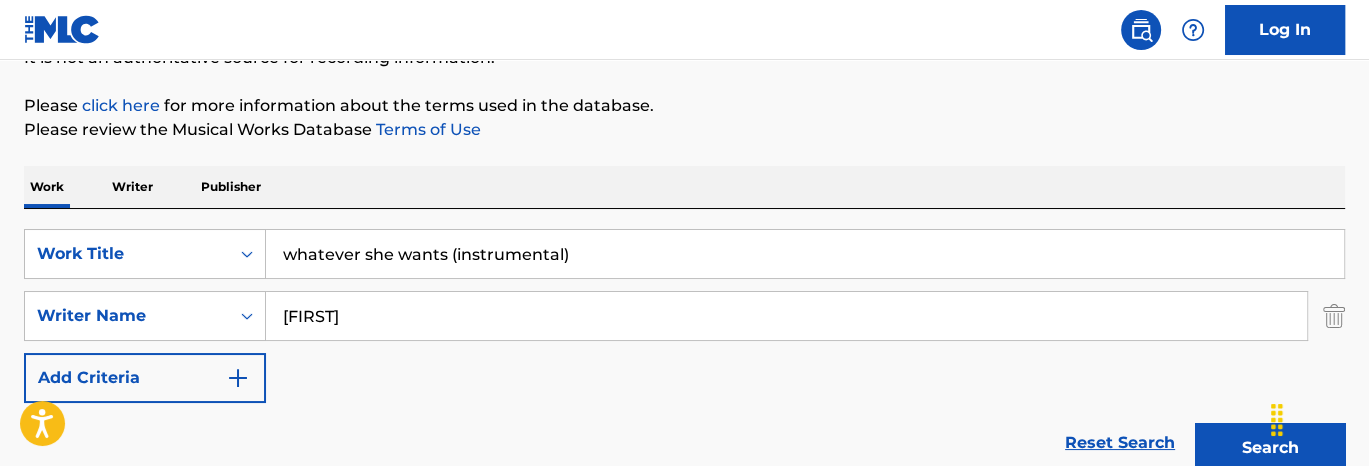 drag, startPoint x: 655, startPoint y: 241, endPoint x: 448, endPoint y: 244, distance: 207.02174 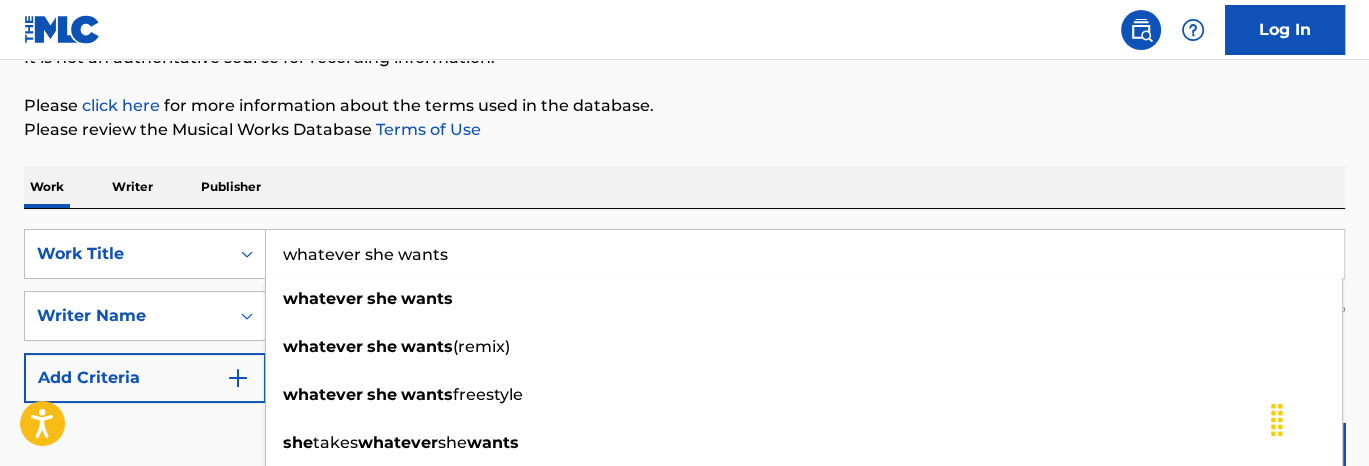 type on "whatever she wants" 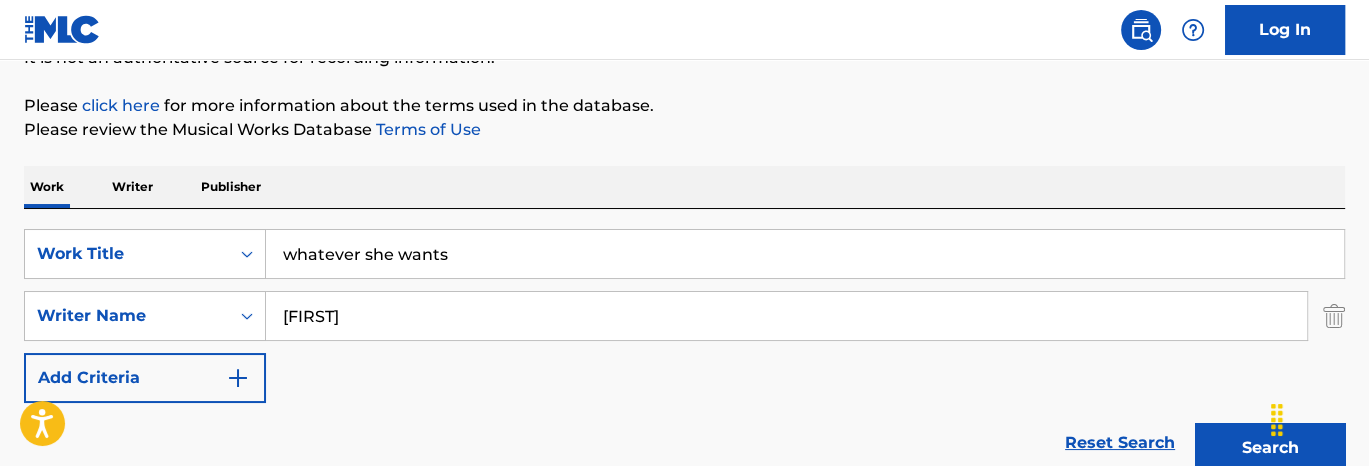 click on "[FIRST]" at bounding box center (786, 316) 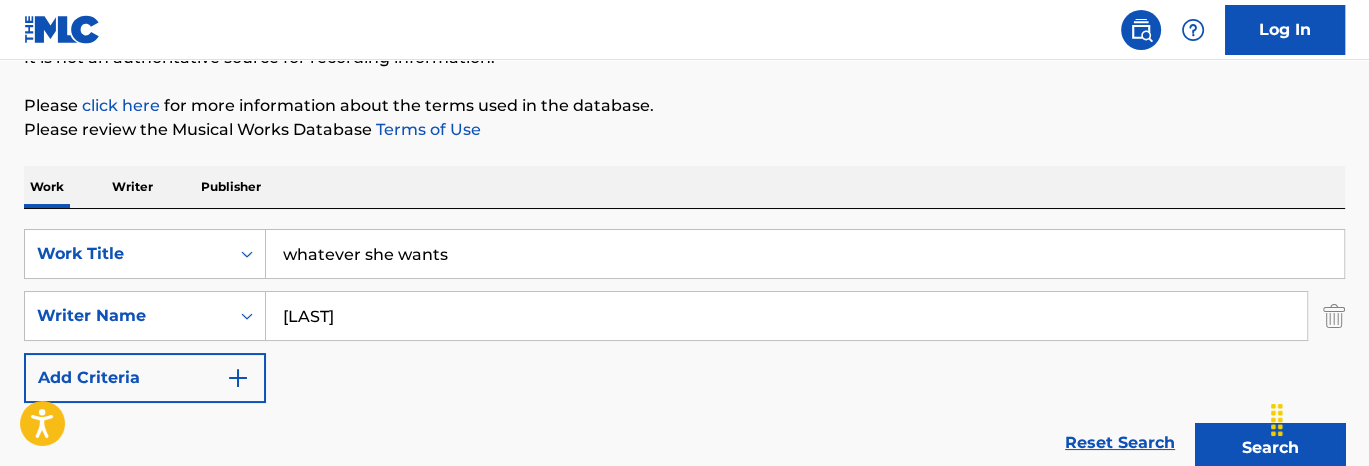 type on "[LAST]" 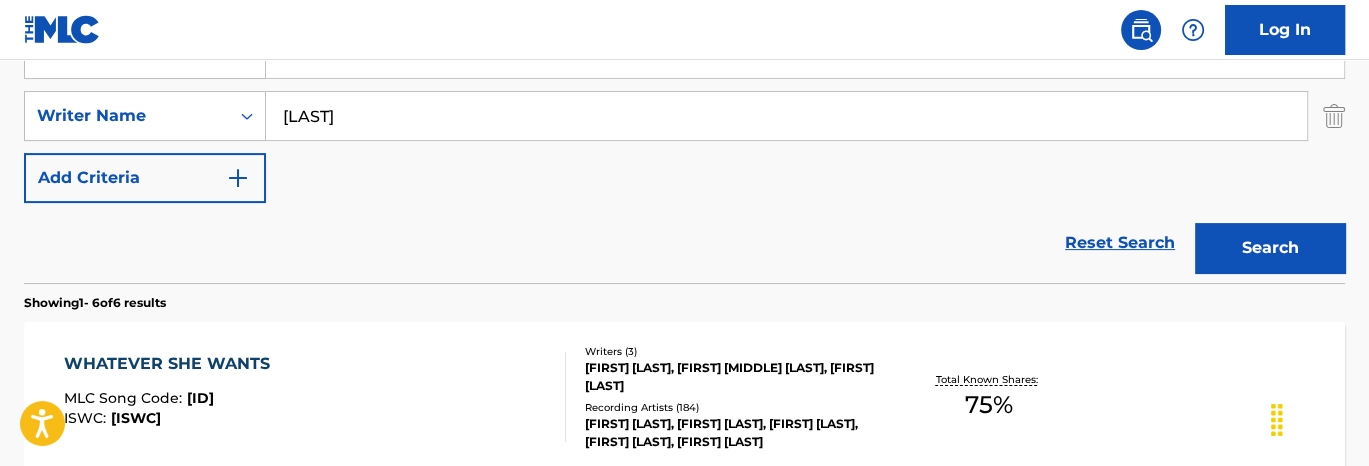 scroll, scrollTop: 516, scrollLeft: 0, axis: vertical 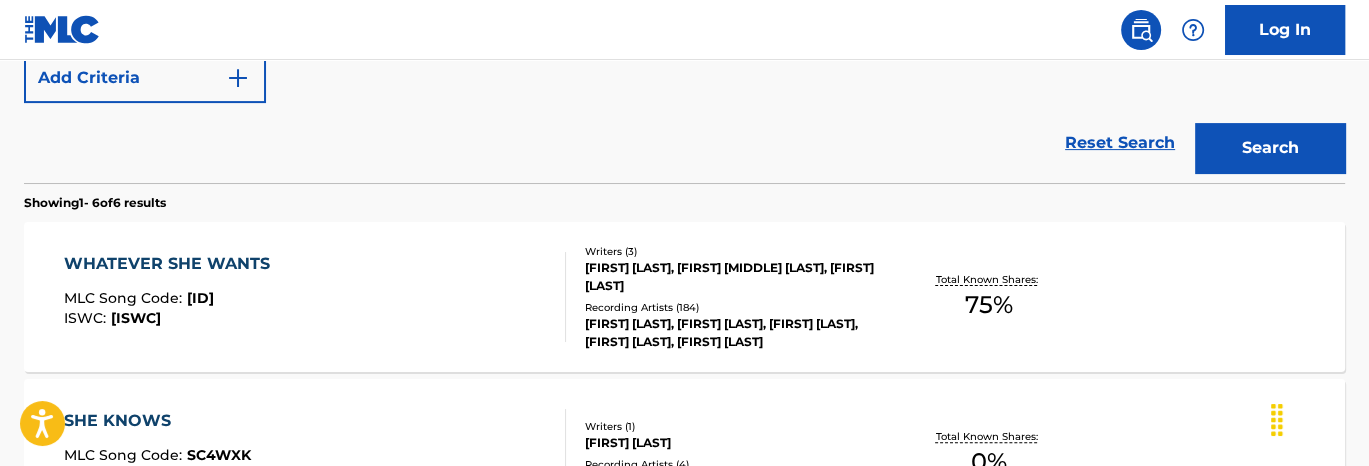 click on "WHATEVER SHE WANTS MLC Song Code : [ID] ISWC : T[NUMBER]" at bounding box center (315, 297) 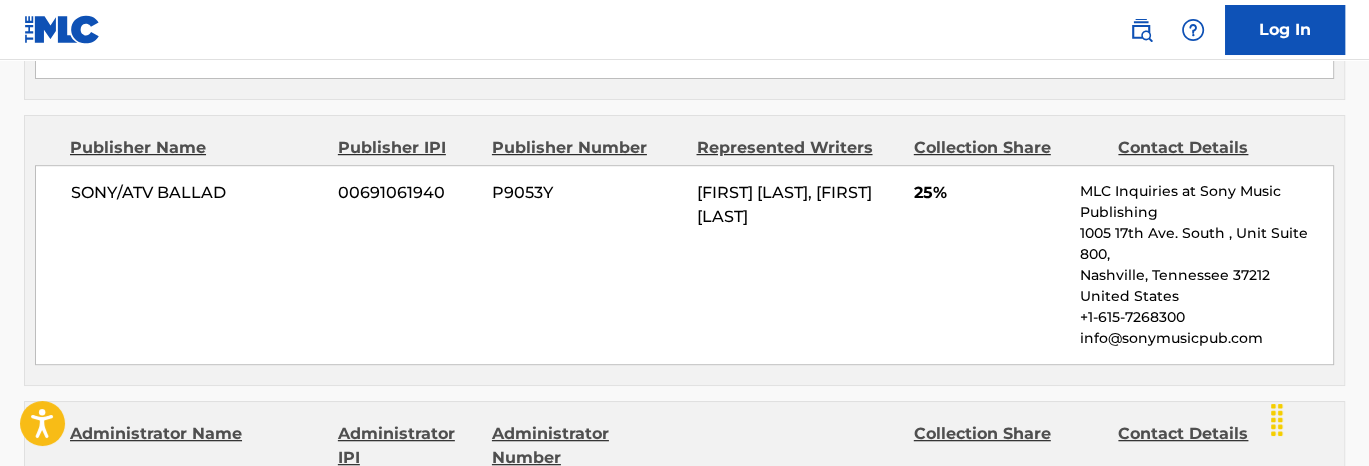 scroll, scrollTop: 1000, scrollLeft: 0, axis: vertical 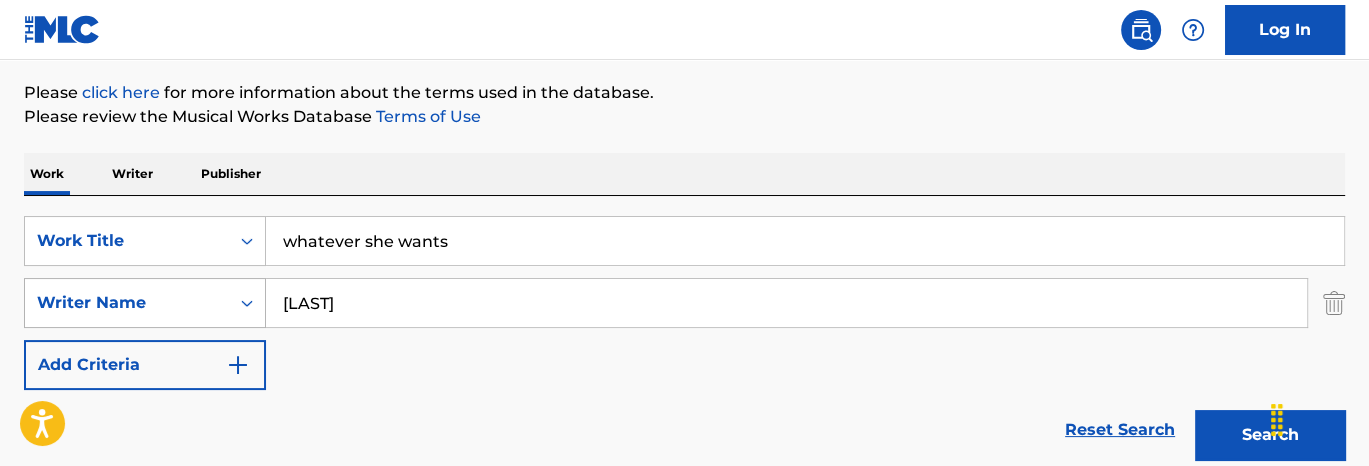 drag, startPoint x: 468, startPoint y: 279, endPoint x: 193, endPoint y: 306, distance: 276.32227 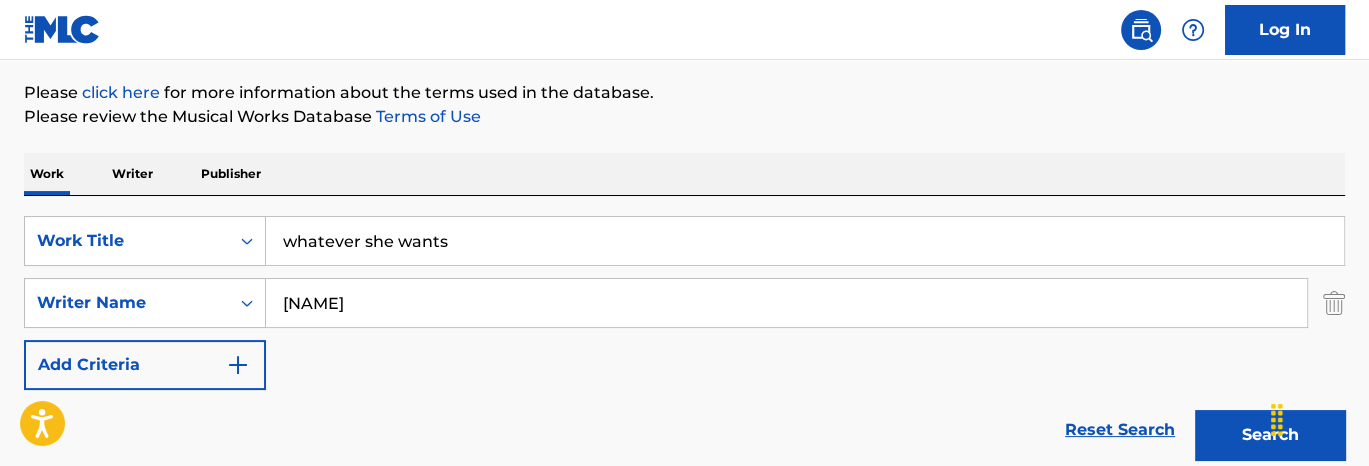 type on "[NAME]" 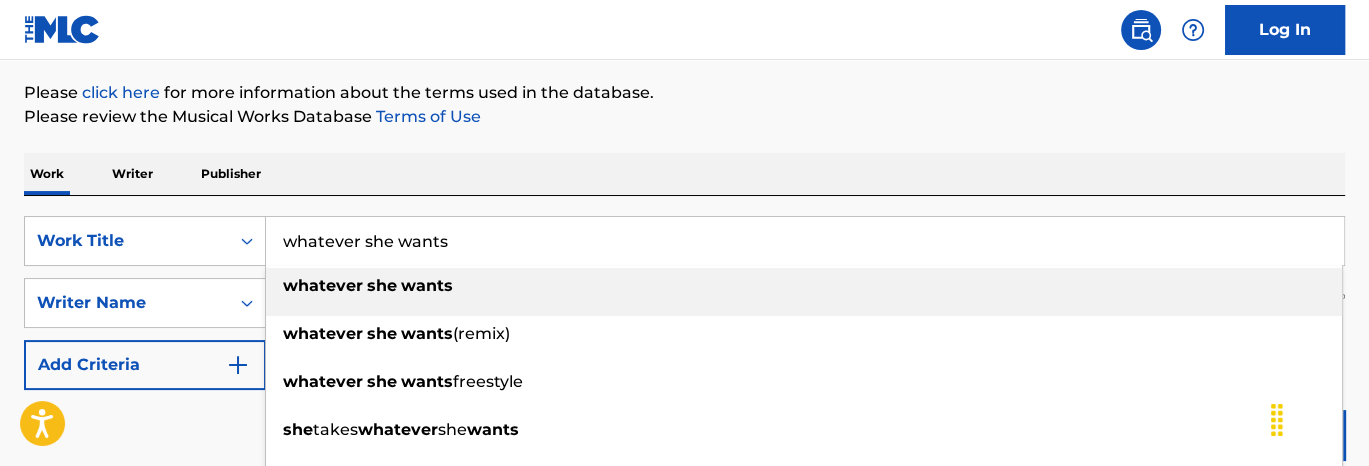 click on "whatever she wants" at bounding box center (805, 241) 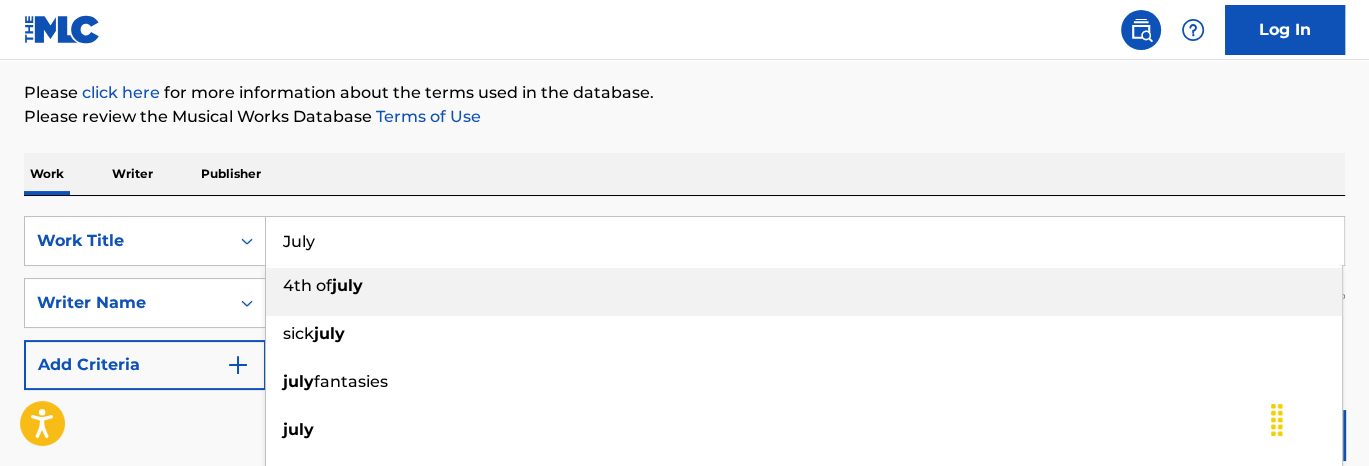 type on "July" 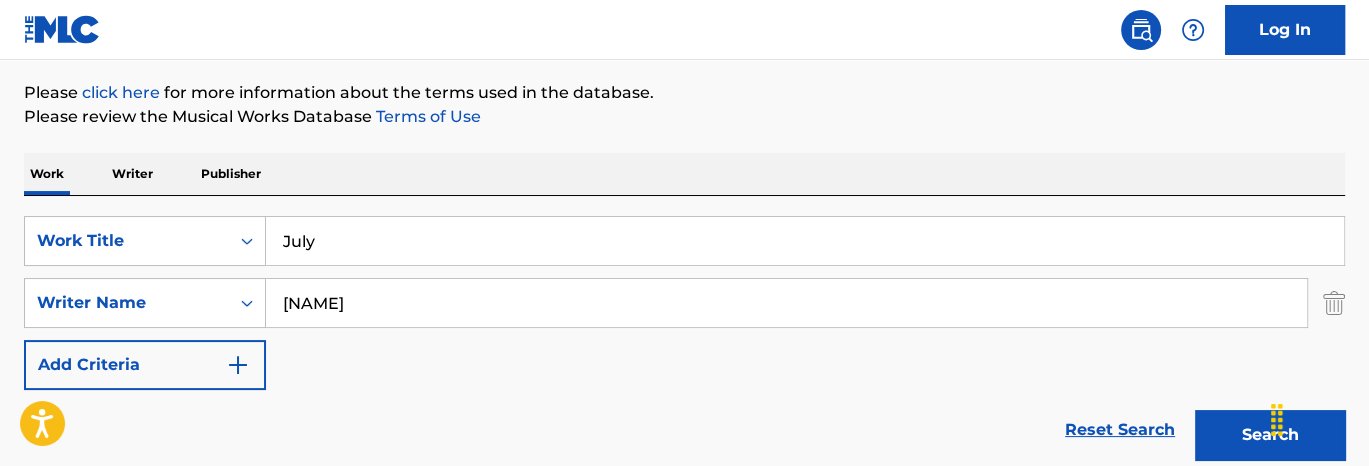 click on "Search" at bounding box center (1270, 435) 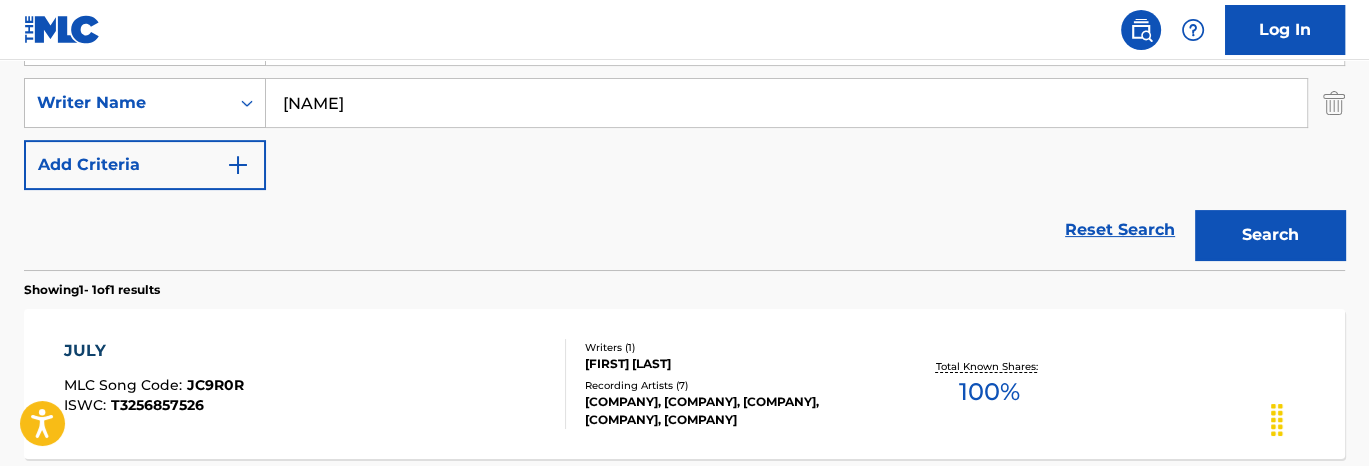 scroll, scrollTop: 529, scrollLeft: 0, axis: vertical 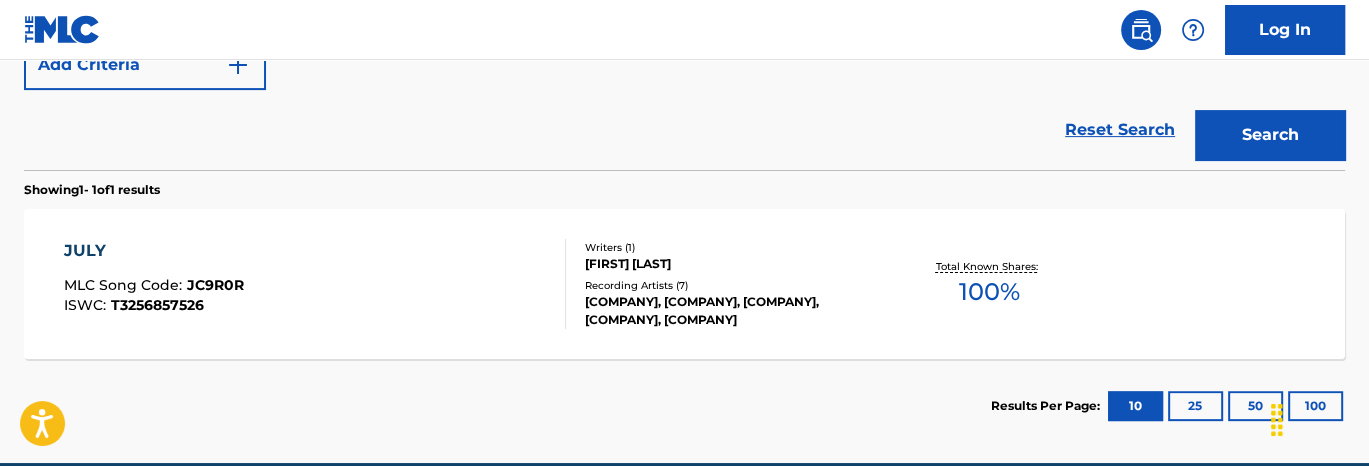 click on "JULY MLC Song Code : JC9R0R ISWC : T3256857526 Writers ( 1 ) [FIRST] [LAST] Recording Artists ( 7 ) ART MUSIC, ART MUSIC, ART MUSIC, ART MUSIC, ART MUSIC Total Known Shares: 100 %" at bounding box center [684, 284] 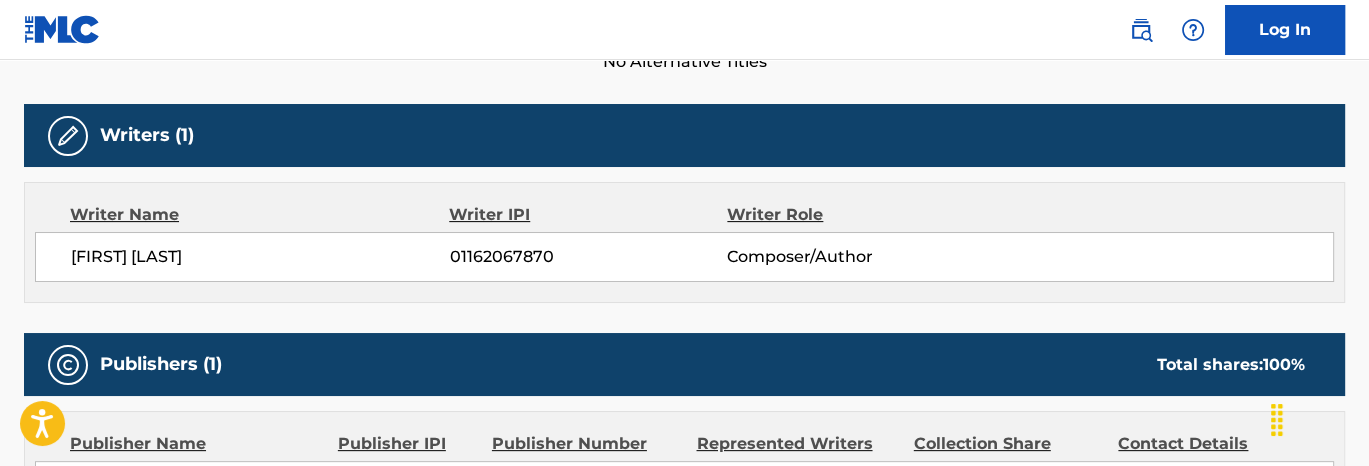 scroll, scrollTop: 900, scrollLeft: 0, axis: vertical 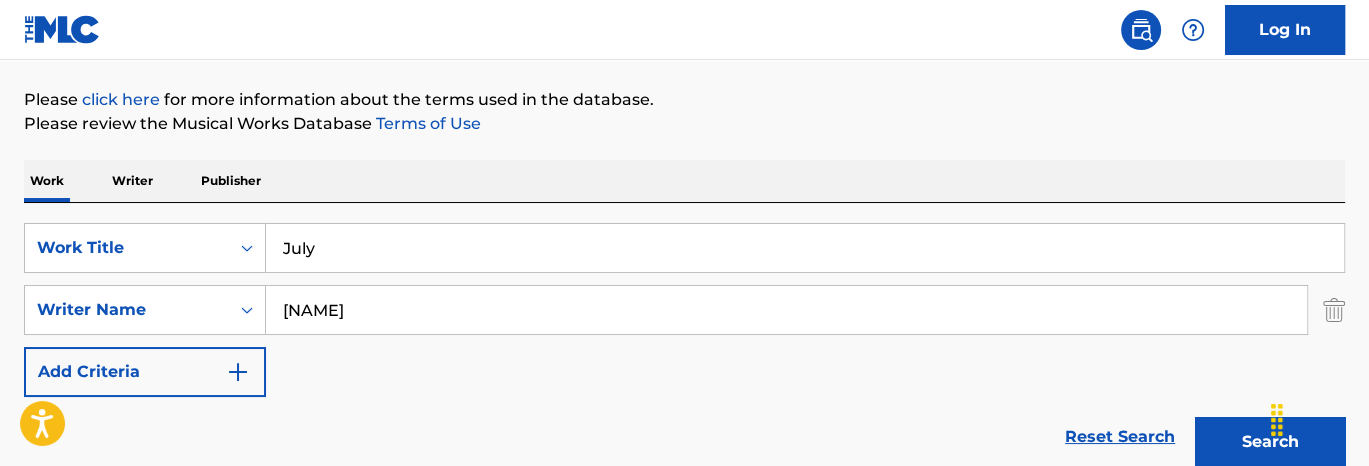 click on "July" at bounding box center [805, 248] 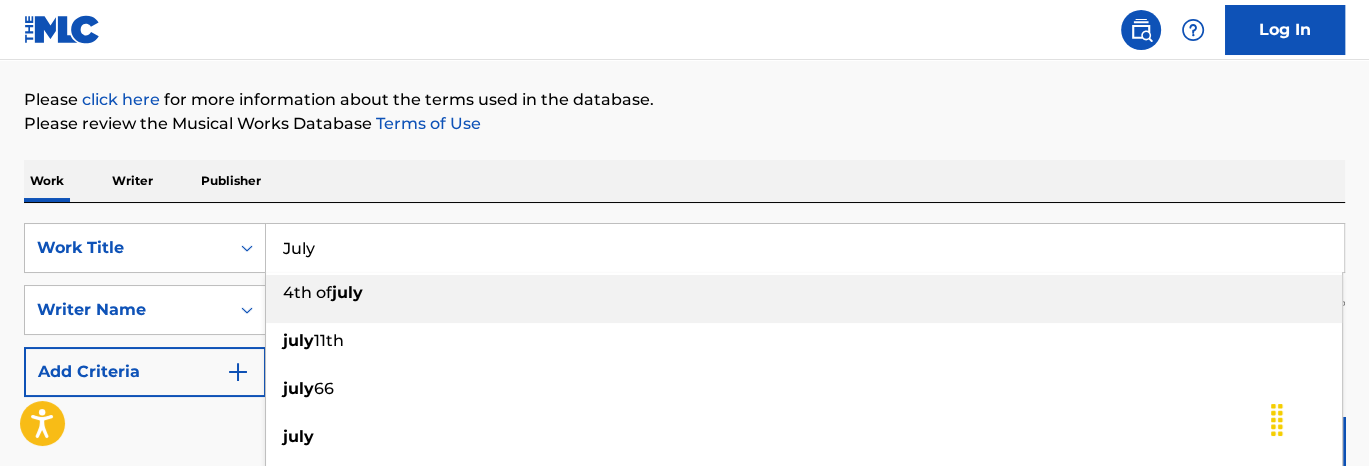 click on "July" at bounding box center (805, 248) 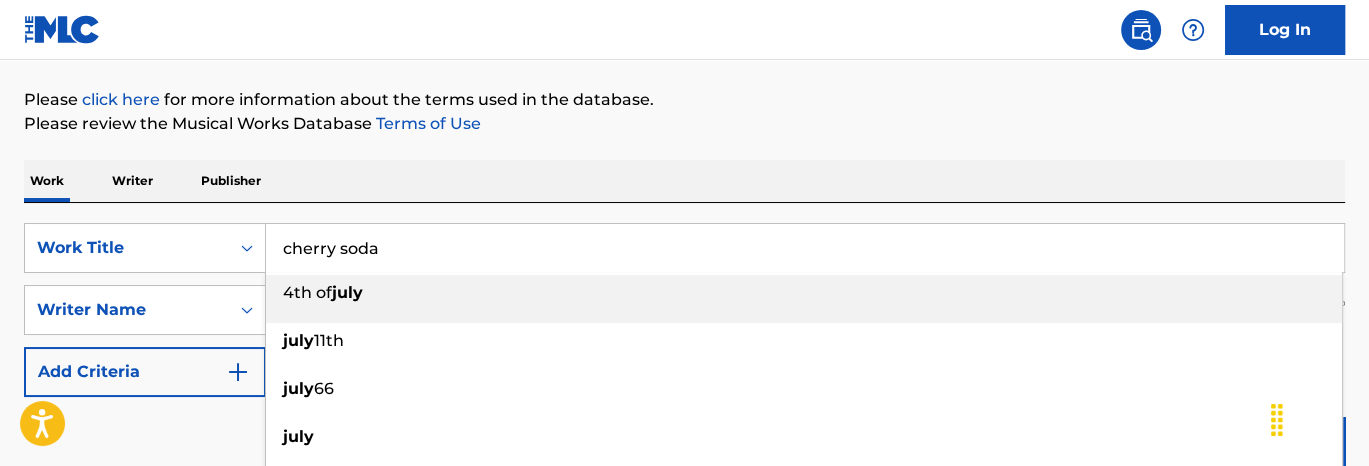 type on "cherry soda" 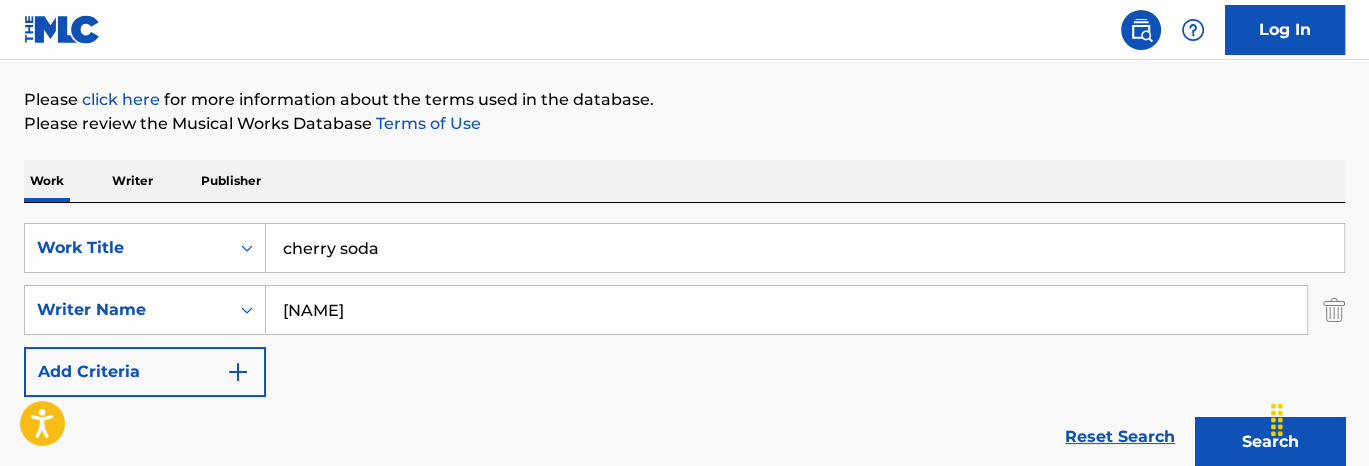 click on "Please review the Musical Works Database   Terms of Use" at bounding box center (684, 124) 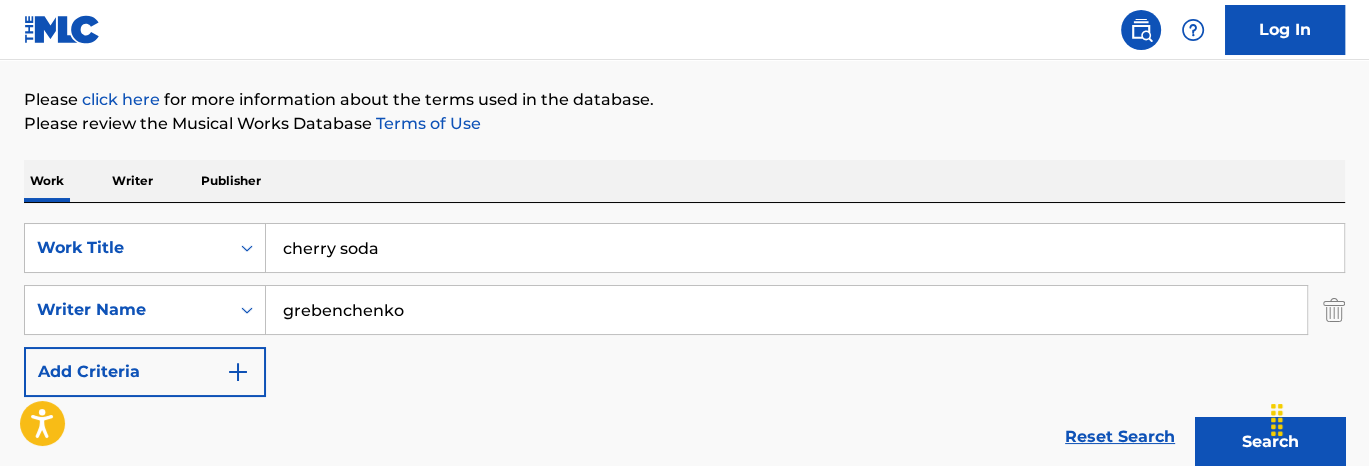 click on "Search" at bounding box center (1270, 442) 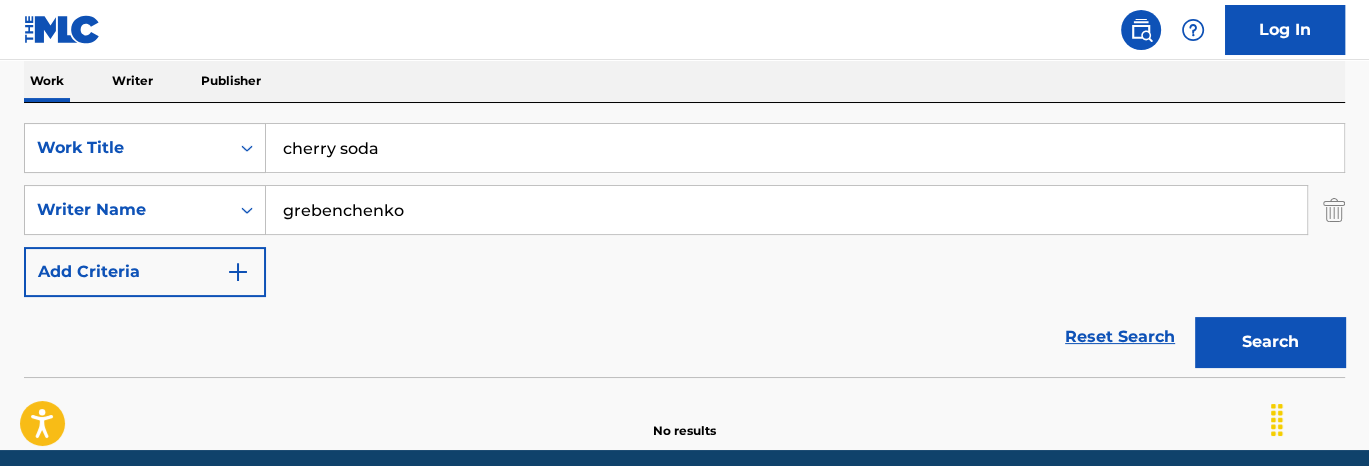 scroll, scrollTop: 402, scrollLeft: 0, axis: vertical 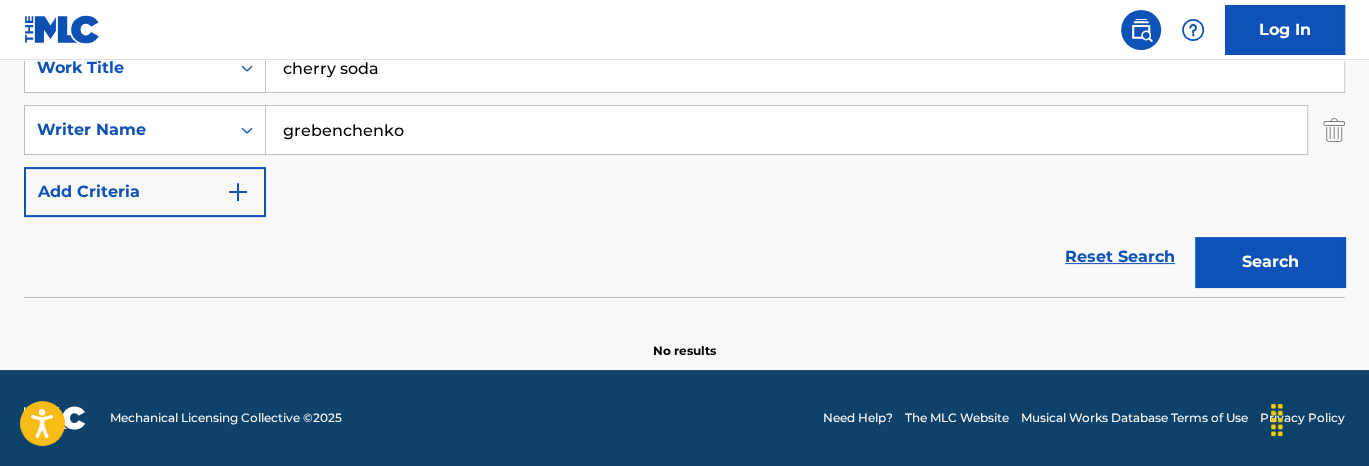 click on "grebenchenko" at bounding box center (786, 130) 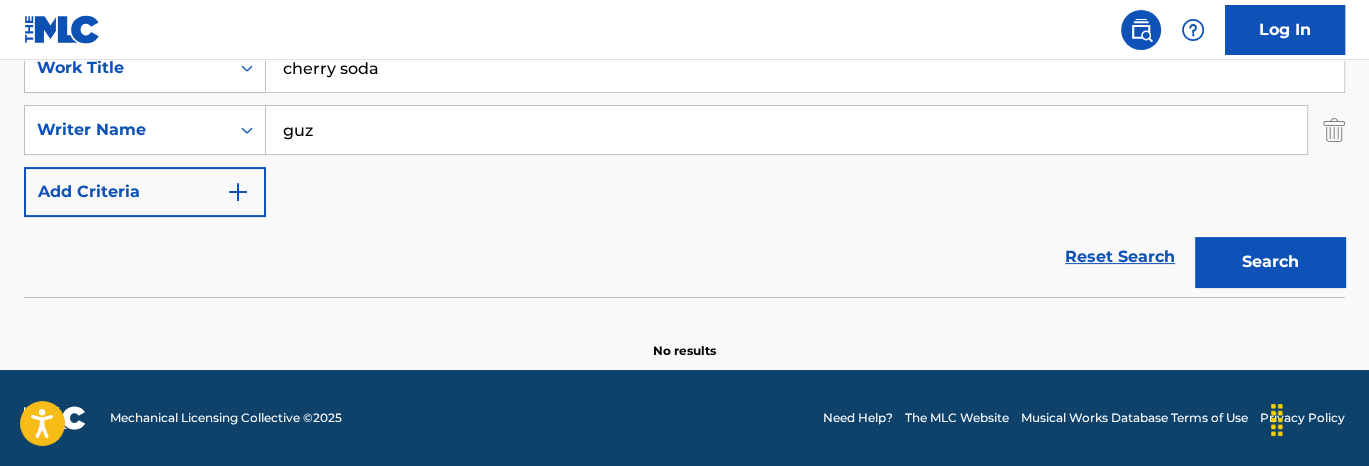type on "guz" 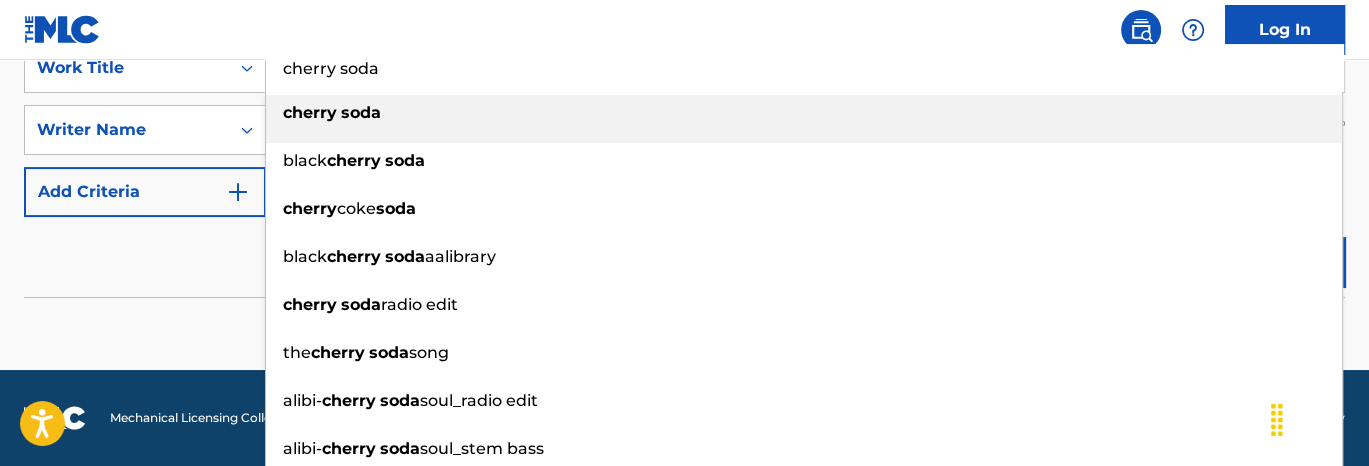 click on "cherry soda" at bounding box center [805, 68] 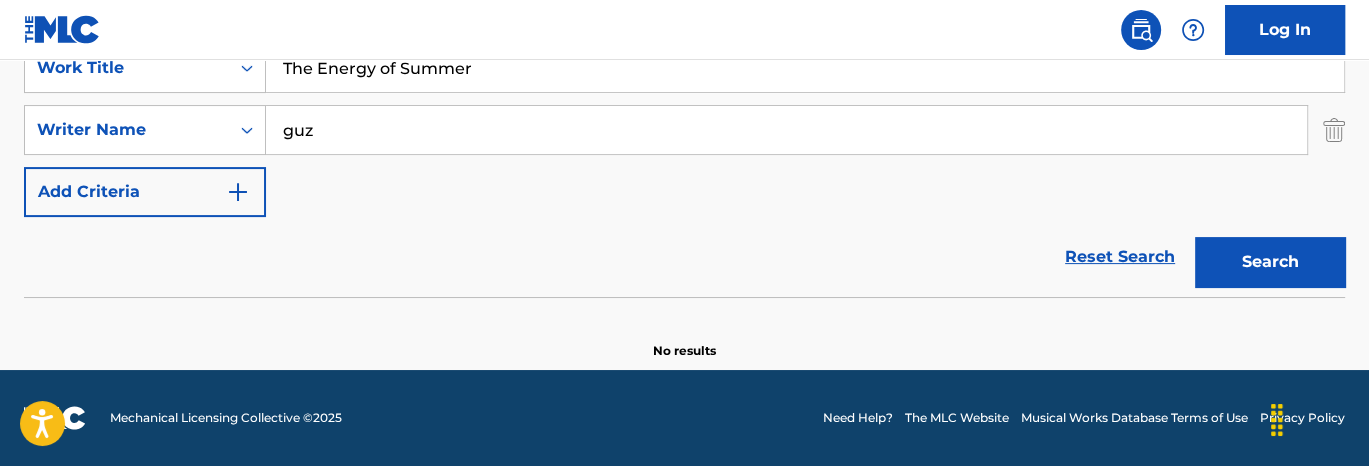 click on "Reset Search Search" at bounding box center (684, 257) 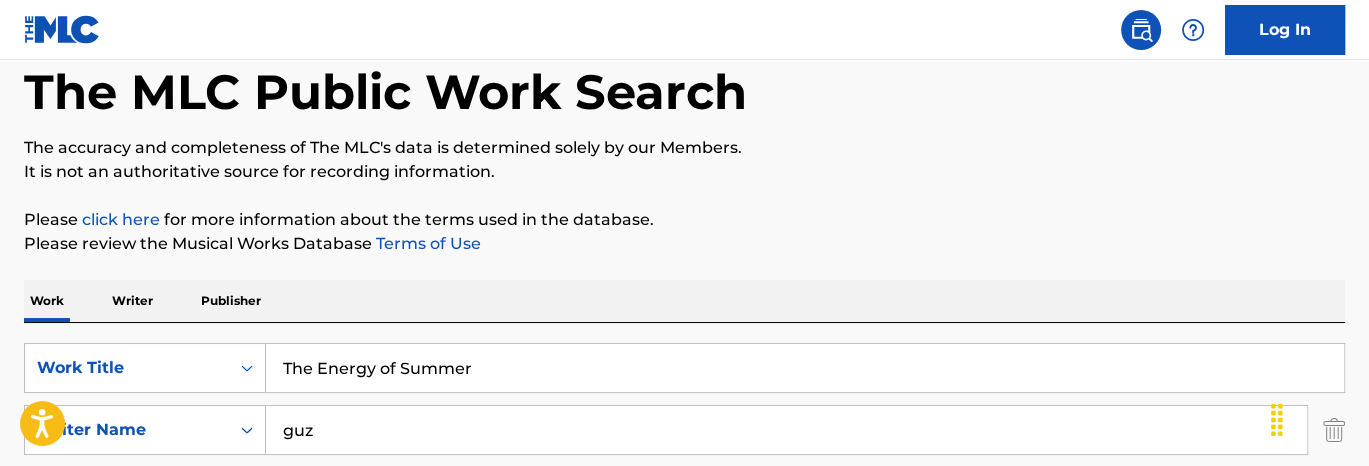 scroll, scrollTop: 302, scrollLeft: 0, axis: vertical 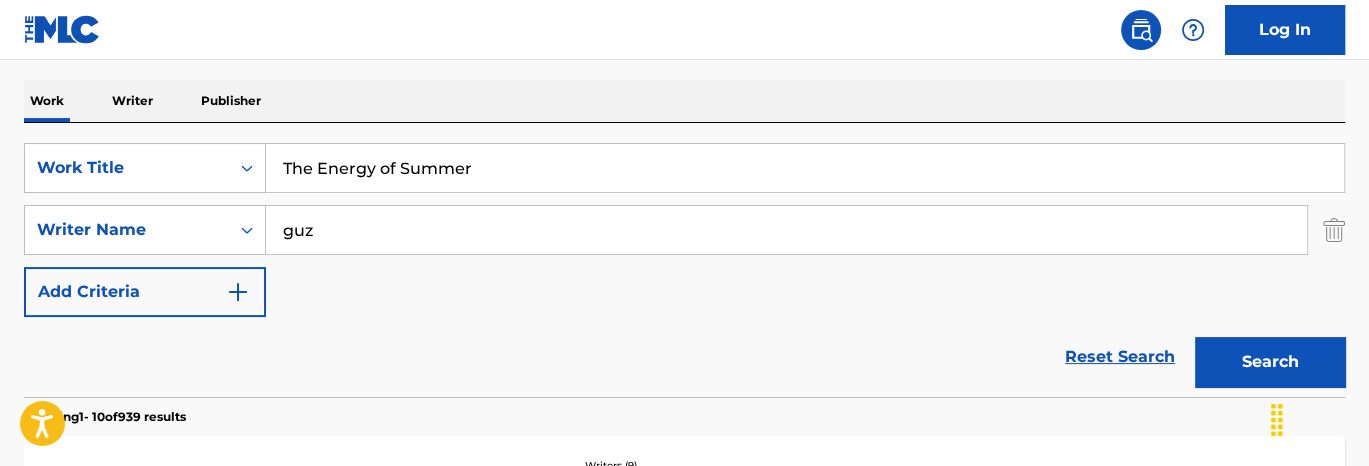click on "The Energy of Summer" at bounding box center (805, 168) 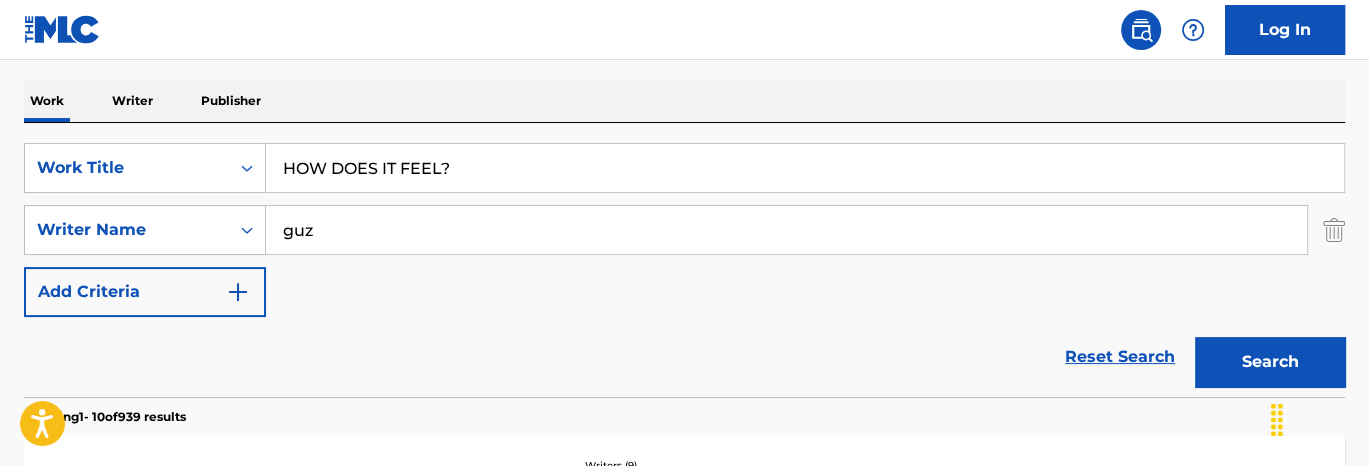 type on "HOW DOES IT FEEL?" 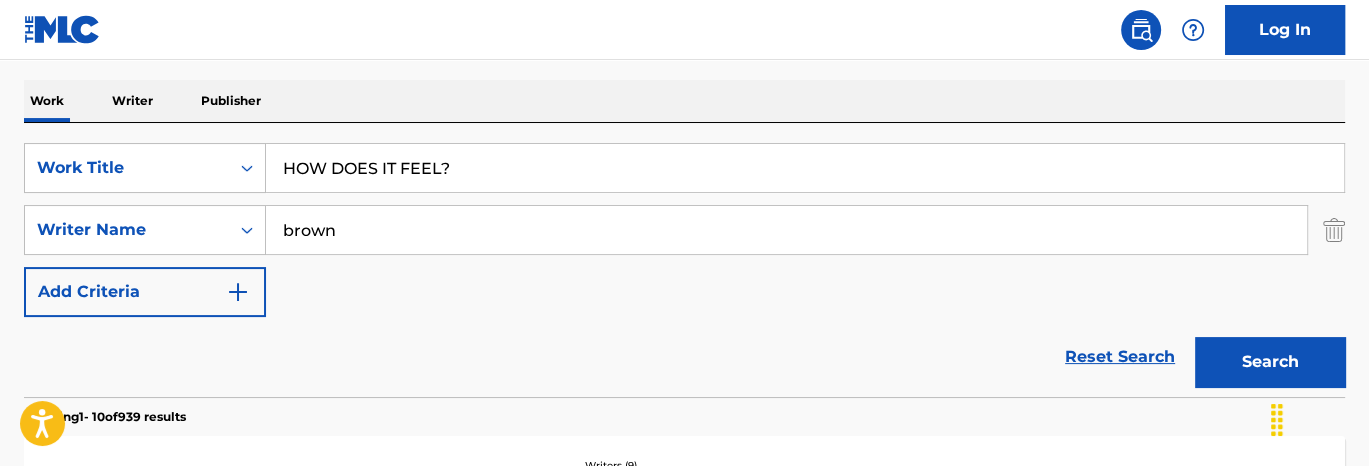 type on "brown" 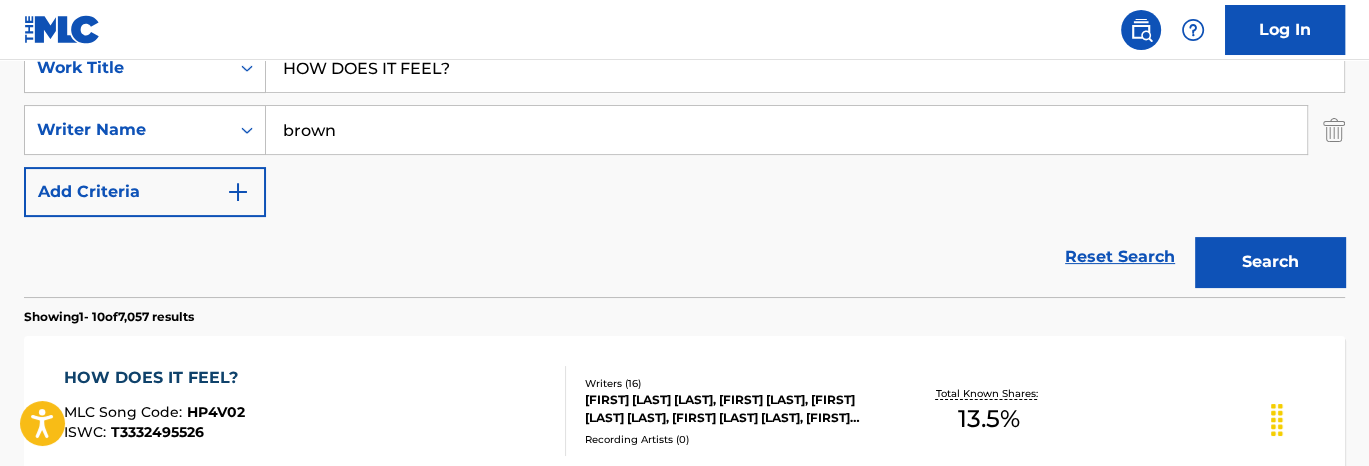 scroll, scrollTop: 502, scrollLeft: 0, axis: vertical 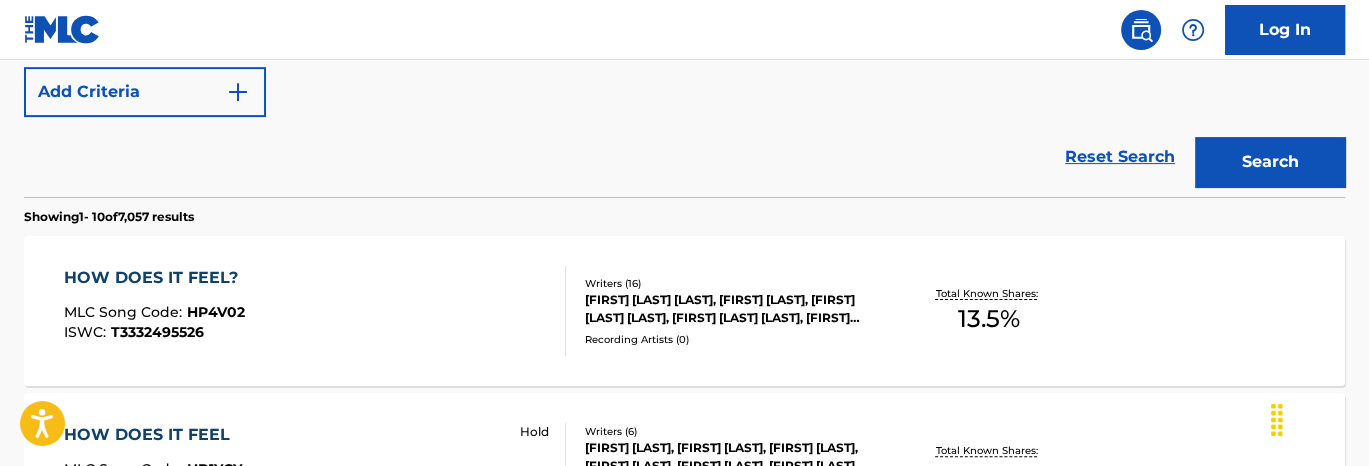 click on "Total Known Shares: 13.5 %" at bounding box center (989, 311) 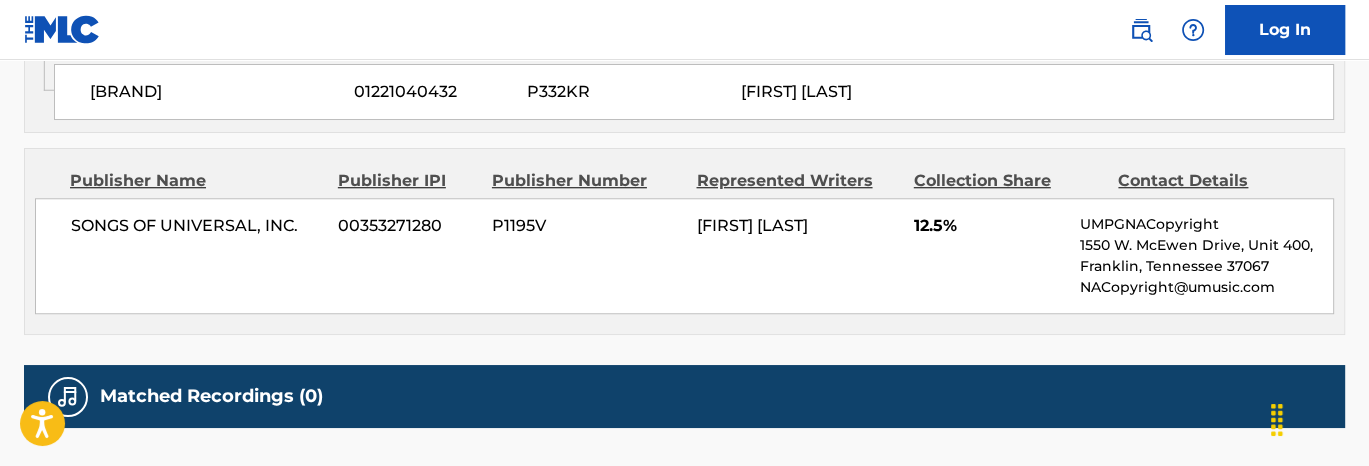 scroll, scrollTop: 1700, scrollLeft: 0, axis: vertical 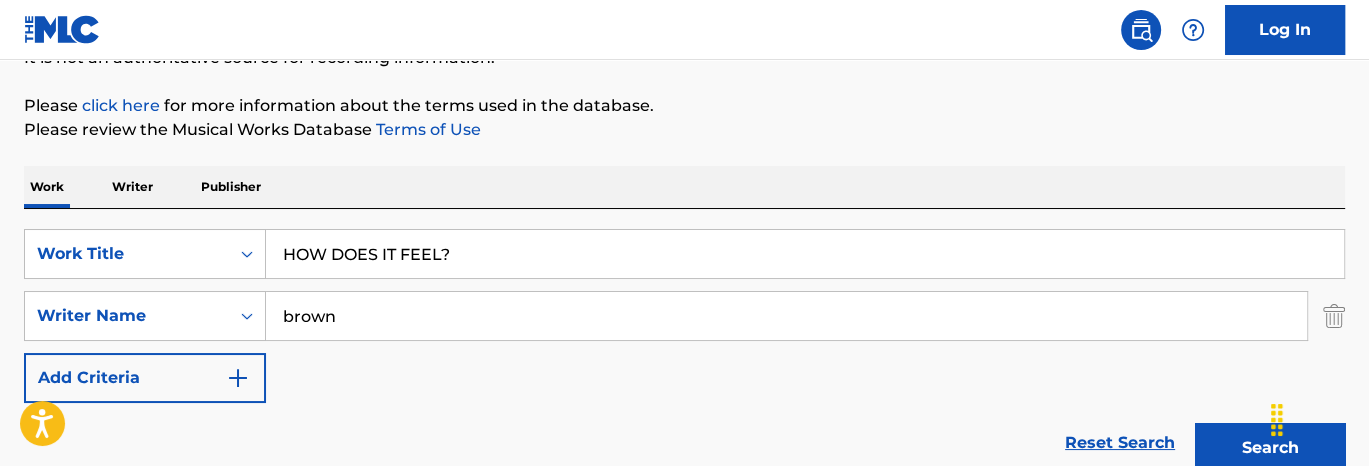 click on "HOW DOES IT FEEL?" at bounding box center (805, 254) 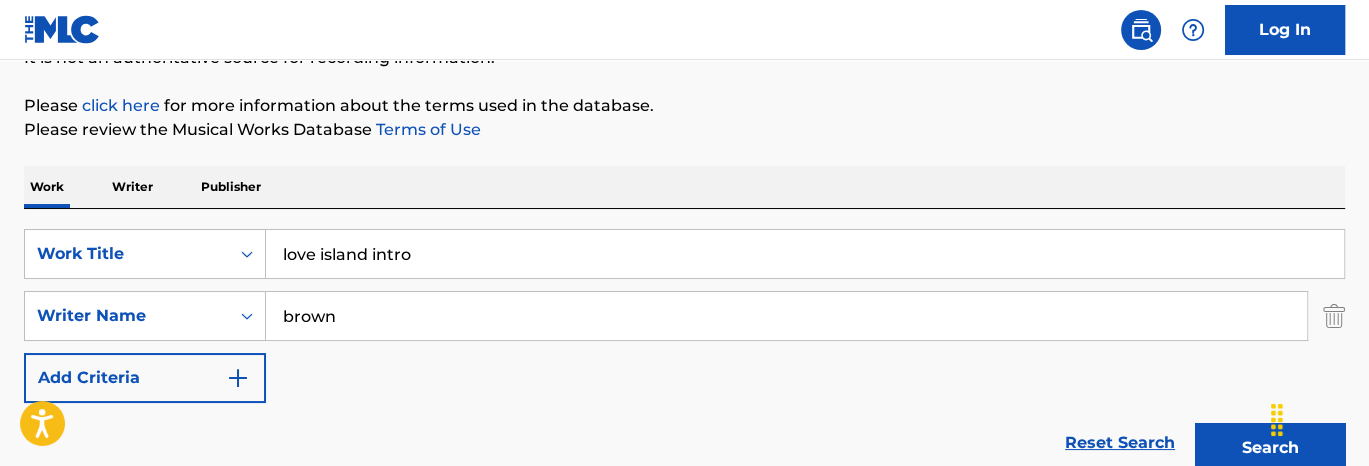 type on "love island intro" 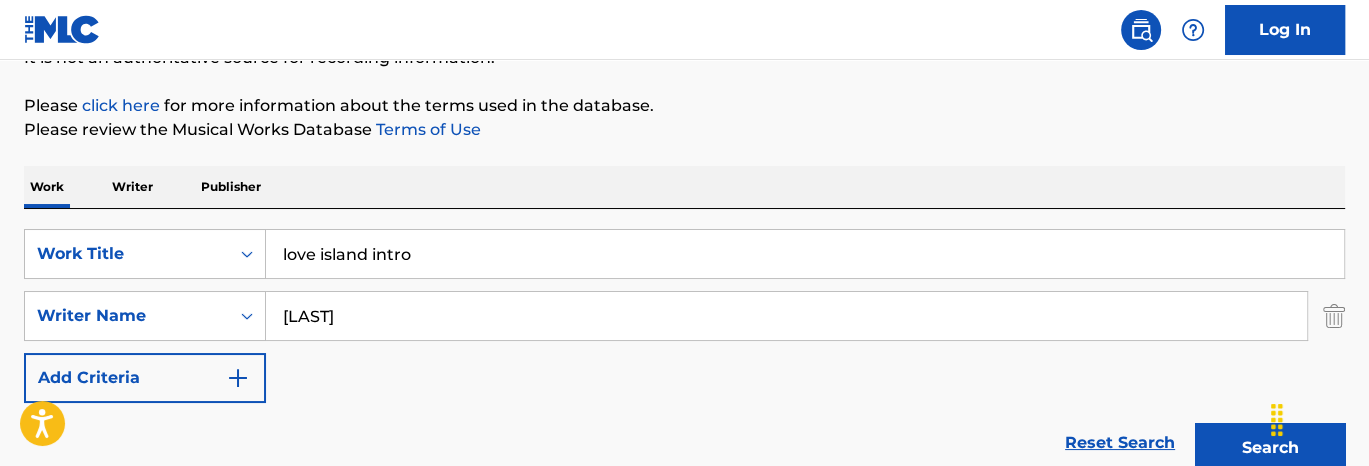 type on "[LAST]" 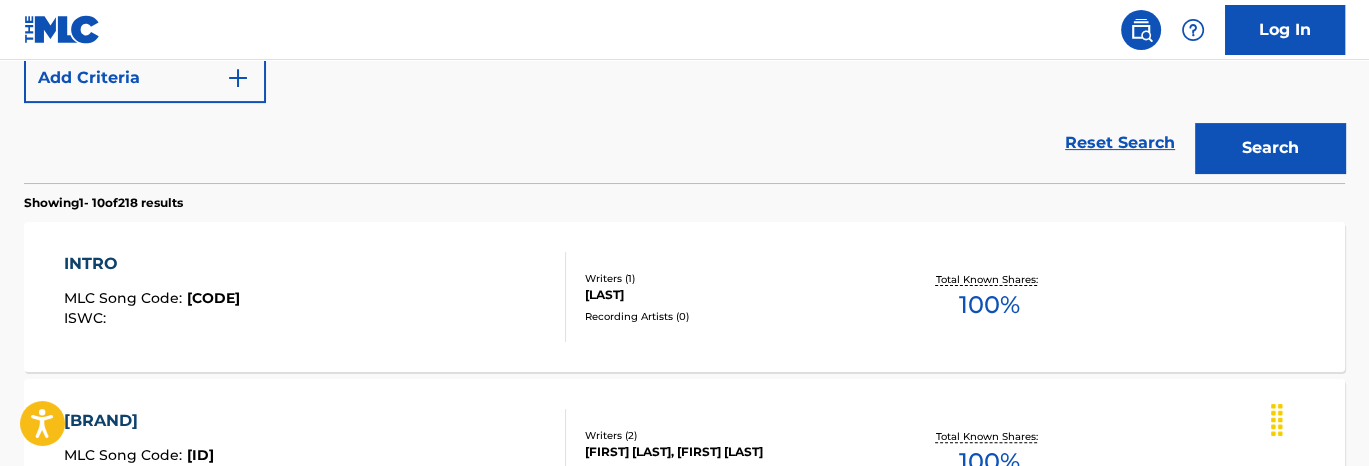 scroll, scrollTop: 616, scrollLeft: 0, axis: vertical 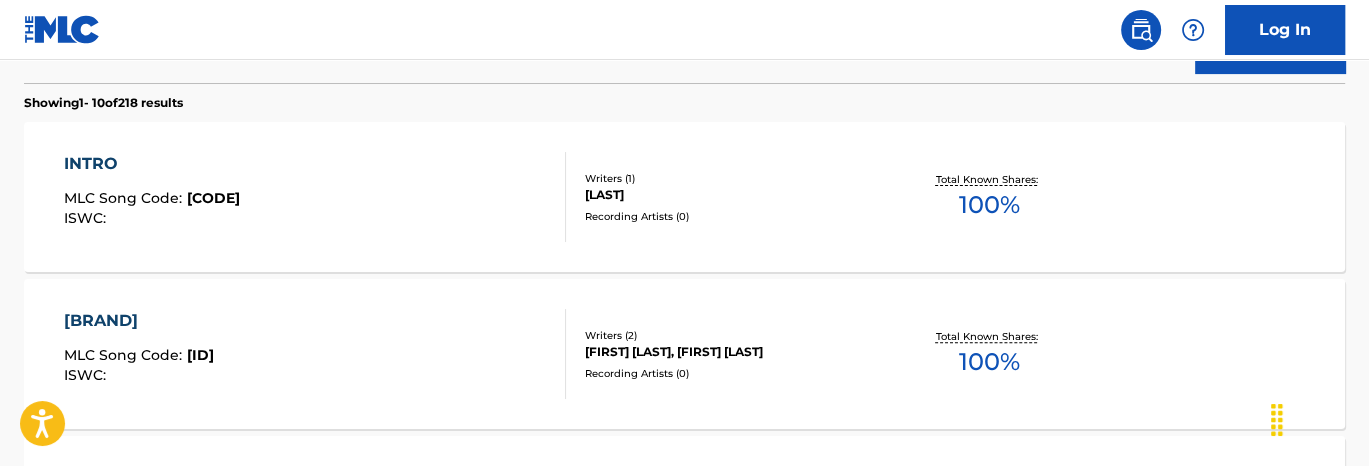 click on "Recording Artists ( 0 )" at bounding box center [732, 373] 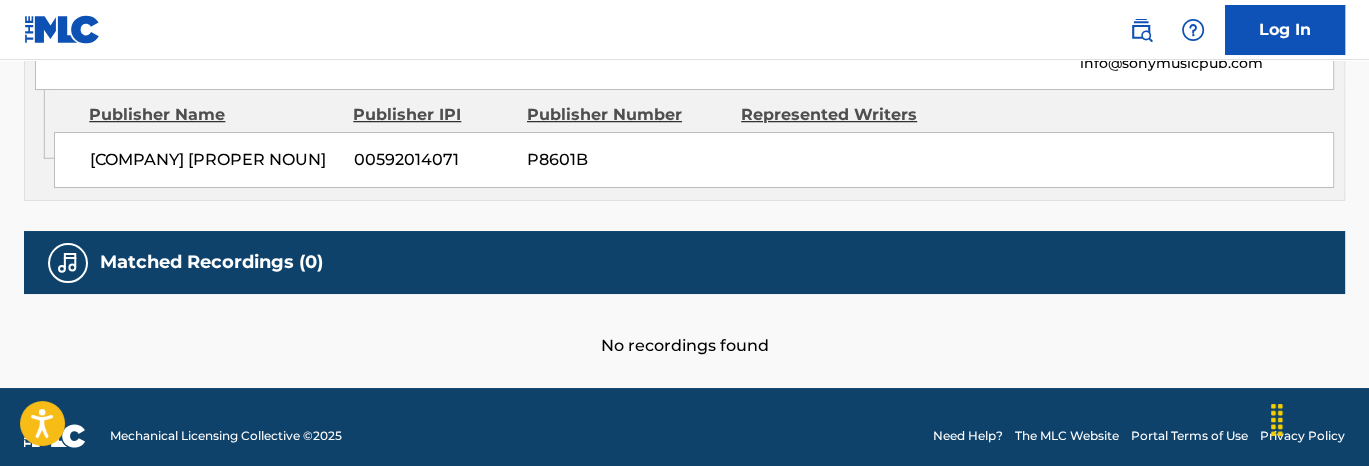 scroll, scrollTop: 1100, scrollLeft: 0, axis: vertical 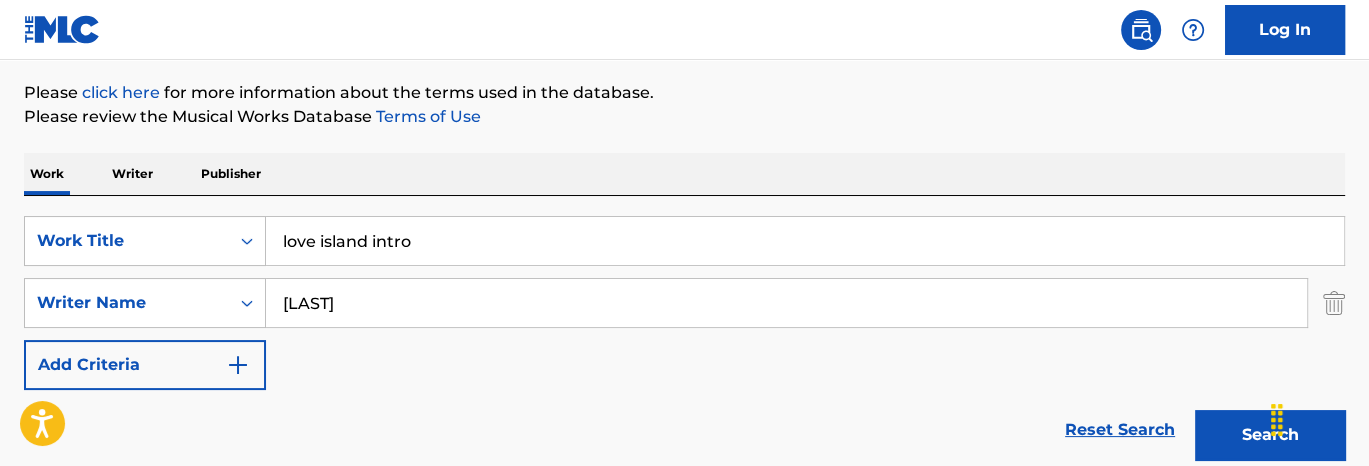 click on "love island intro" at bounding box center (805, 241) 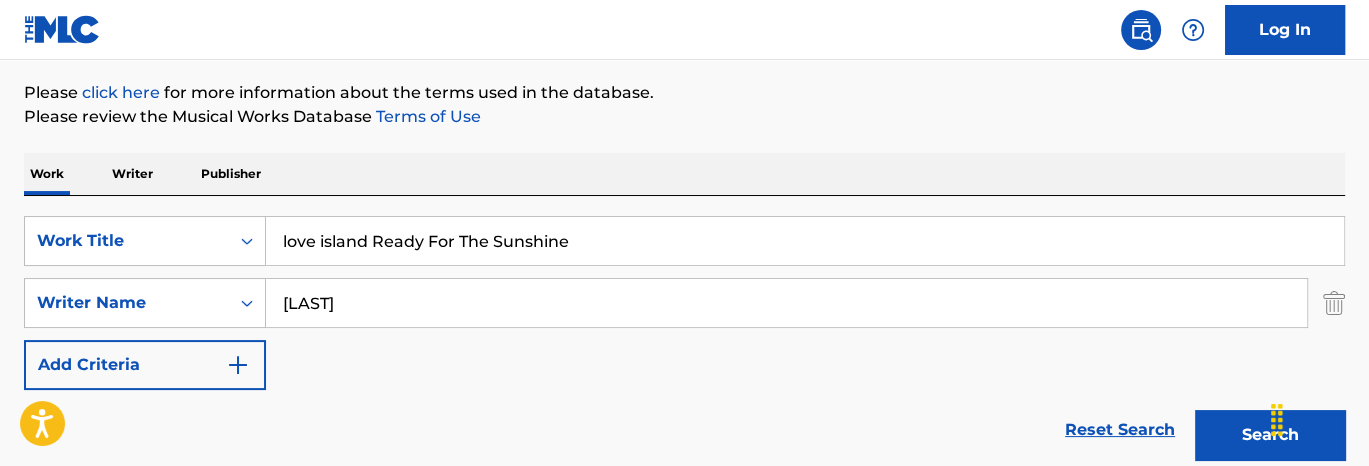 click on "love island Ready For The Sunshine" at bounding box center [805, 241] 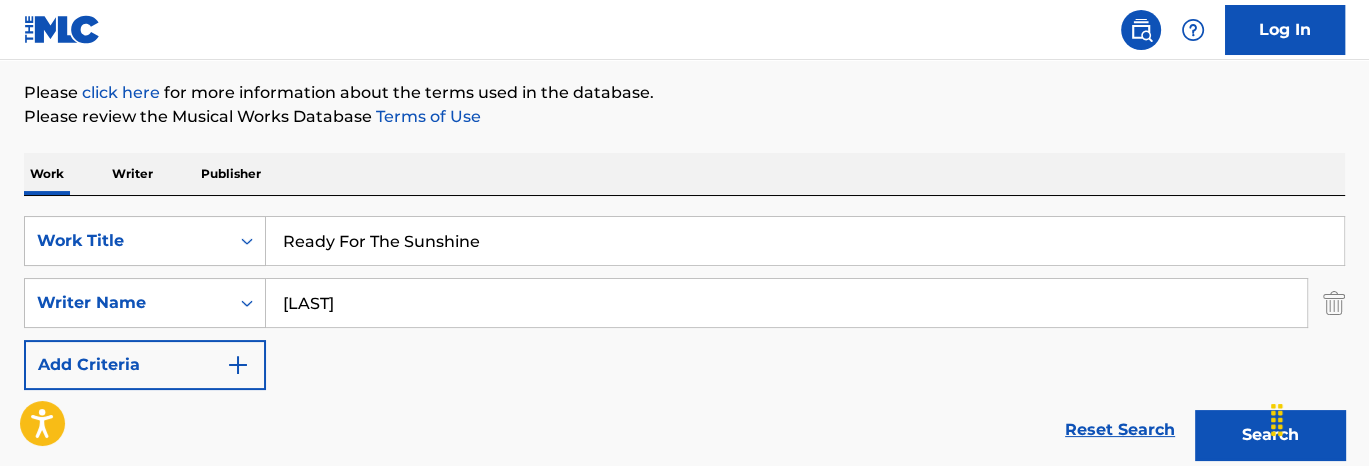 type on "Ready For The Sunshine" 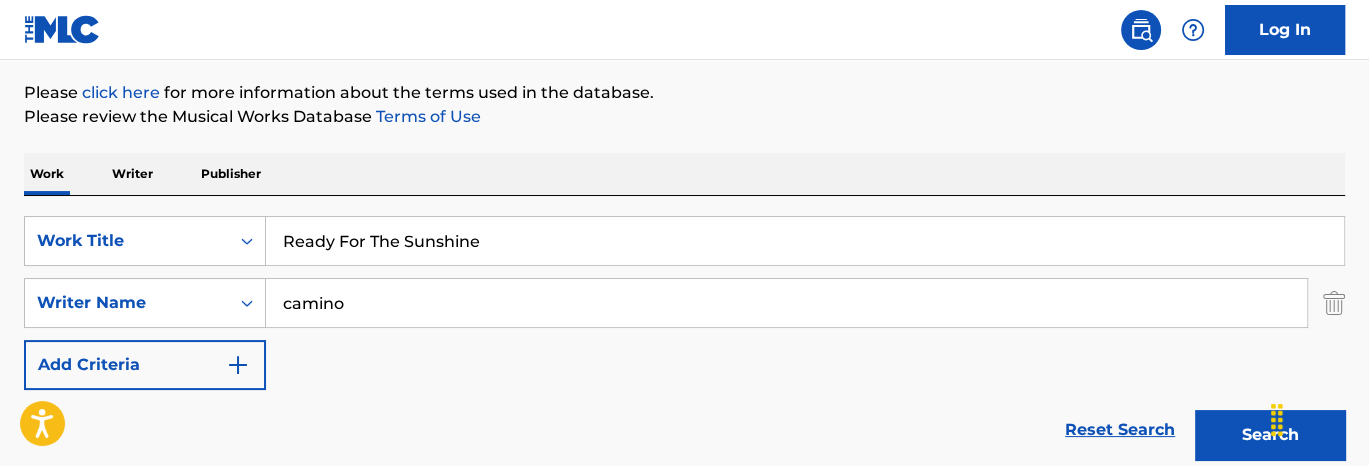 type on "camino" 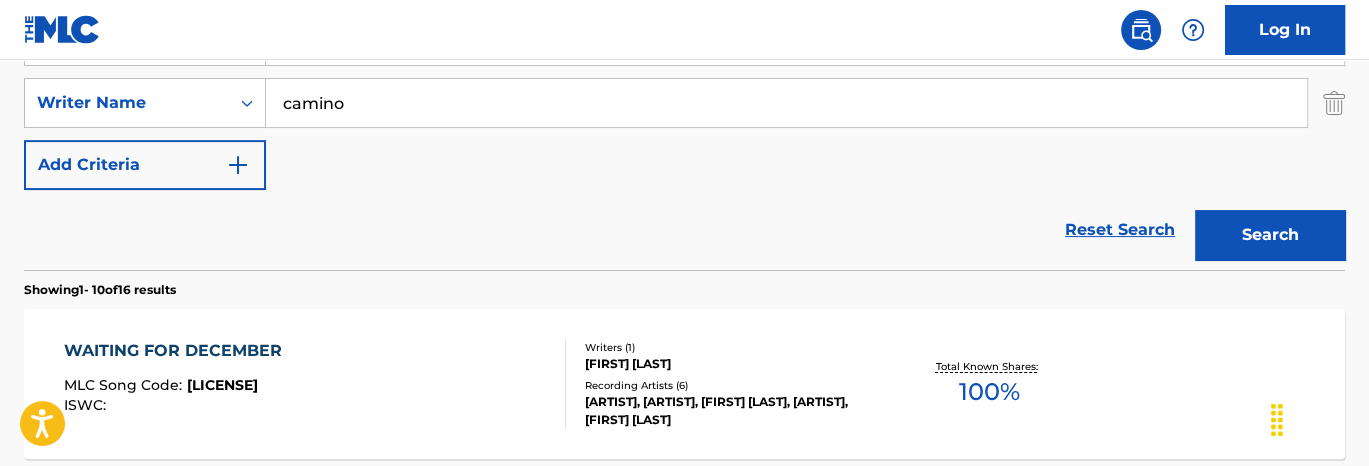 scroll, scrollTop: 229, scrollLeft: 0, axis: vertical 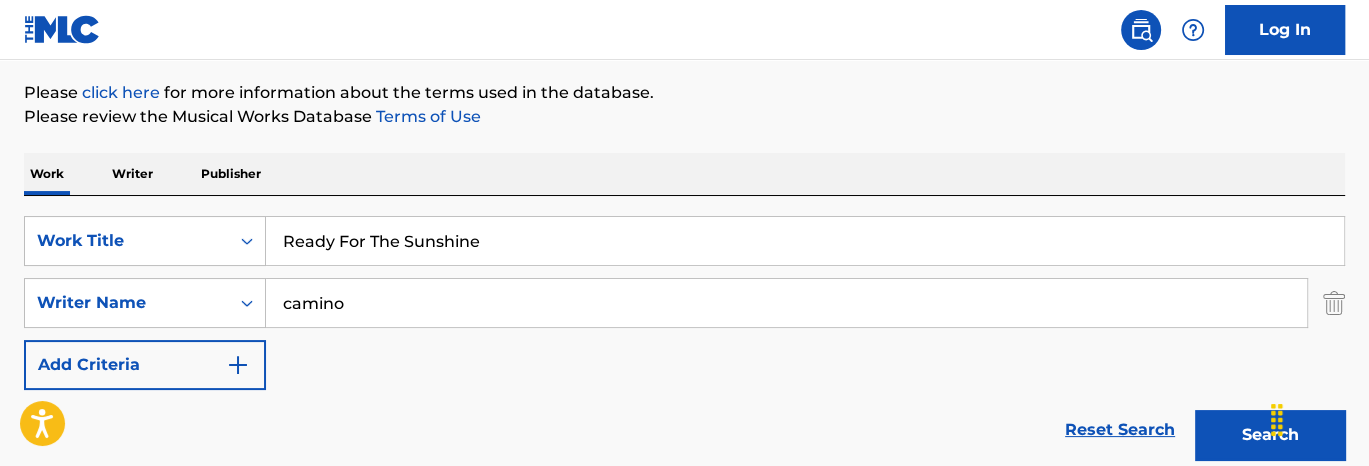 click on "Ready For The Sunshine" at bounding box center (805, 241) 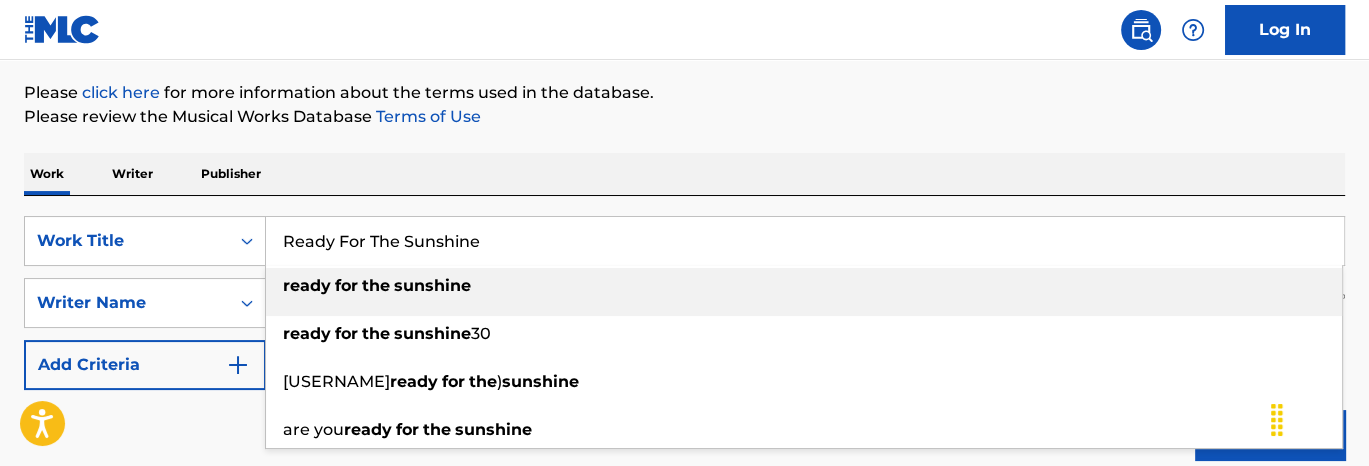 click on "Ready For The Sunshine" at bounding box center [805, 241] 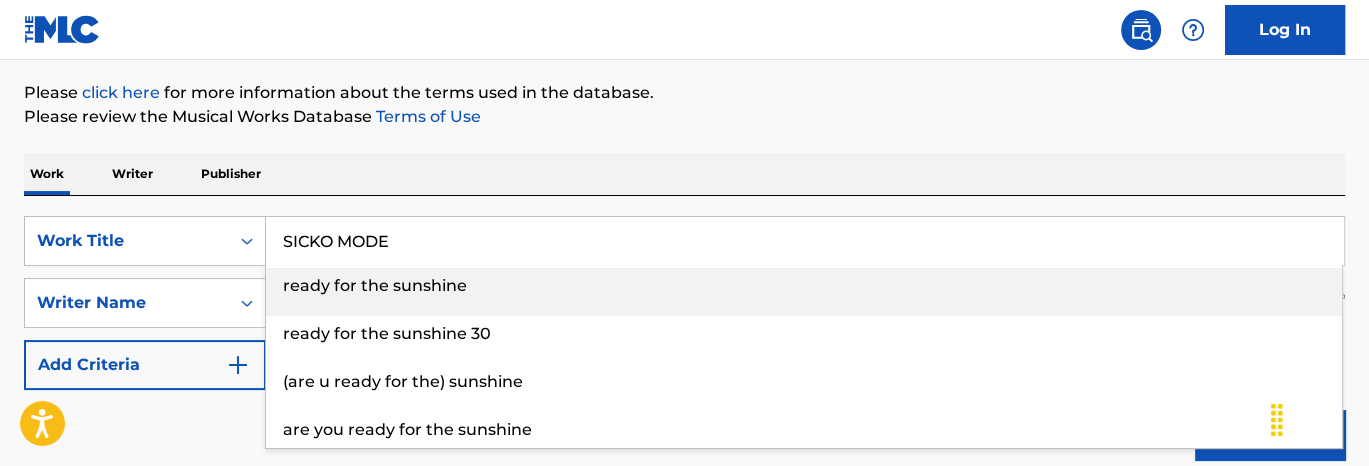type on "SICKO MODE" 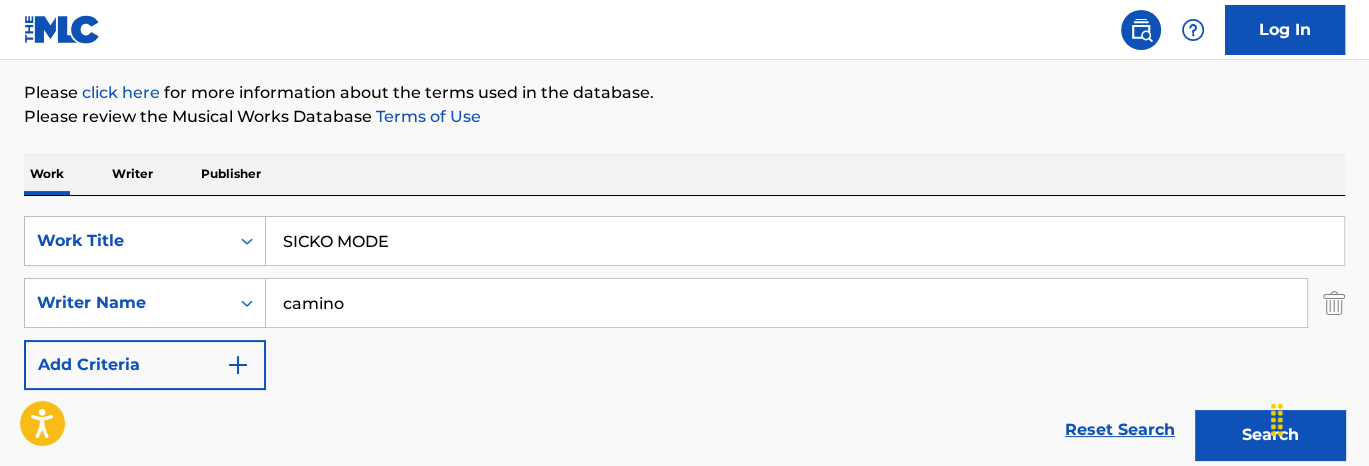 click on "camino" at bounding box center [786, 303] 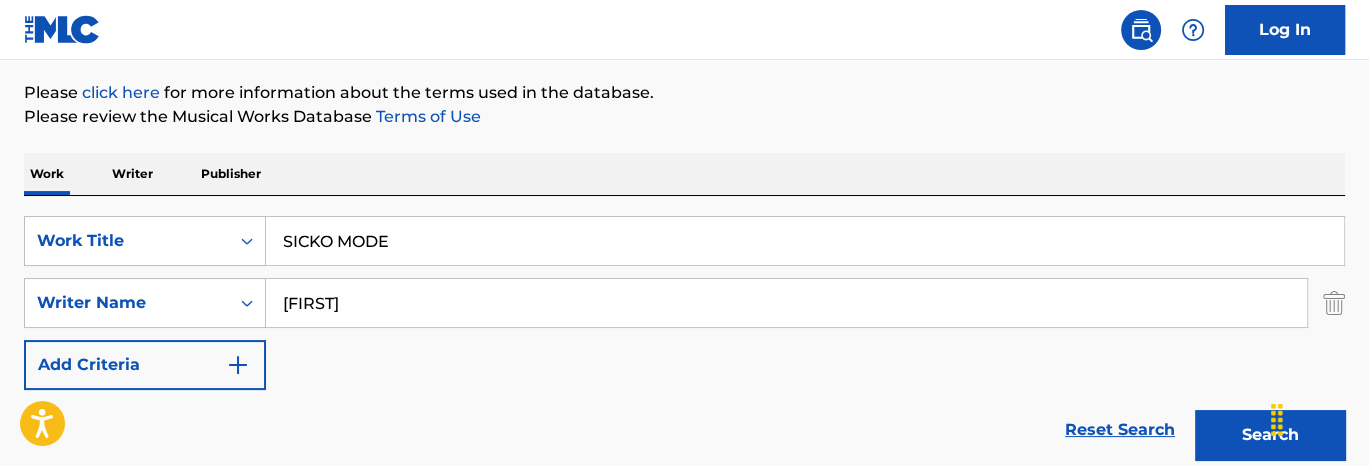 type on "[FIRST]" 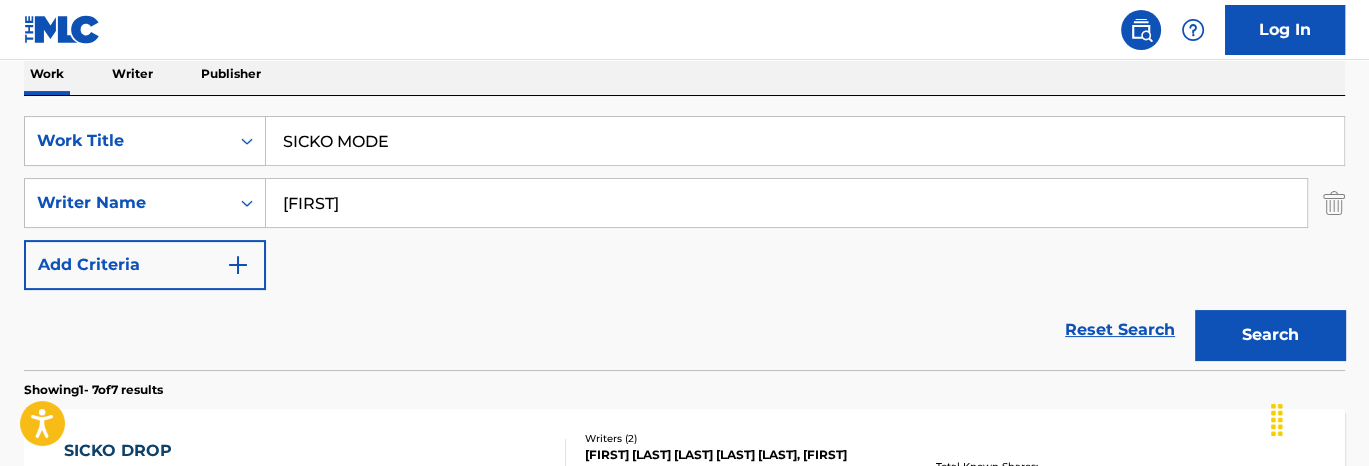 scroll, scrollTop: 429, scrollLeft: 0, axis: vertical 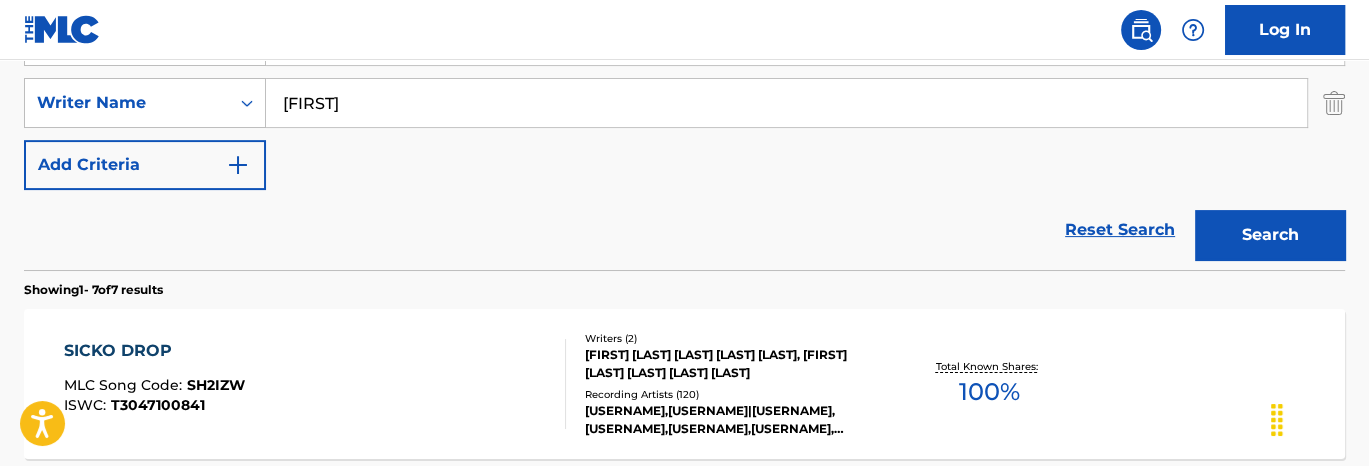 click on "[FIRST]" at bounding box center (786, 103) 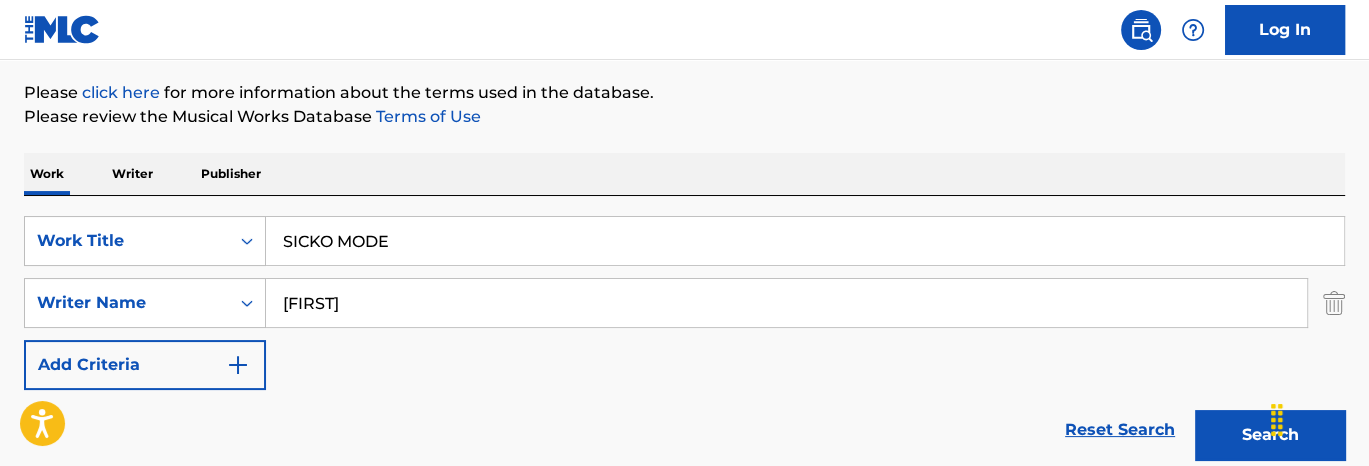 click on "SICKO MODE" at bounding box center (805, 241) 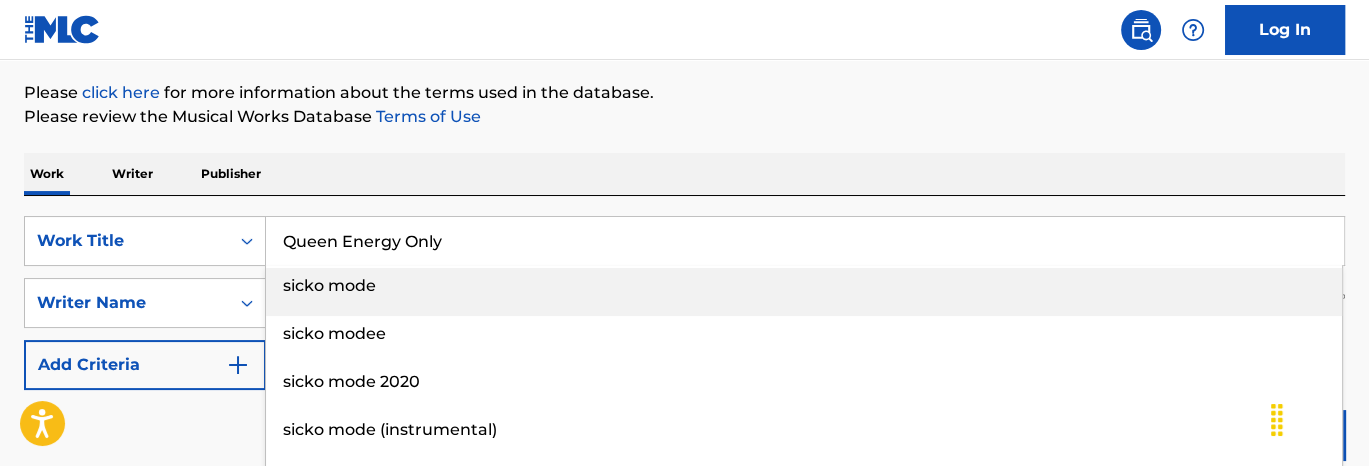 type on "Queen Energy Only" 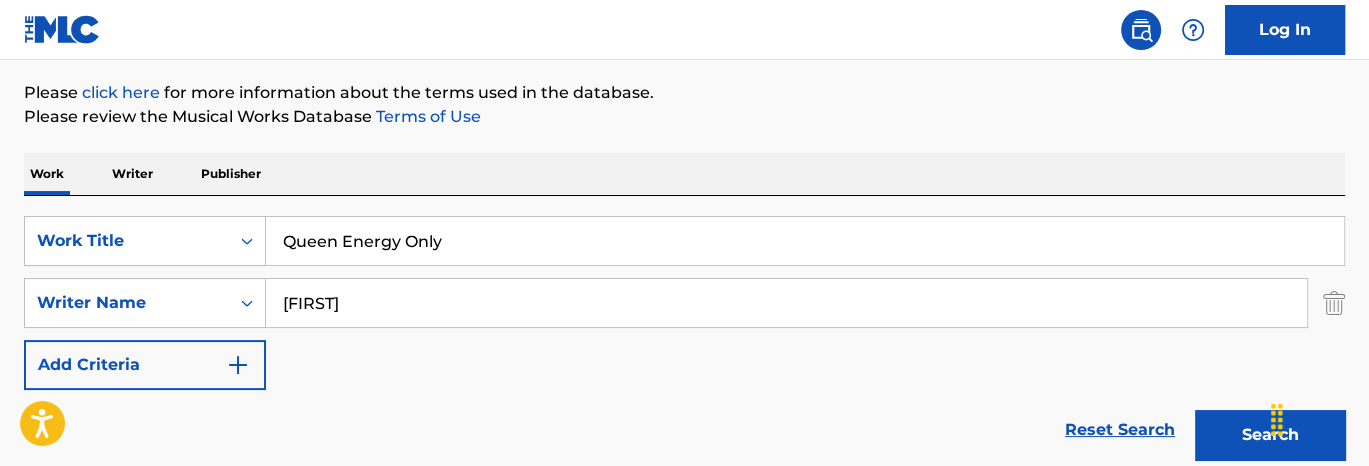 click on "[FIRST]" at bounding box center [786, 303] 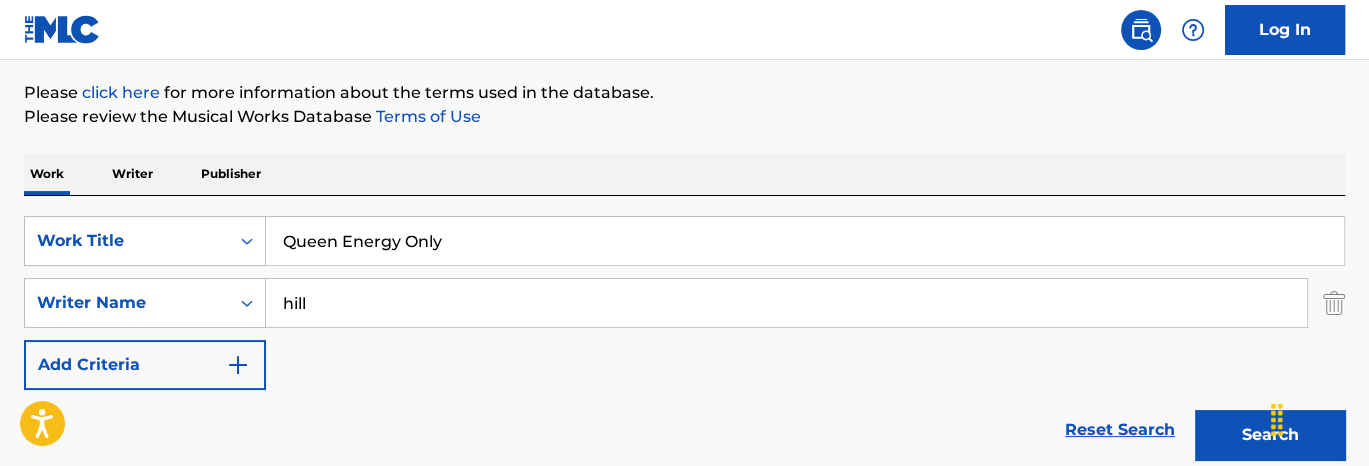 click on "Search" at bounding box center [1270, 435] 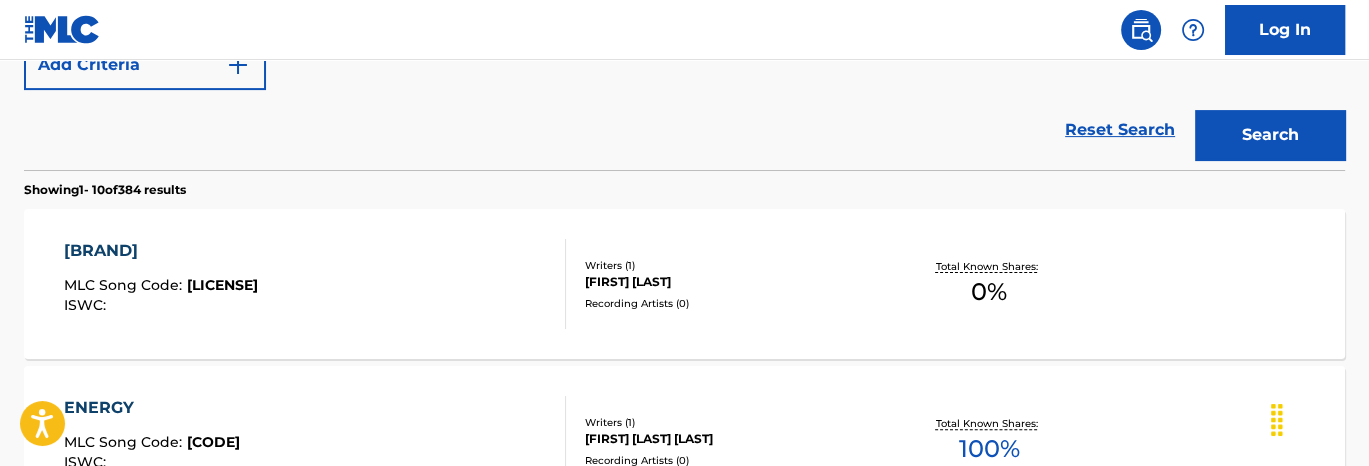 scroll, scrollTop: 229, scrollLeft: 0, axis: vertical 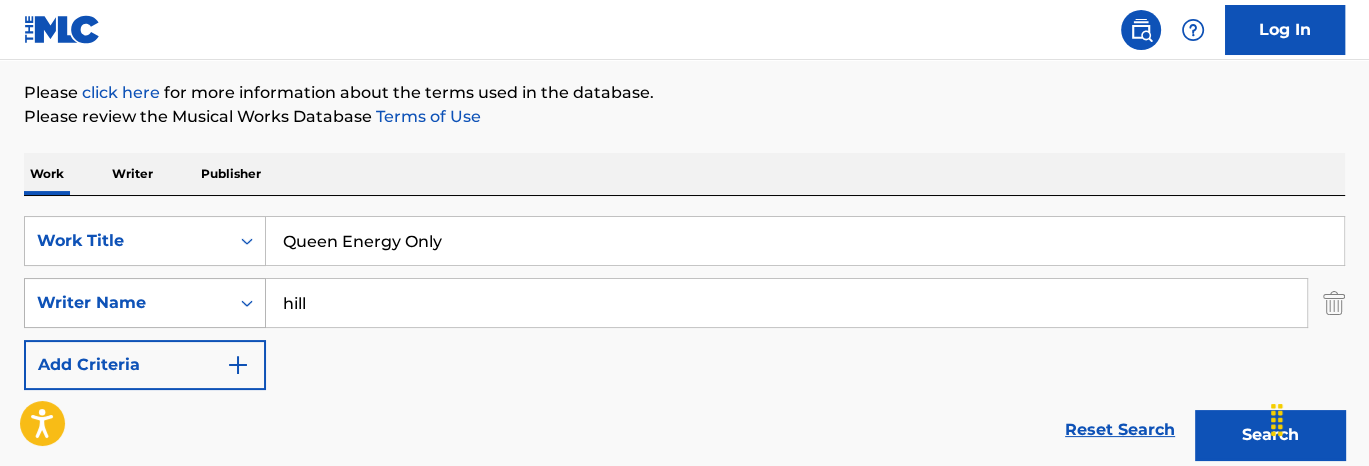 drag, startPoint x: 324, startPoint y: 305, endPoint x: 91, endPoint y: 280, distance: 234.33736 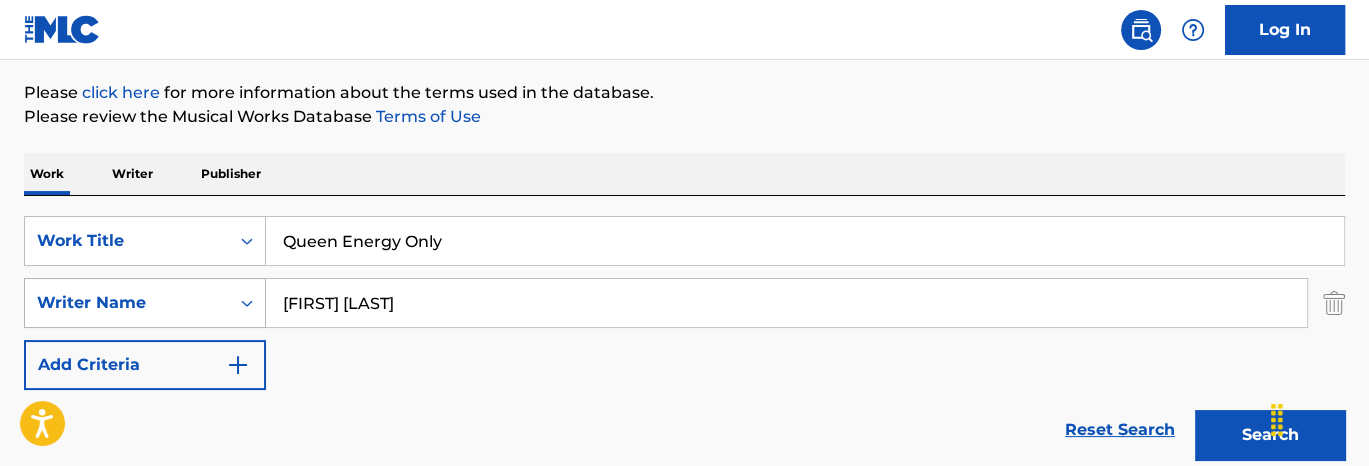type on "[FIRST] [LAST]" 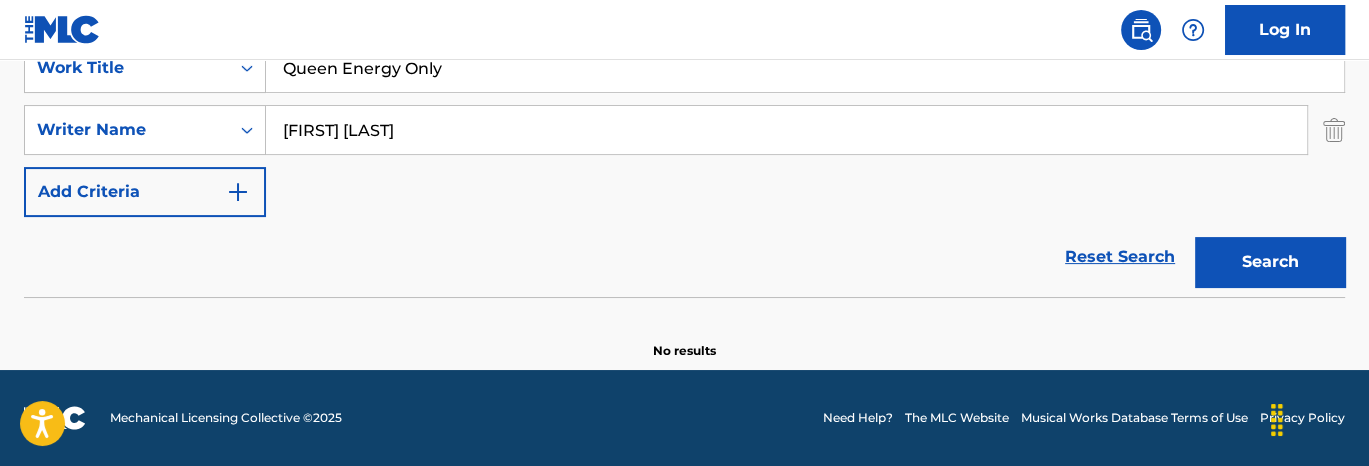 scroll, scrollTop: 102, scrollLeft: 0, axis: vertical 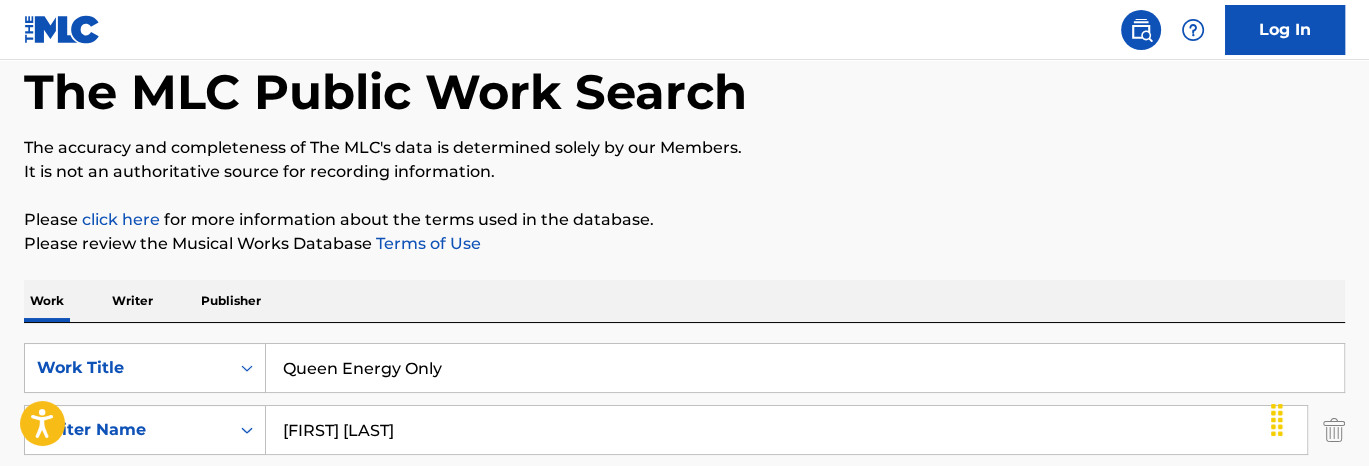 click on "Queen Energy Only" at bounding box center (805, 368) 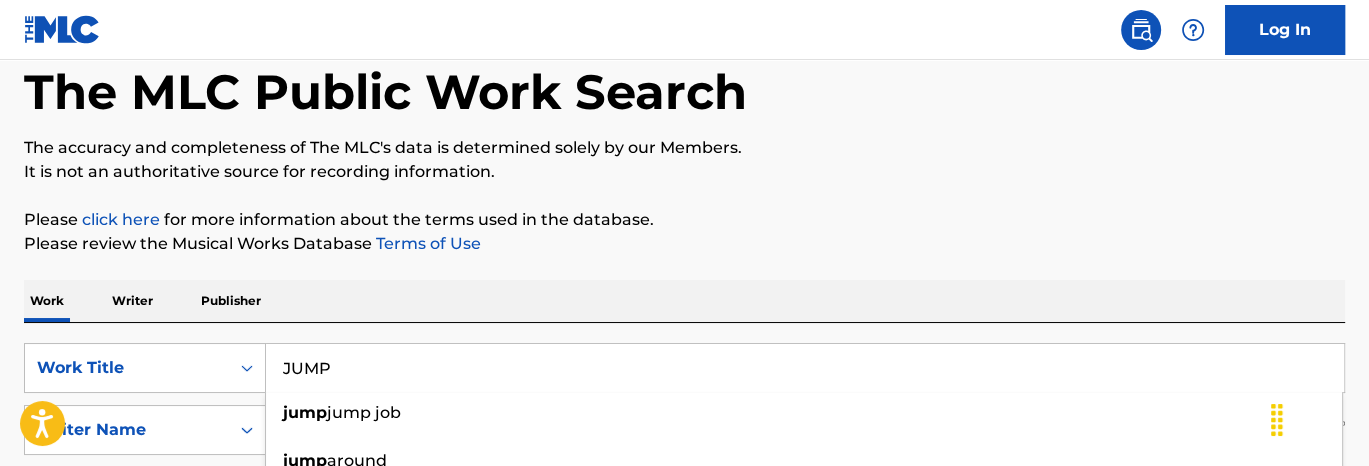 type on "JUMP" 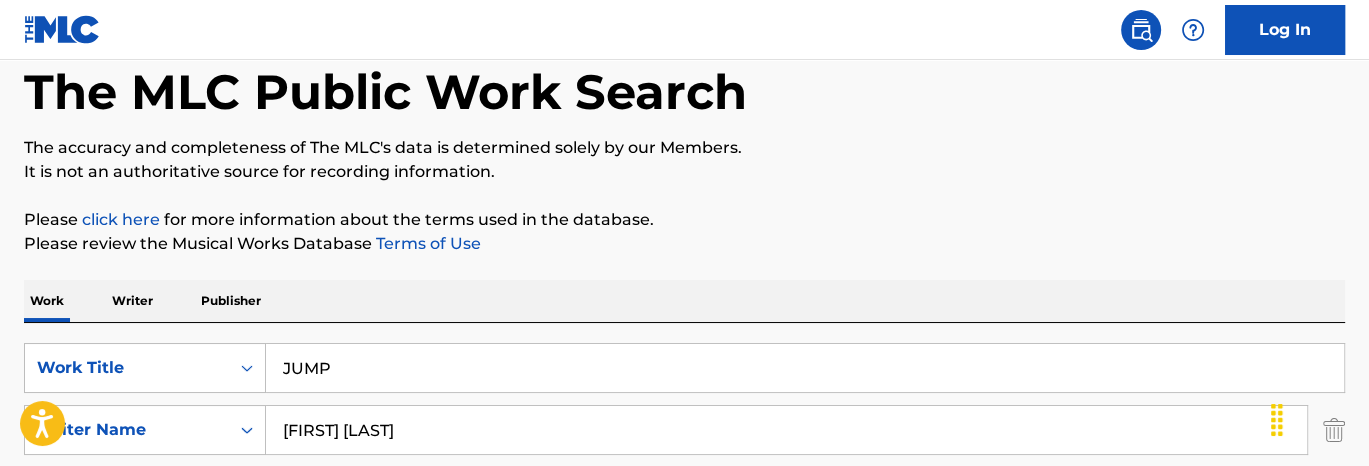 scroll, scrollTop: 202, scrollLeft: 0, axis: vertical 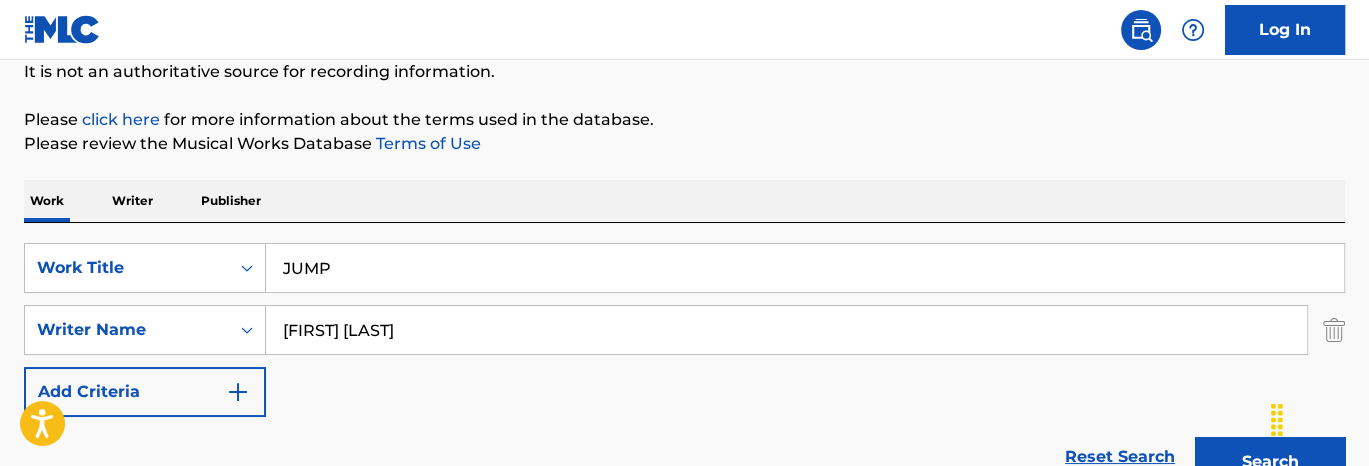 click on "[FIRST] [LAST]" at bounding box center (786, 330) 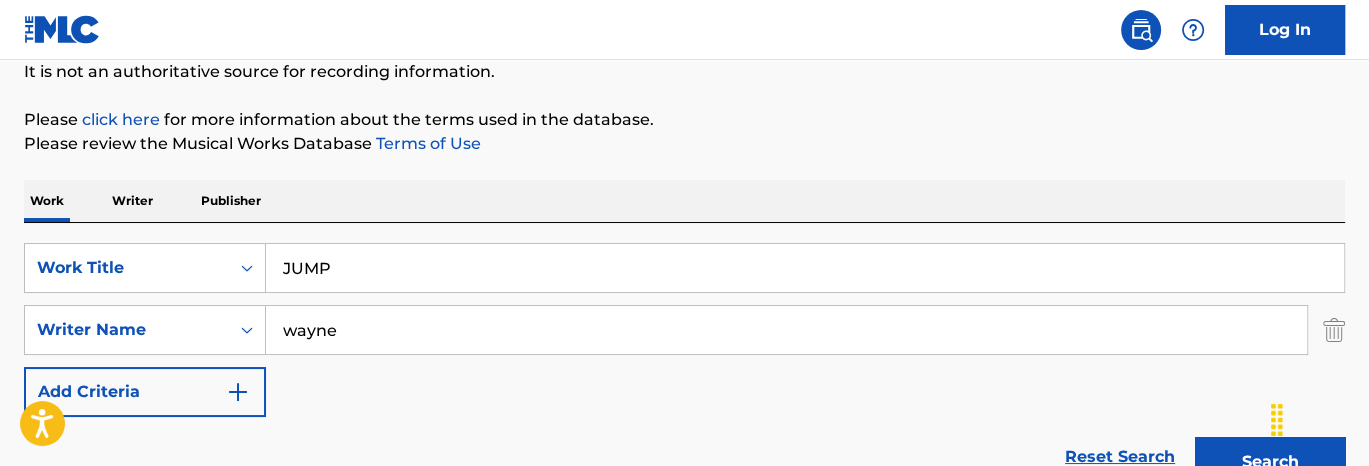 click on "Search" at bounding box center (1270, 462) 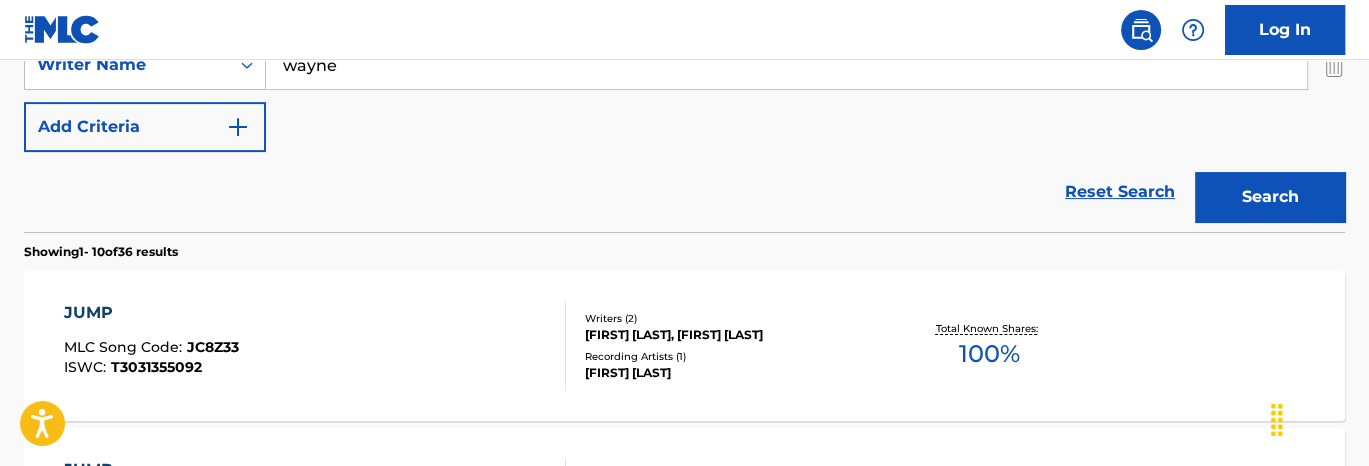 scroll, scrollTop: 167, scrollLeft: 0, axis: vertical 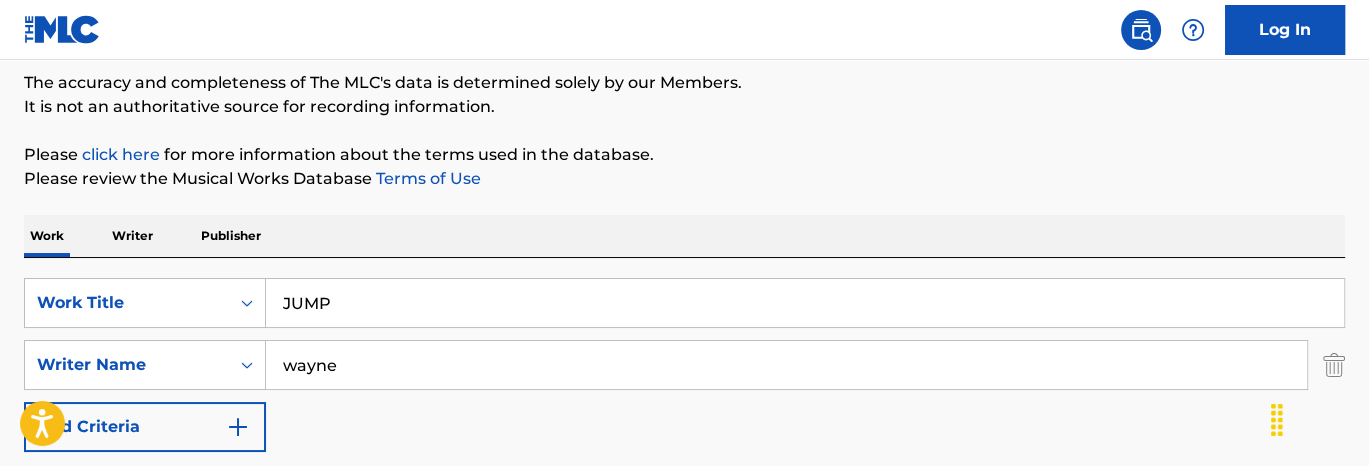 click on "wayne" at bounding box center (786, 365) 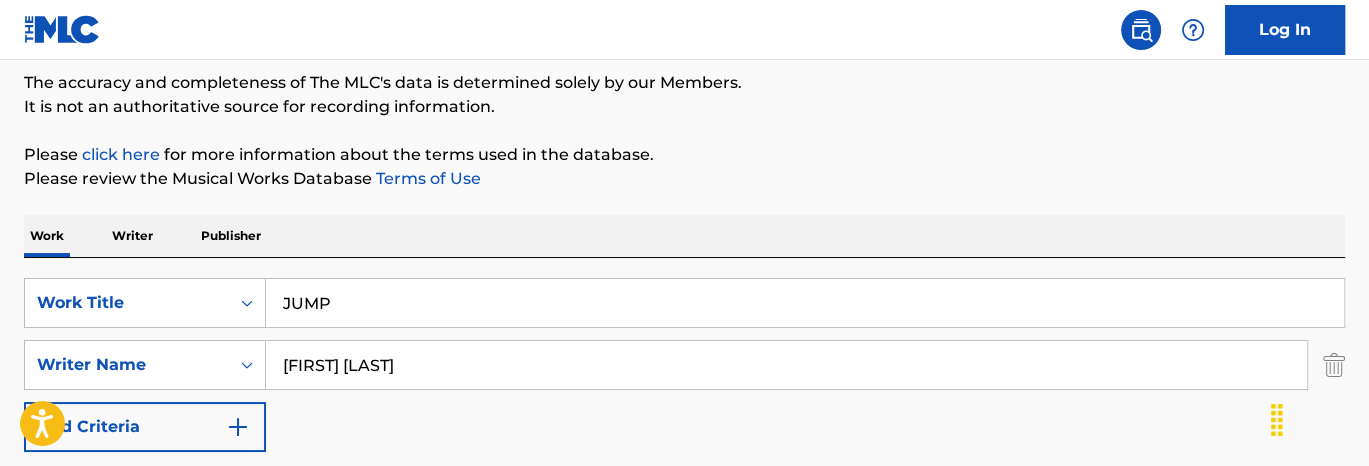 click on "Search" at bounding box center (1270, 497) 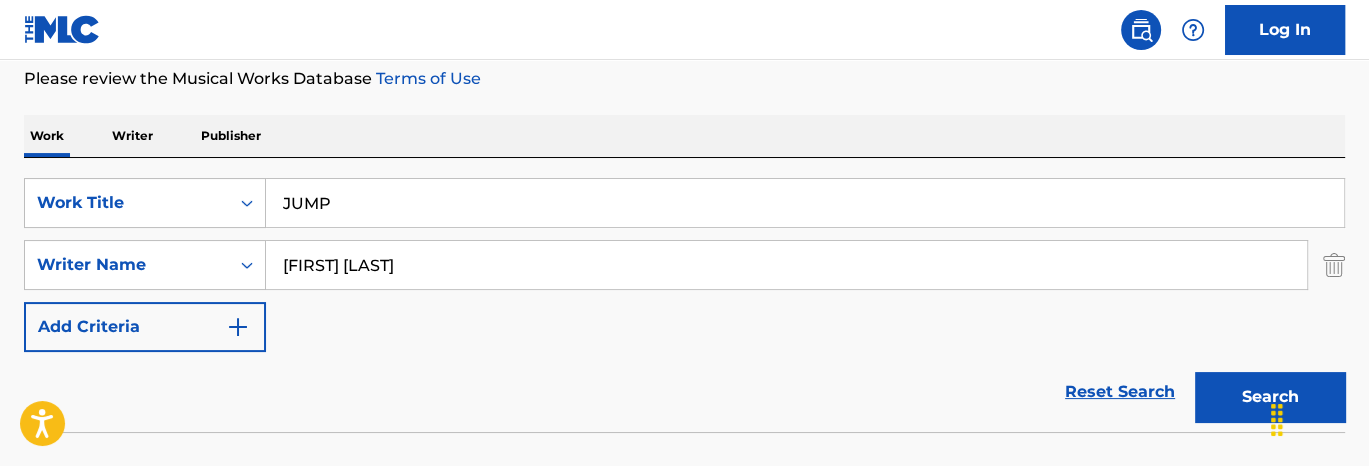 scroll, scrollTop: 367, scrollLeft: 0, axis: vertical 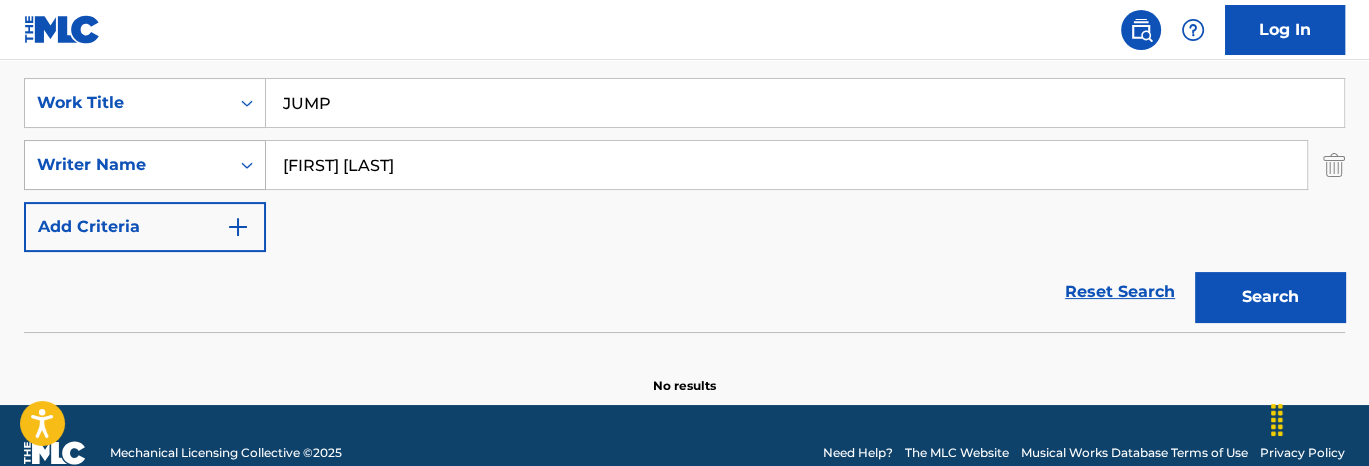 drag, startPoint x: 425, startPoint y: 181, endPoint x: 115, endPoint y: 152, distance: 311.3535 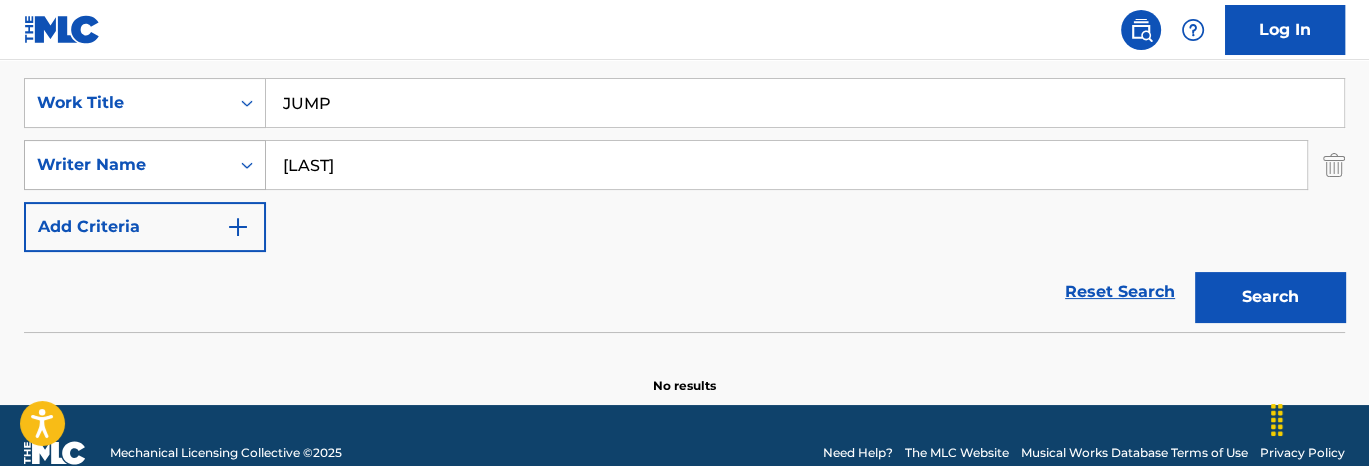 click on "Search" at bounding box center (1270, 297) 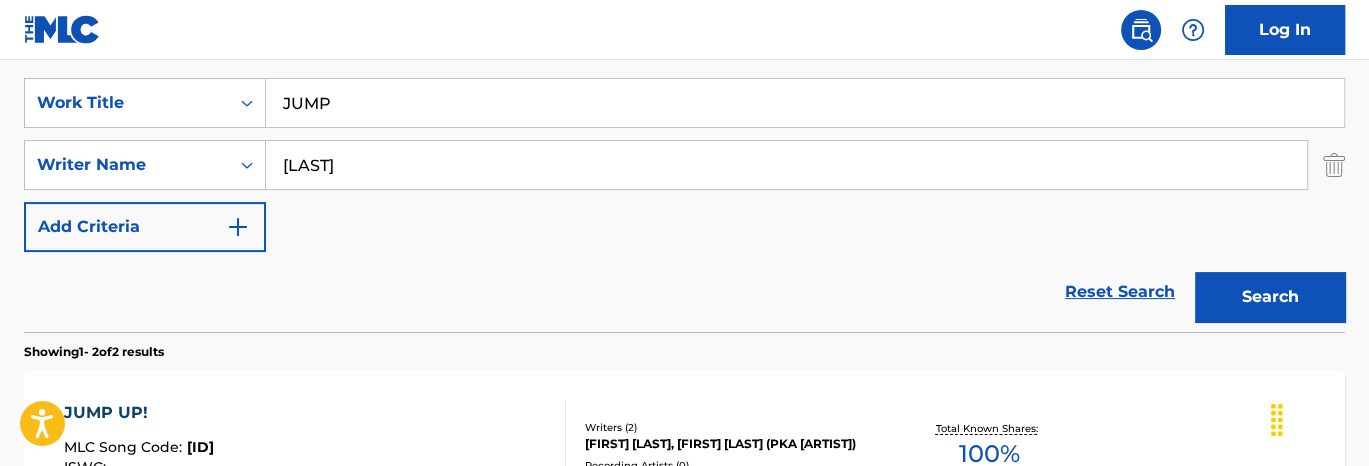 scroll, scrollTop: 567, scrollLeft: 0, axis: vertical 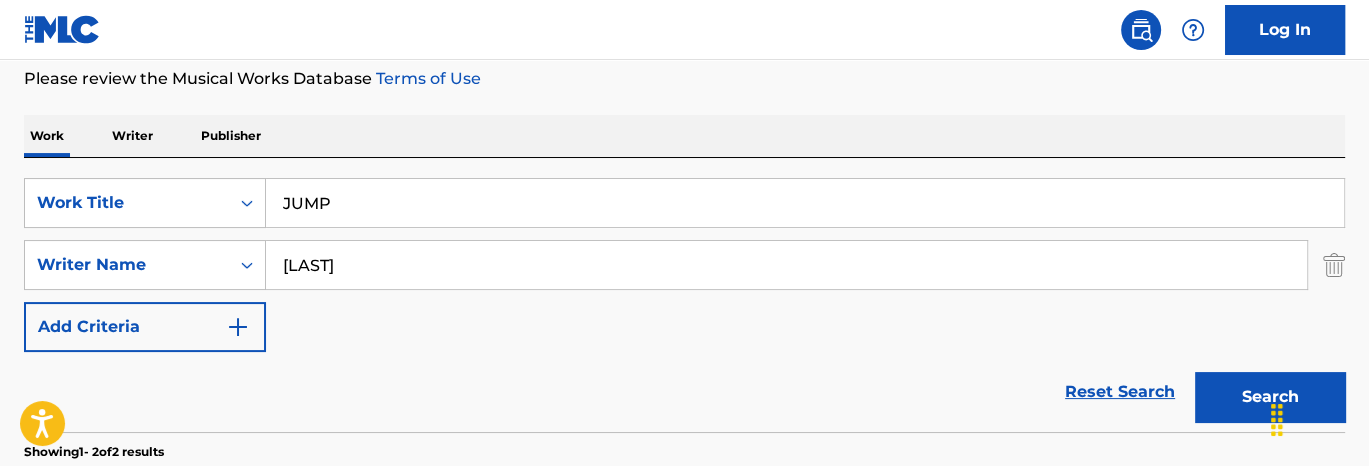 drag, startPoint x: 371, startPoint y: 255, endPoint x: 88, endPoint y: 235, distance: 283.70584 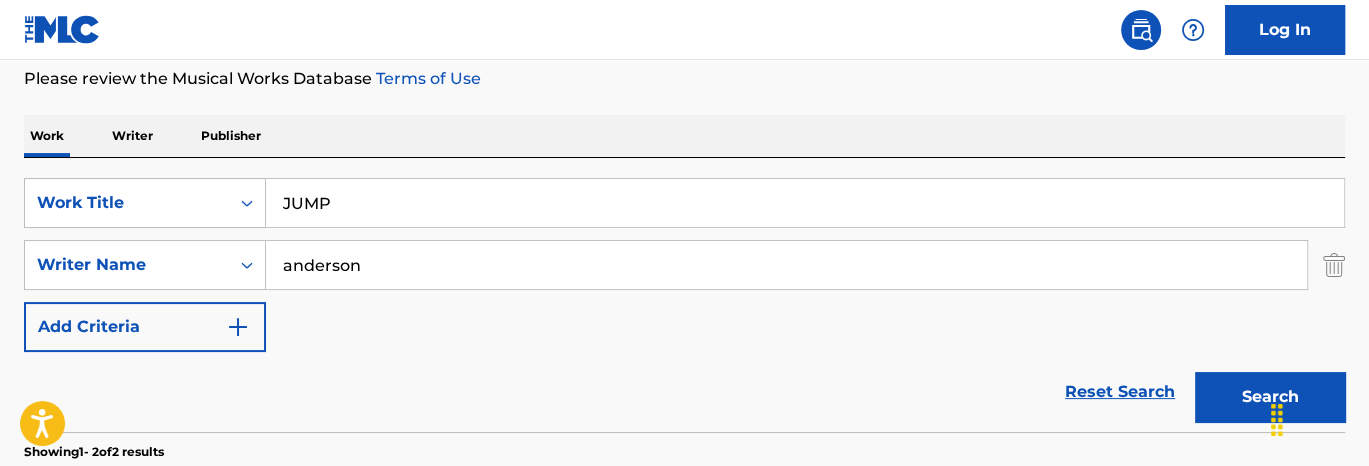 type on "anderson" 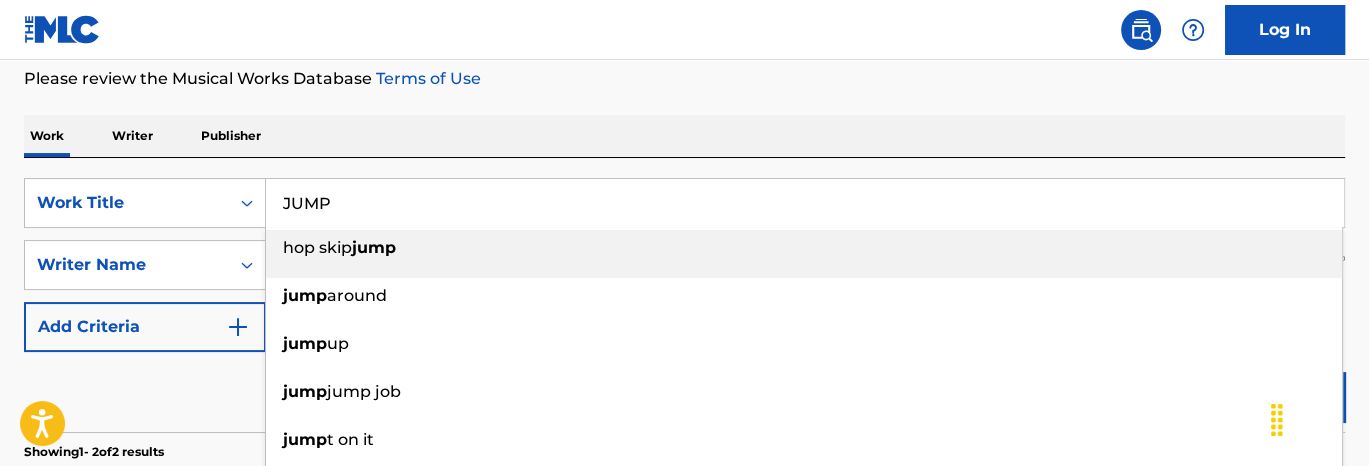 click on "JUMP" at bounding box center (805, 203) 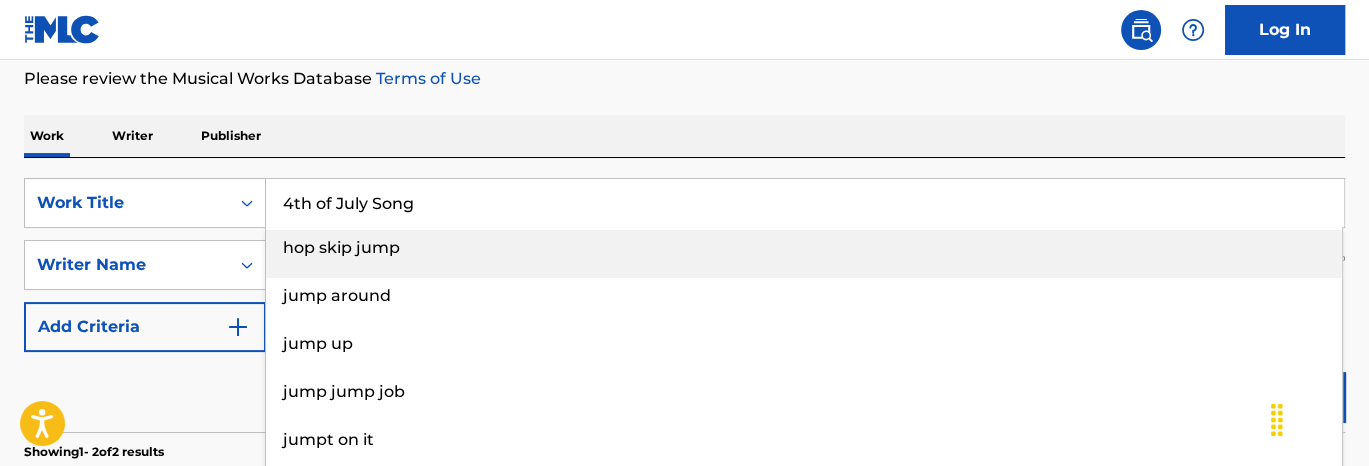 type on "4th of July Song" 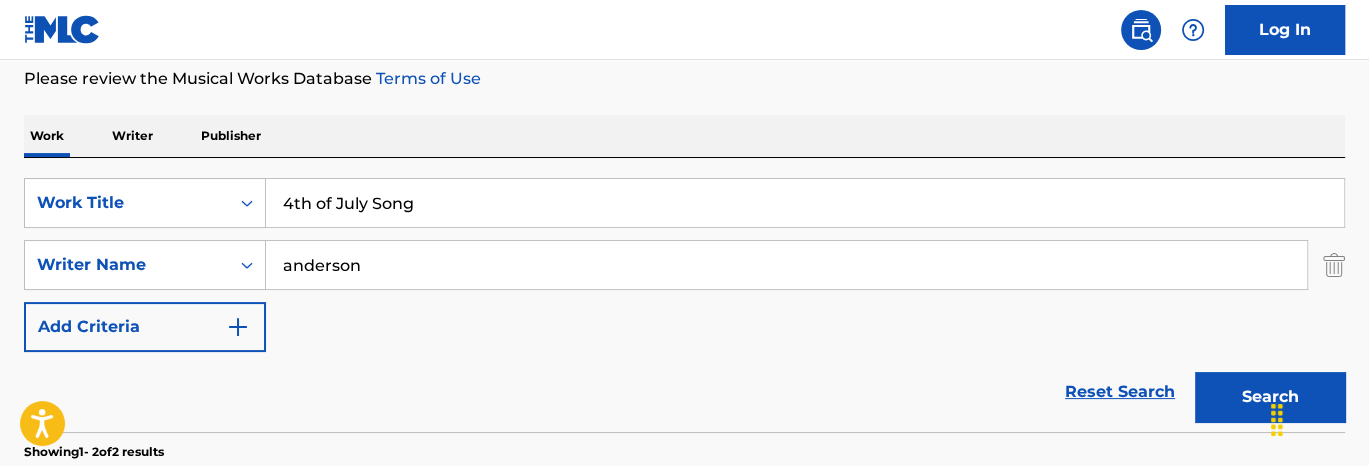click at bounding box center (1277, 420) 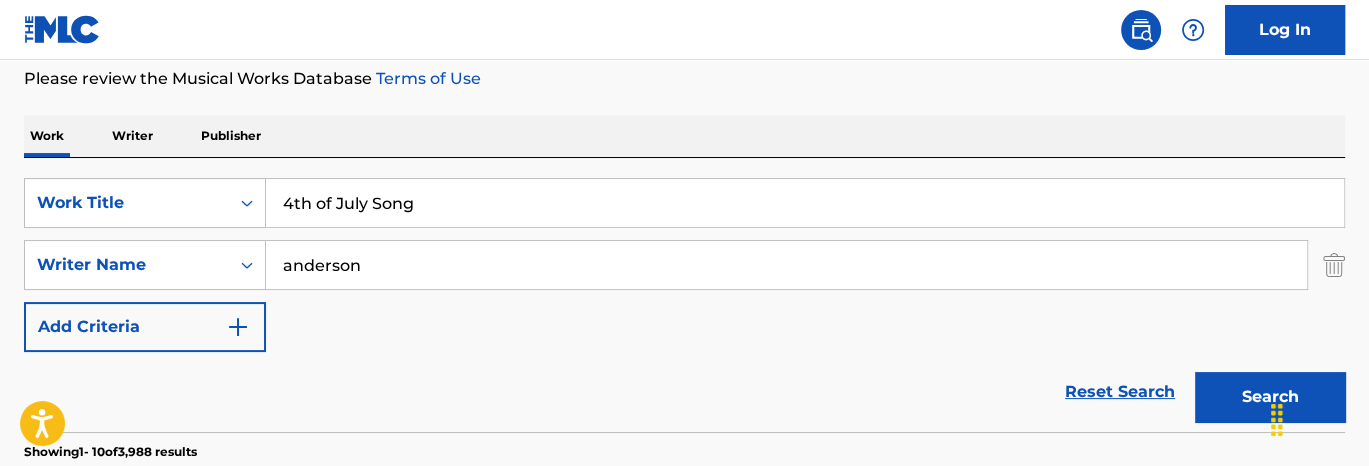 scroll, scrollTop: 467, scrollLeft: 0, axis: vertical 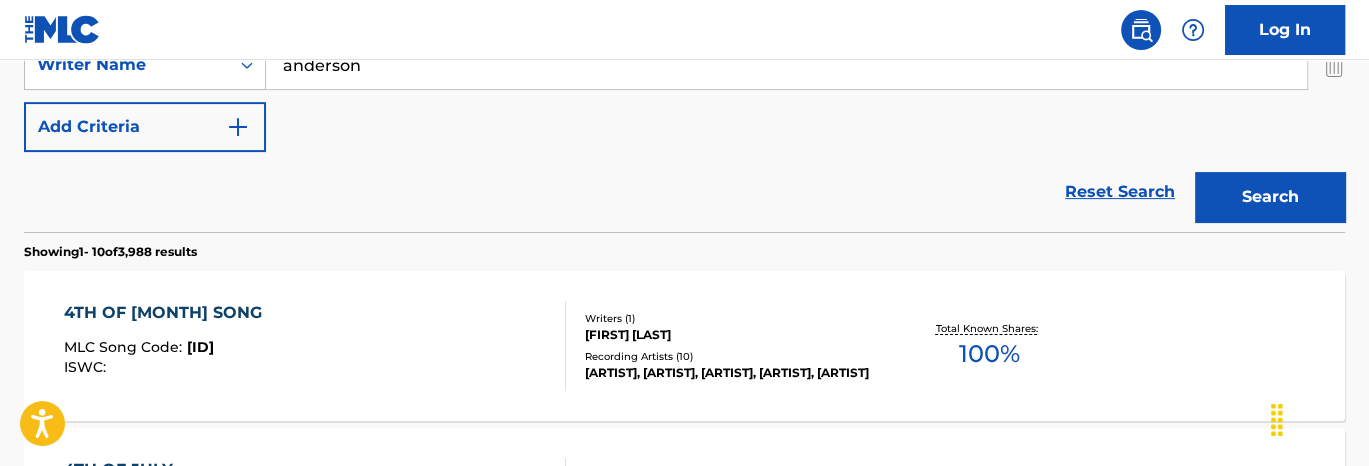 click on "4TH OF JULY SONG MLC Song Code : [SONG CODE] ISWC : Writers ( 1 ) [LAST] [FIRST] [LAST] Recording Artists ( 10 ) [FIRST] [LAST], [FIRST] [LAST], [FIRST] [LAST], [FIRST] [LAST], [FIRST] [LAST] Total Known Shares: 100 %" at bounding box center (684, 346) 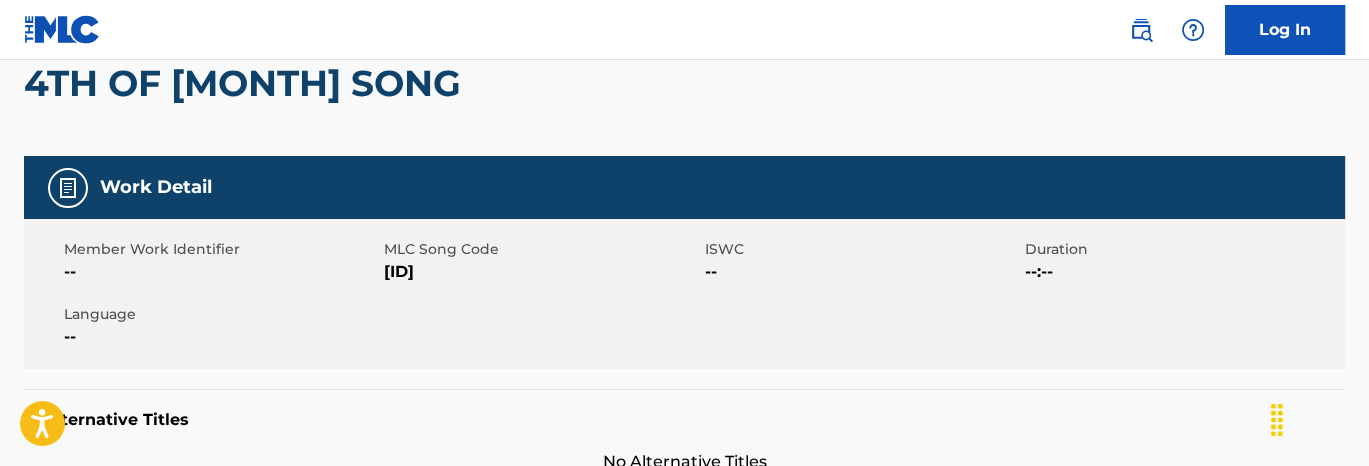 scroll, scrollTop: 0, scrollLeft: 0, axis: both 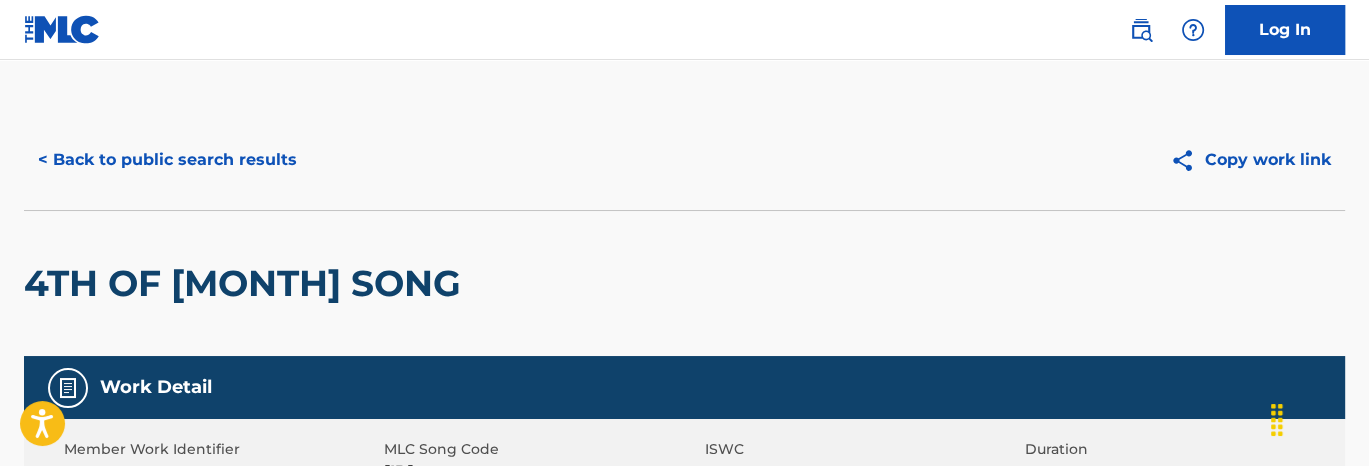 click on "< Back to public search results" at bounding box center (167, 160) 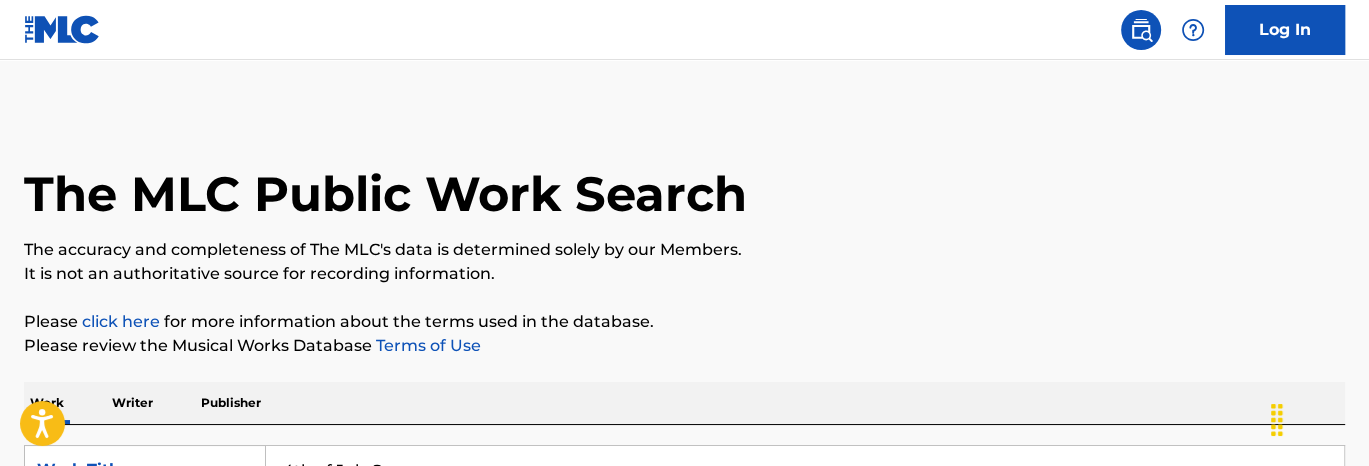 scroll, scrollTop: 300, scrollLeft: 0, axis: vertical 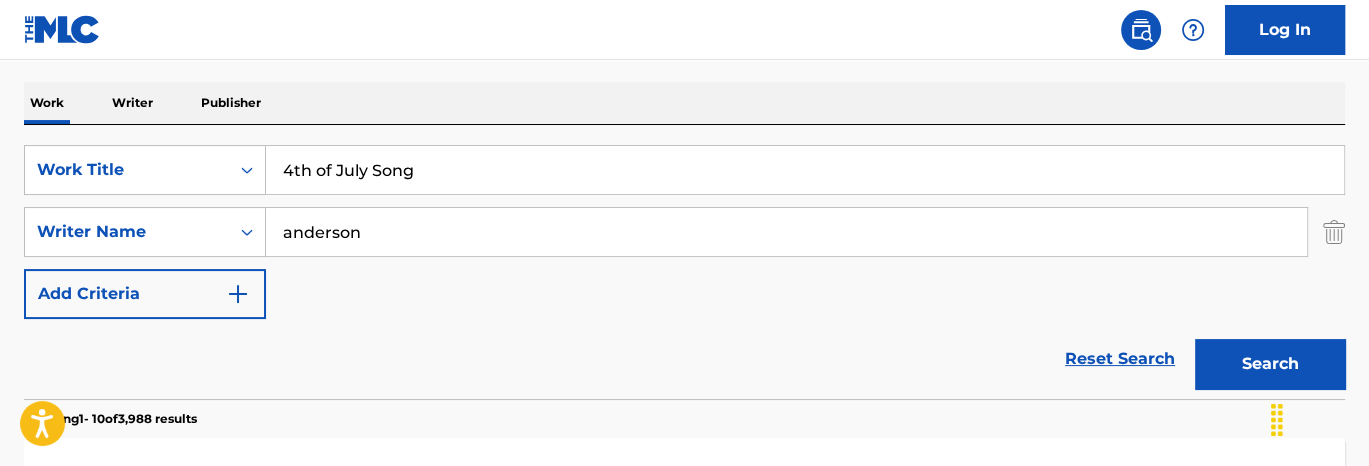 click on "anderson" at bounding box center [786, 232] 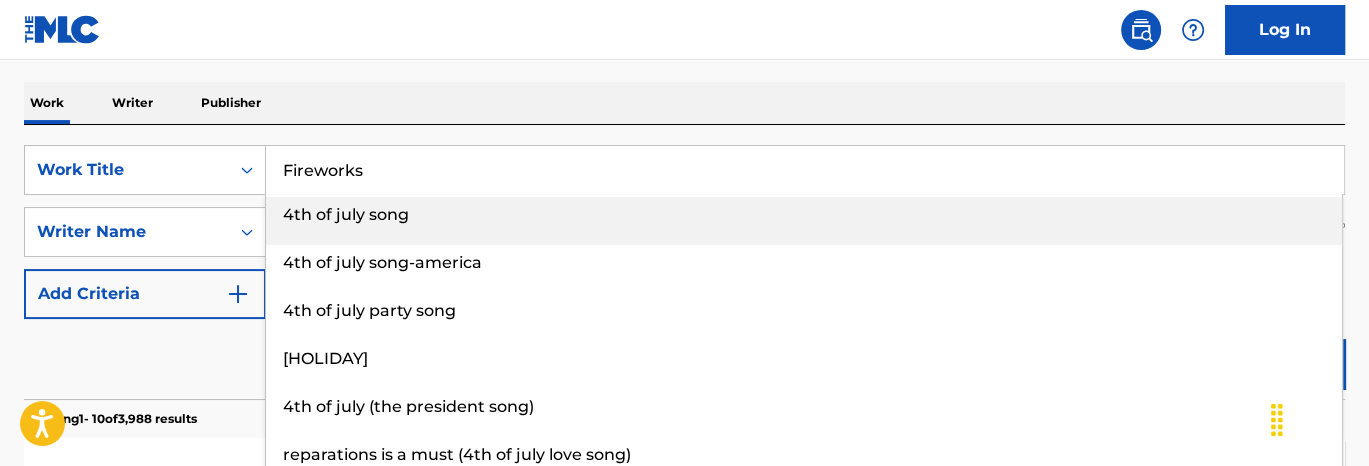 type on "Fireworks" 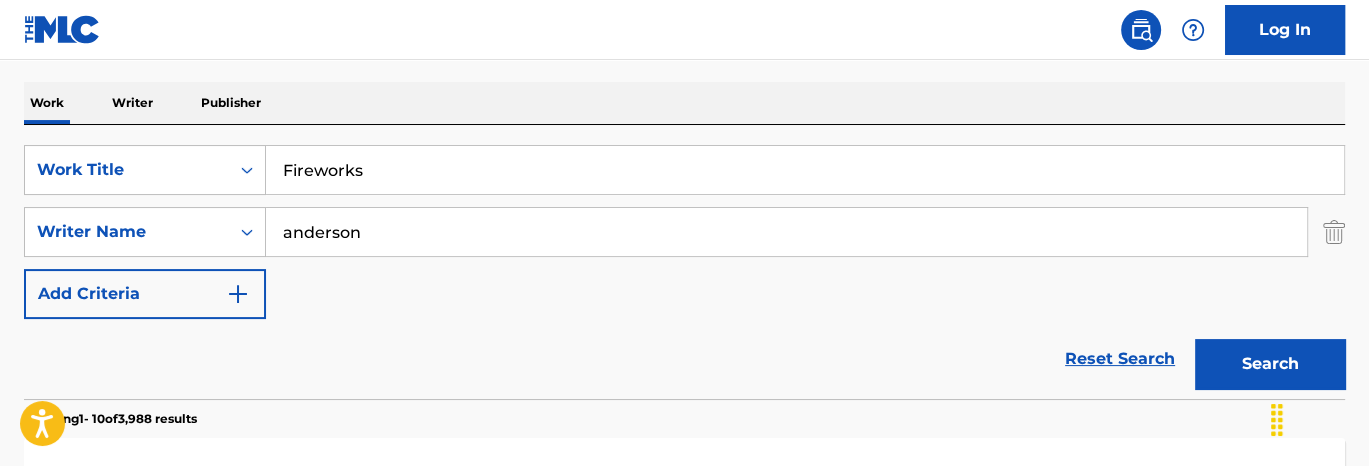 click on "Log In" at bounding box center [684, 30] 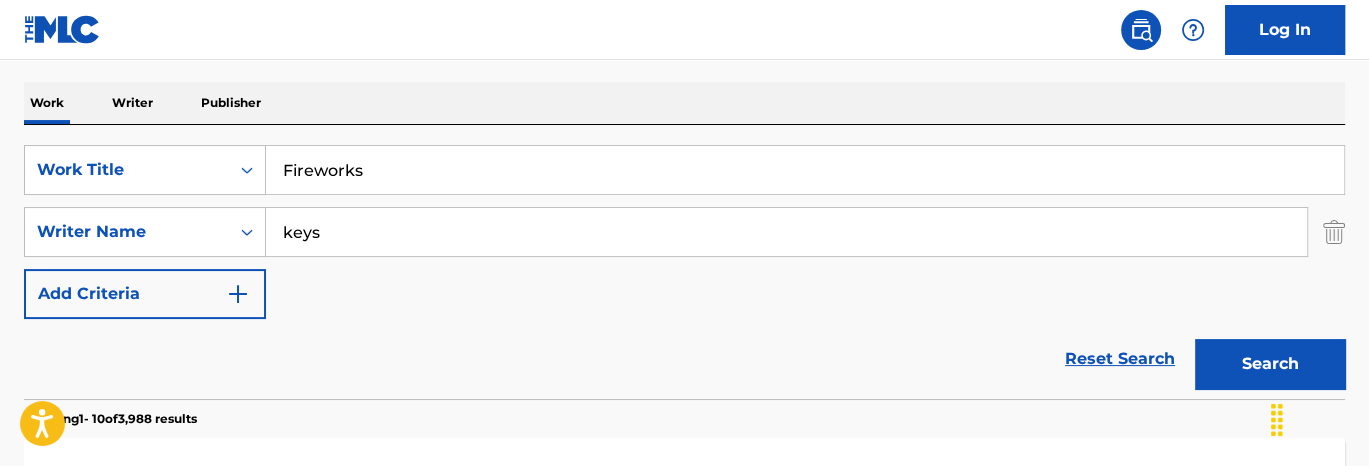click on "Search" at bounding box center (1270, 364) 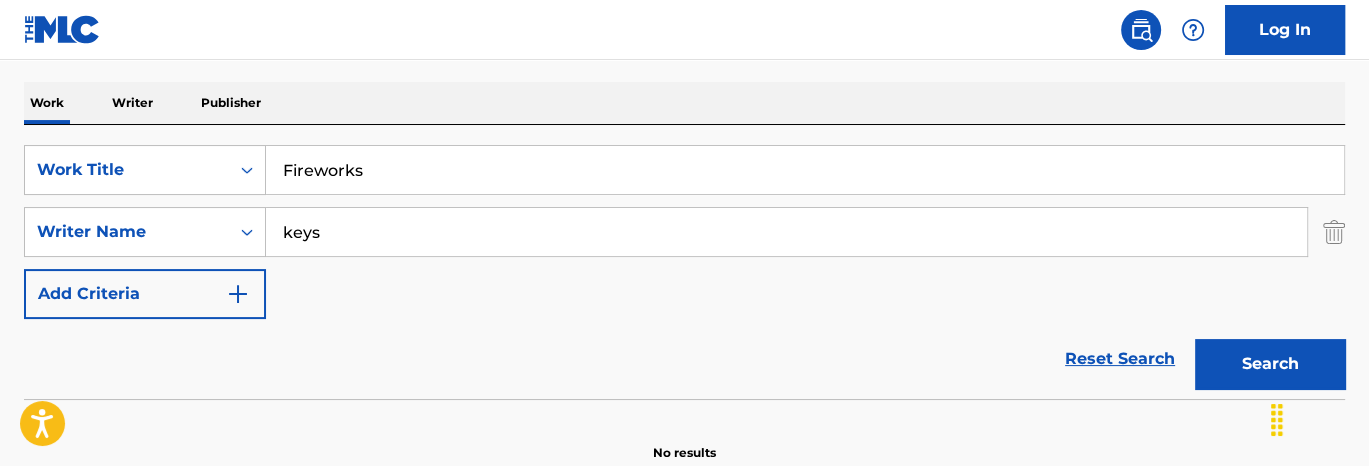 click on "keys" at bounding box center [786, 232] 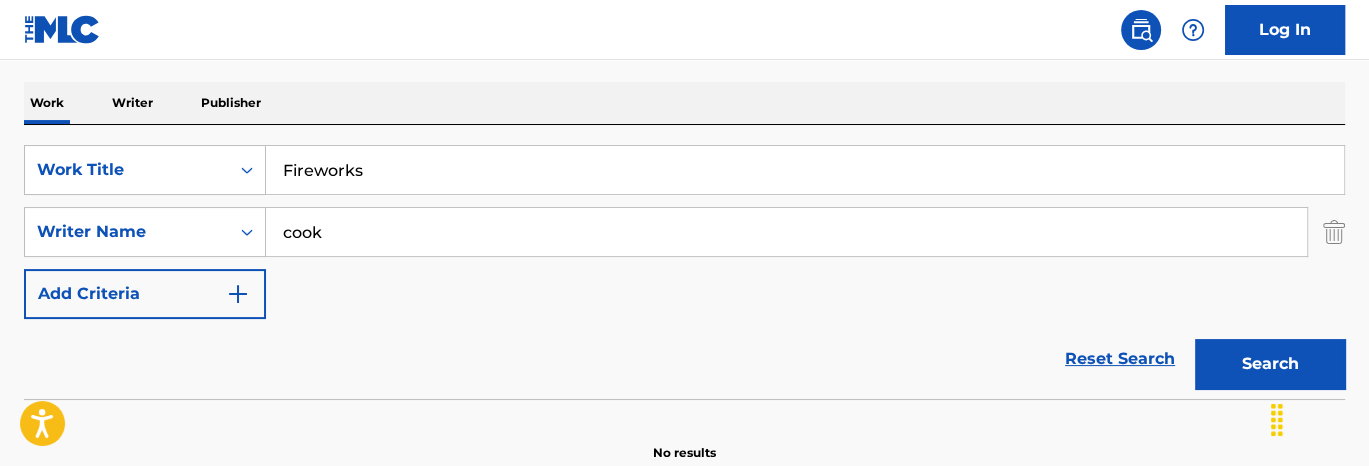 click on "Search" at bounding box center [1270, 364] 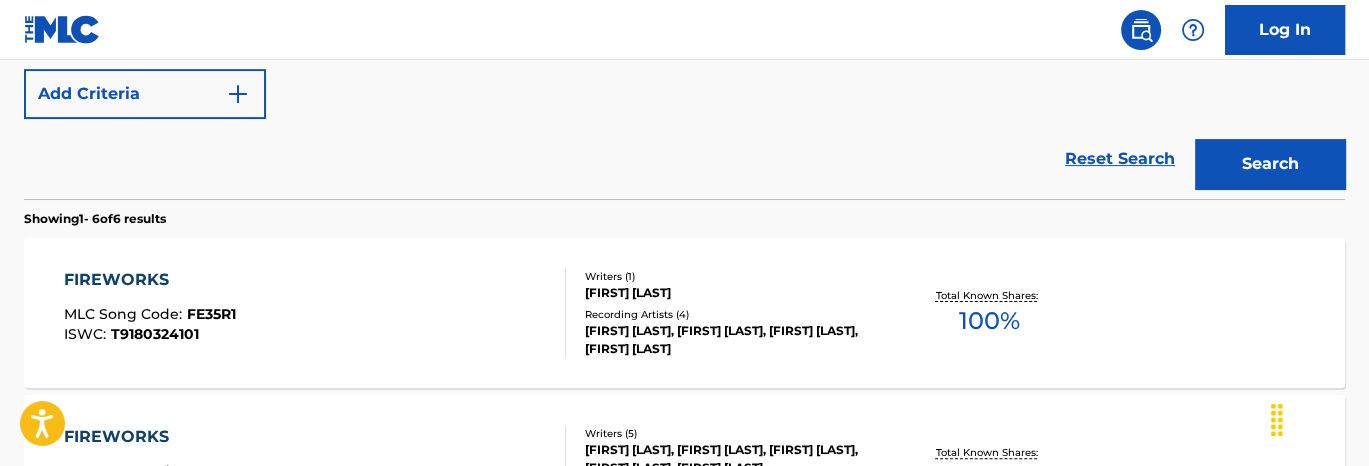 scroll, scrollTop: 300, scrollLeft: 0, axis: vertical 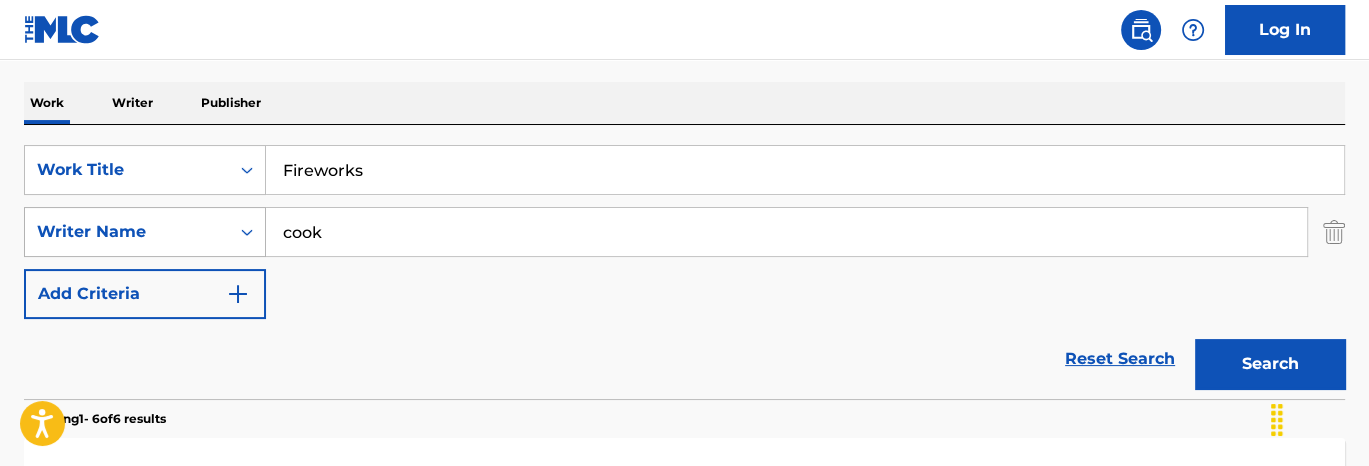 drag, startPoint x: 361, startPoint y: 237, endPoint x: 193, endPoint y: 225, distance: 168.42802 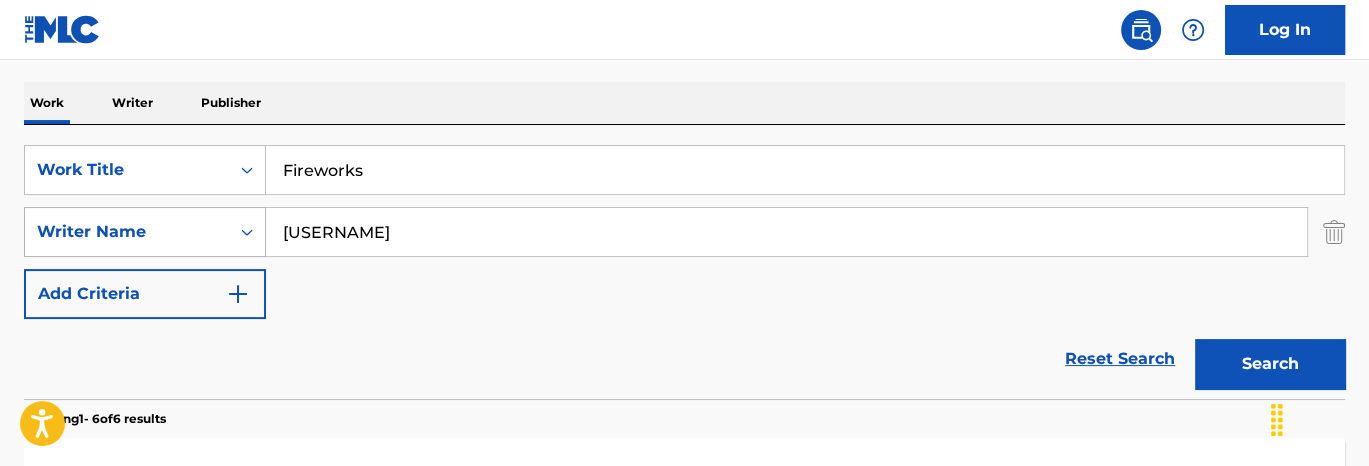type on "[USERNAME]" 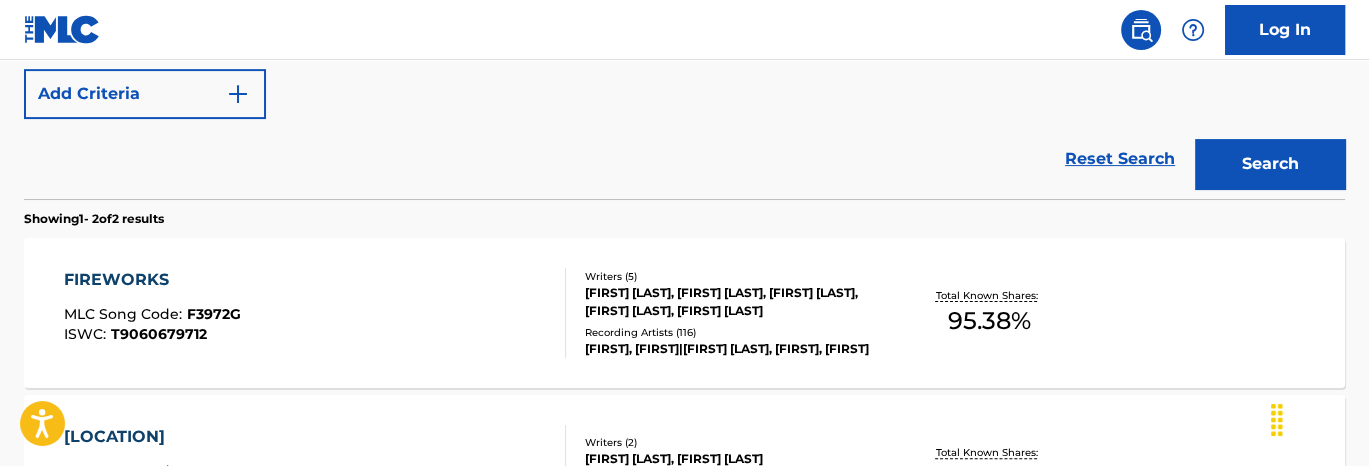 scroll, scrollTop: 600, scrollLeft: 0, axis: vertical 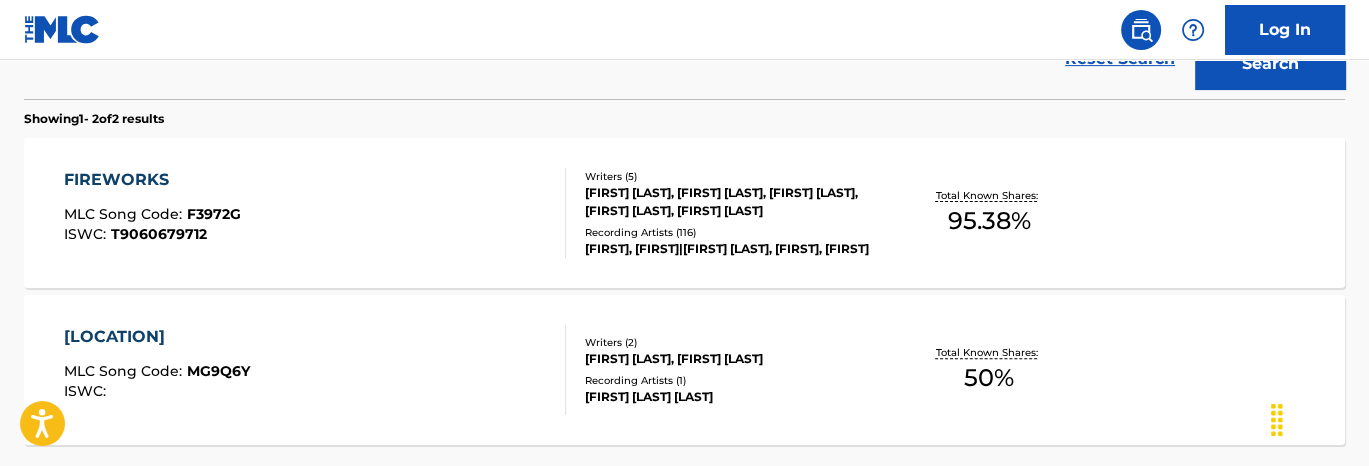 click on "FIREWORKS MLC Song Code : F3972G ISWC : T9060679712 Writers ( 5 ) [FIRST] [LAST], [FIRST] [LAST], [FIRST] [LAST], [FIRST] [LAST], [FIRST] [LAST] Recording Artists ( 116 ) [FIRST] [LAST], [FIRST] [LAST]|[FIRST] [LAST], [FIRST] [LAST], [FIRST] [LAST], [FIRST] [LAST] Total Known Shares: 95.38 %" at bounding box center [684, 213] 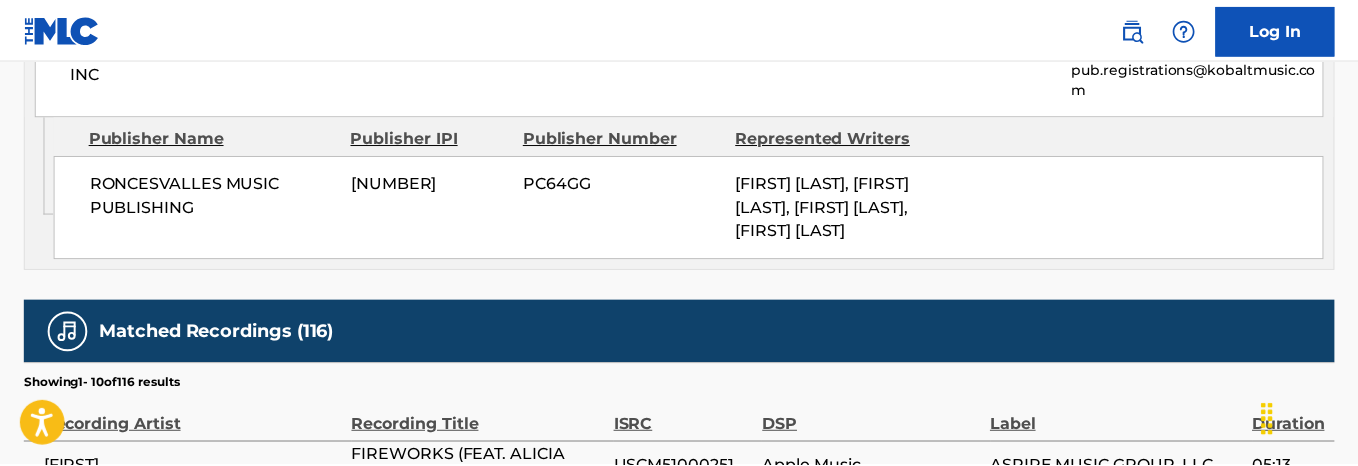 scroll, scrollTop: 3500, scrollLeft: 0, axis: vertical 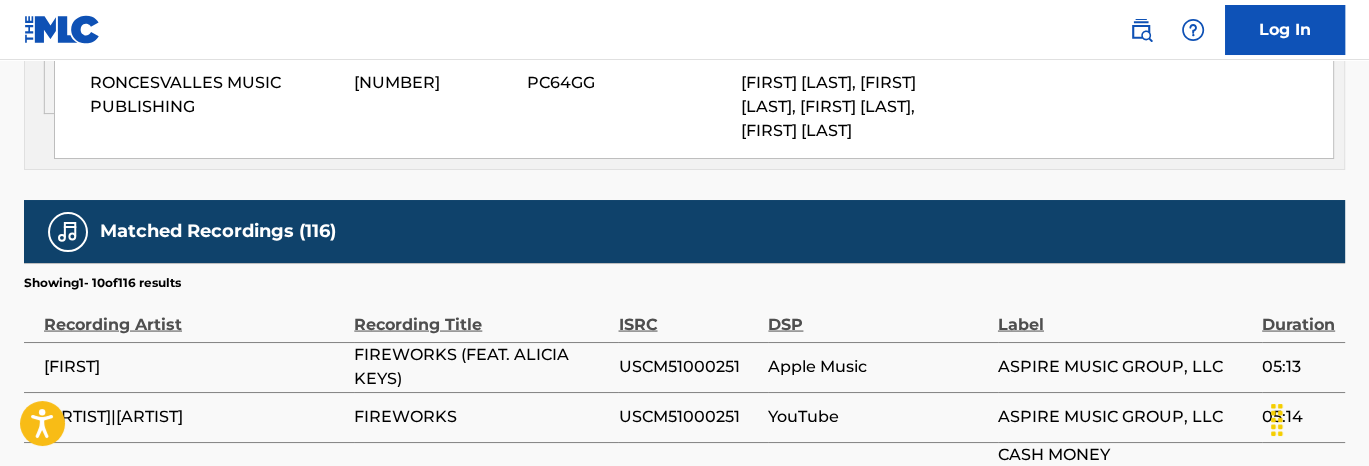 click on "RONCESVALLES MUSIC PUBLISHING 00635139745 PC64GG [NAME], [NAME], [NAME], [NAME]" at bounding box center (694, 107) 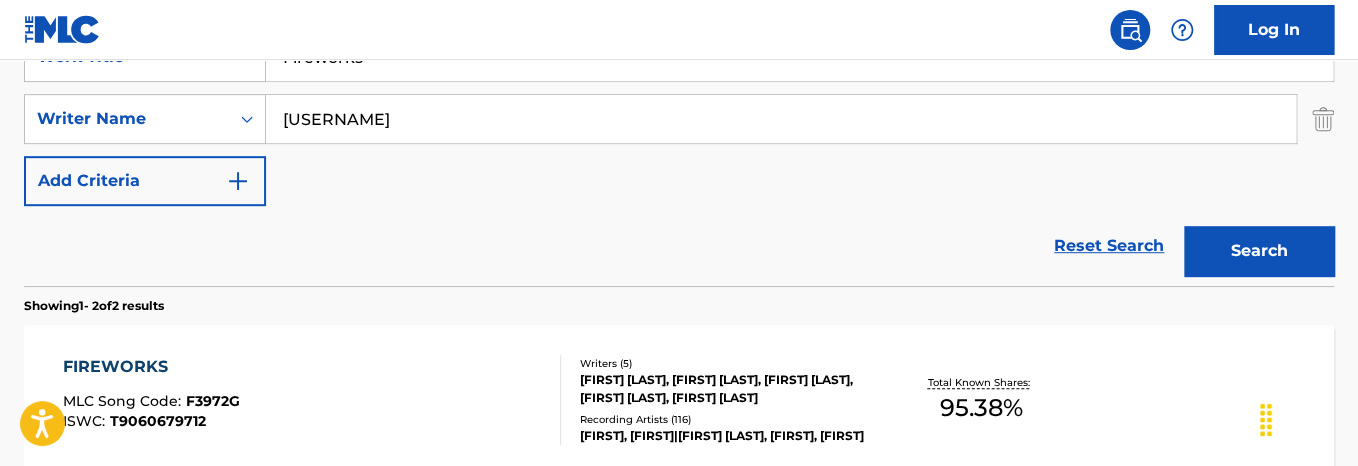 scroll, scrollTop: 313, scrollLeft: 0, axis: vertical 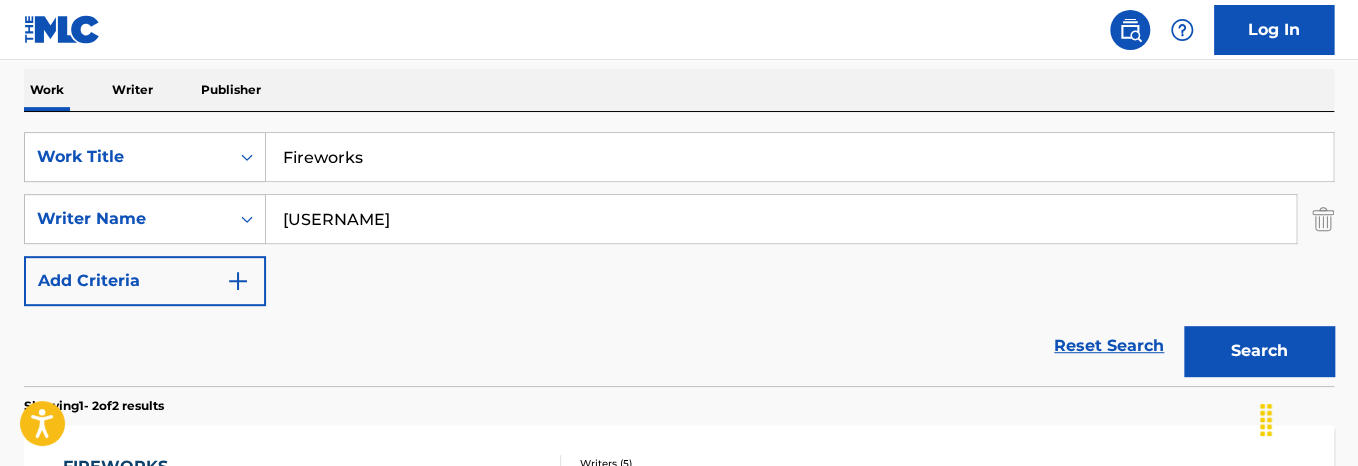 click on "Fireworks" at bounding box center [799, 157] 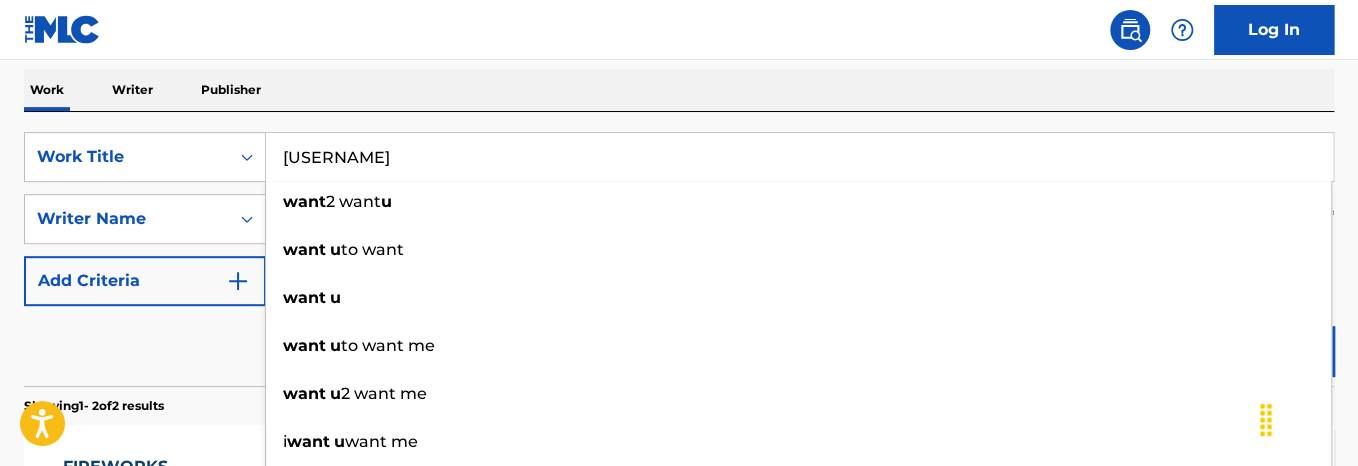 type on "[USERNAME]" 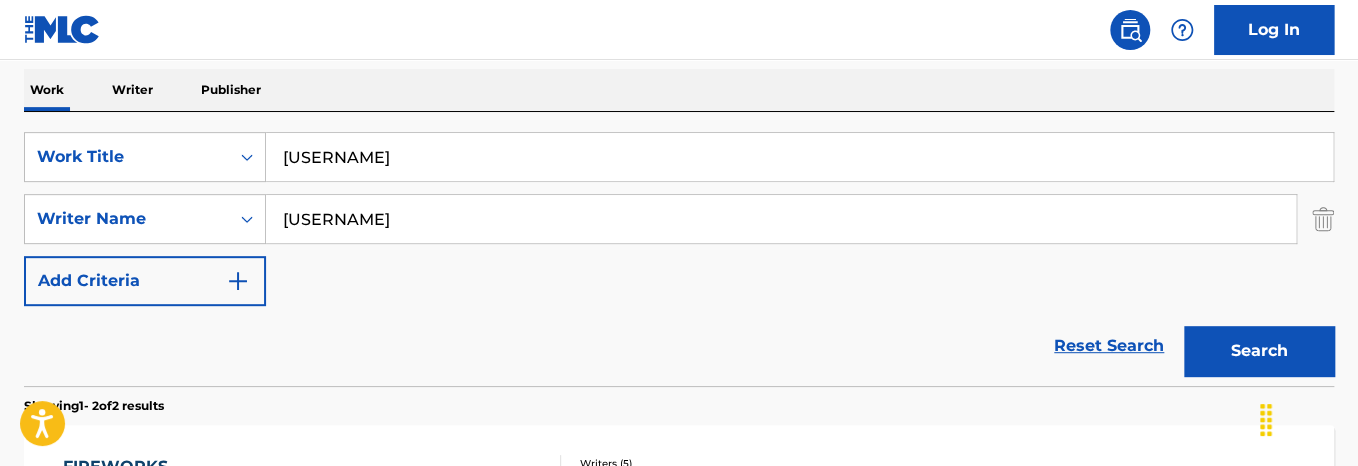 click on "[USERNAME]" at bounding box center [781, 219] 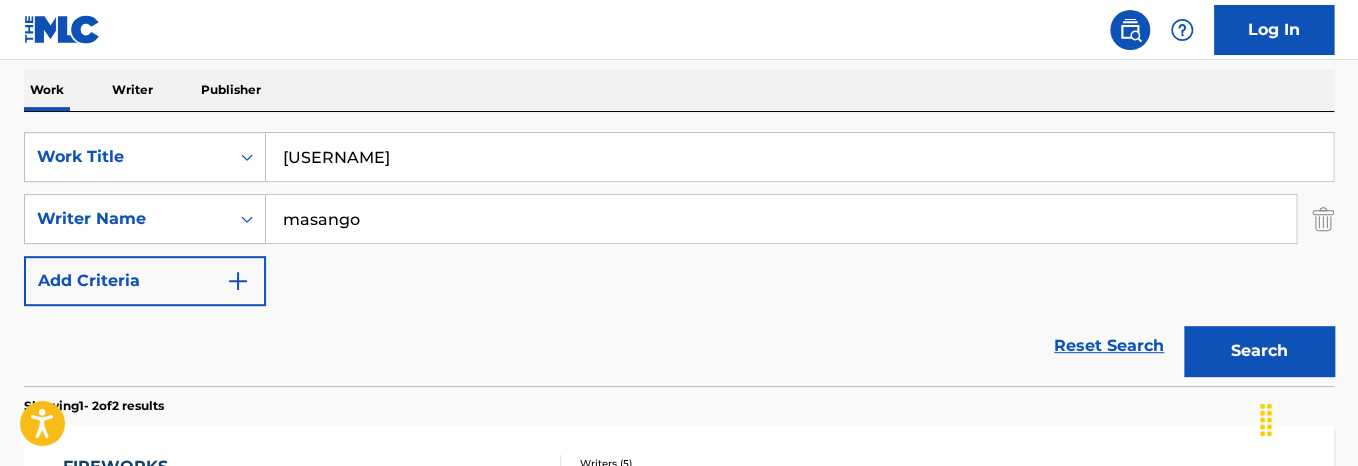 click on "Search" at bounding box center (1259, 351) 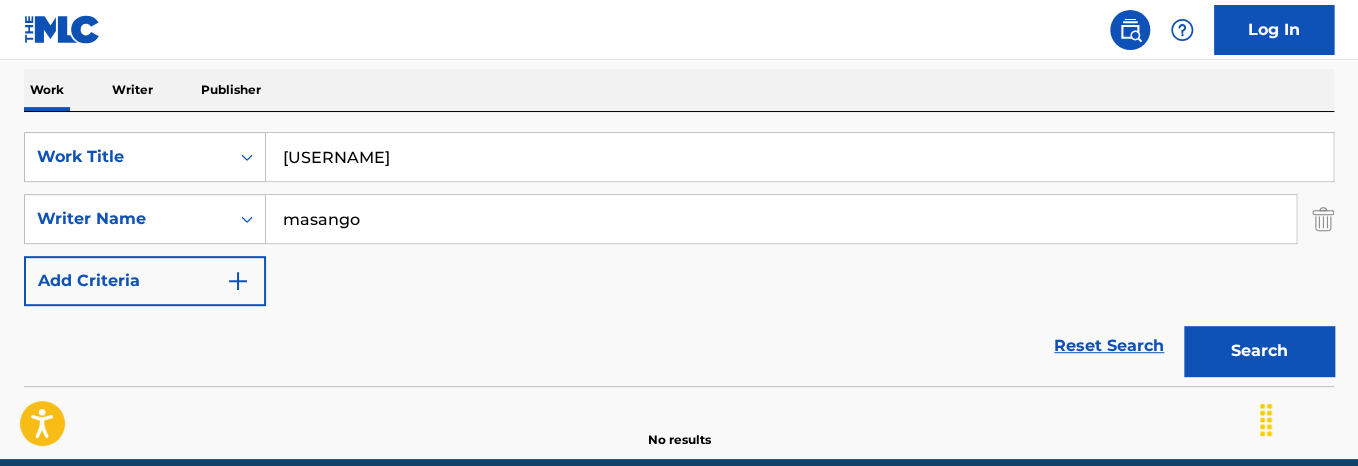click on "masango" at bounding box center [781, 219] 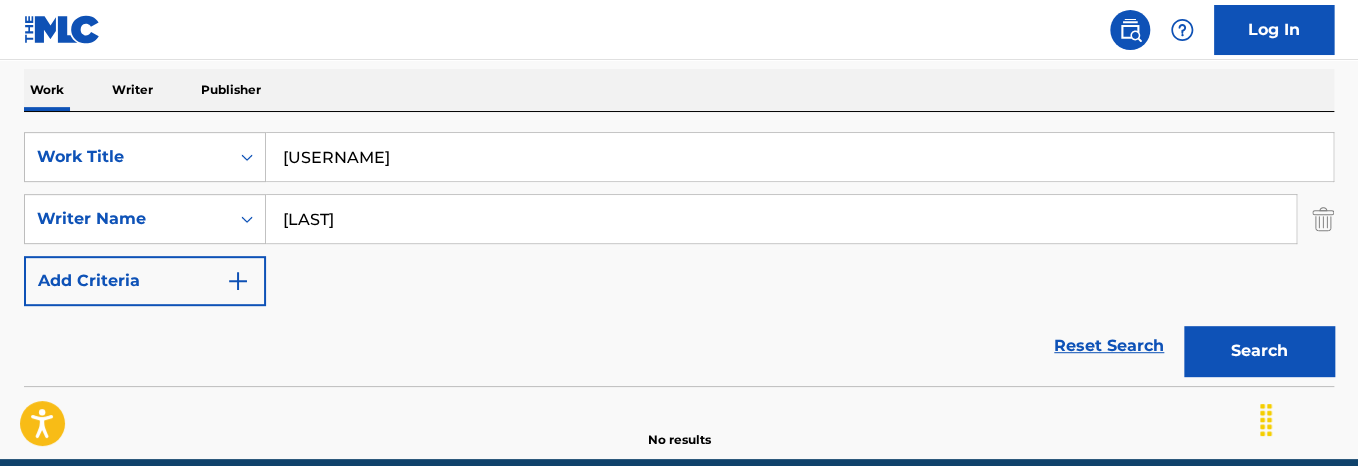 type on "[LAST]" 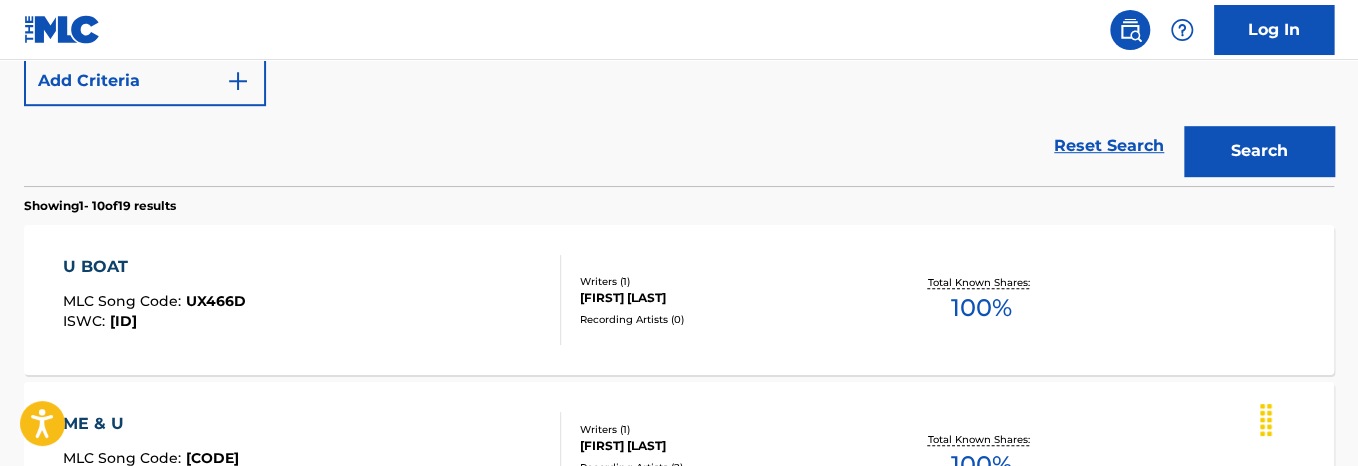 scroll, scrollTop: 613, scrollLeft: 0, axis: vertical 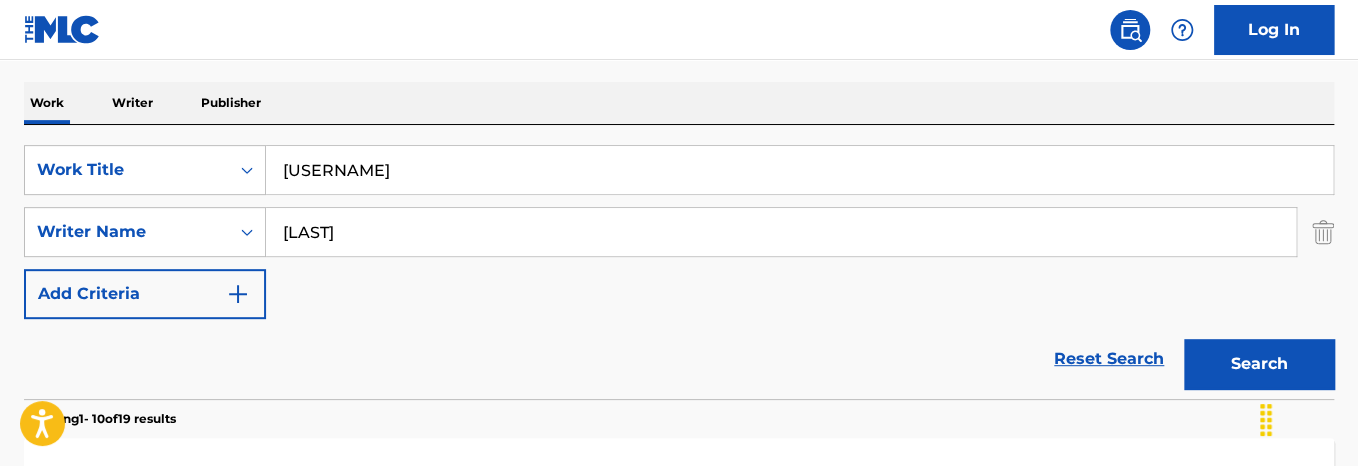 click on "[USERNAME]" at bounding box center [799, 170] 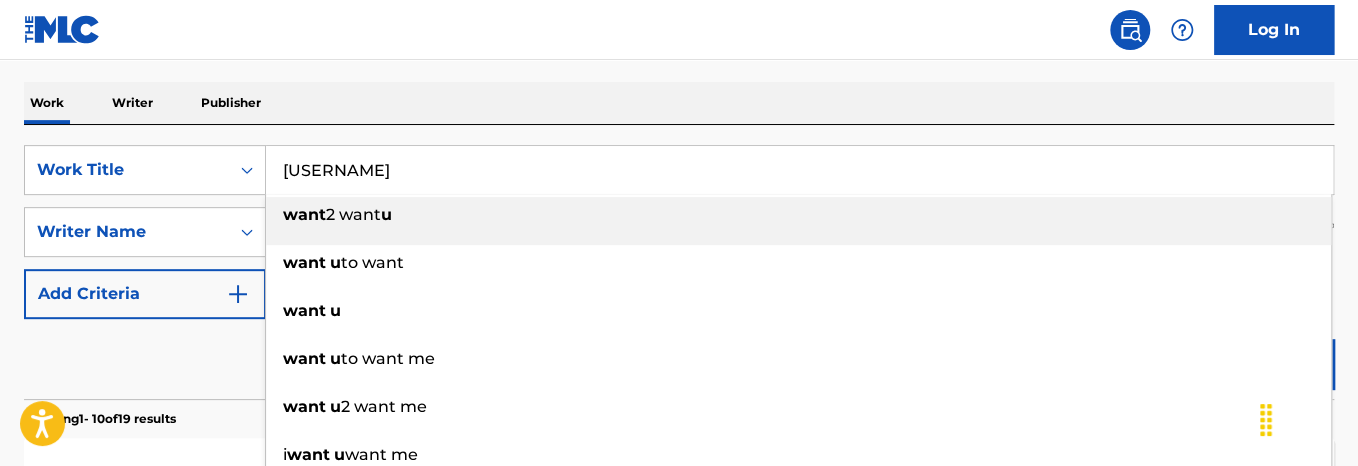 click on "[USERNAME]" at bounding box center [799, 170] 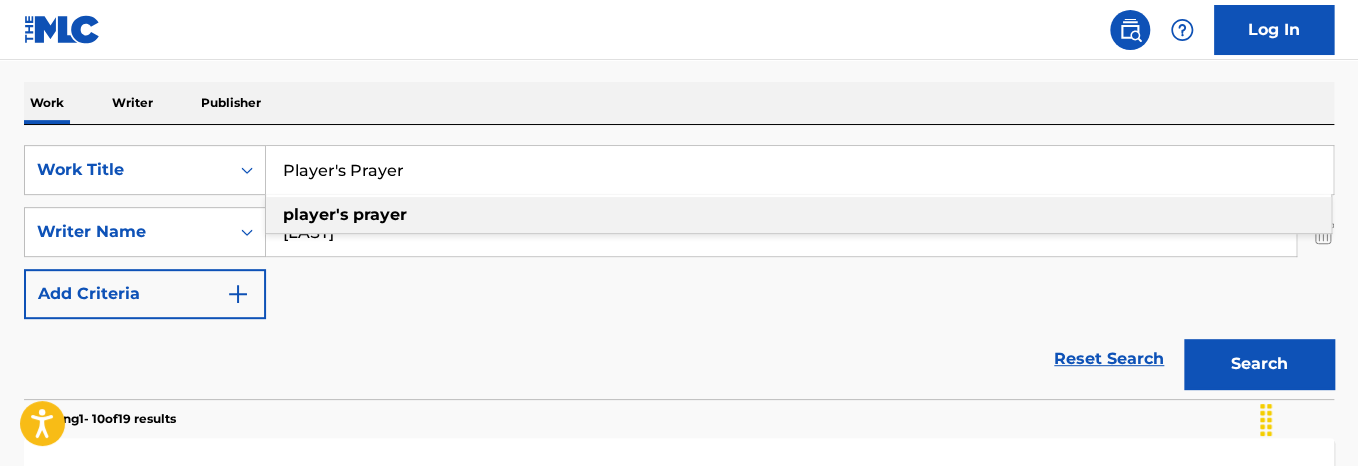 type on "Player's Prayer" 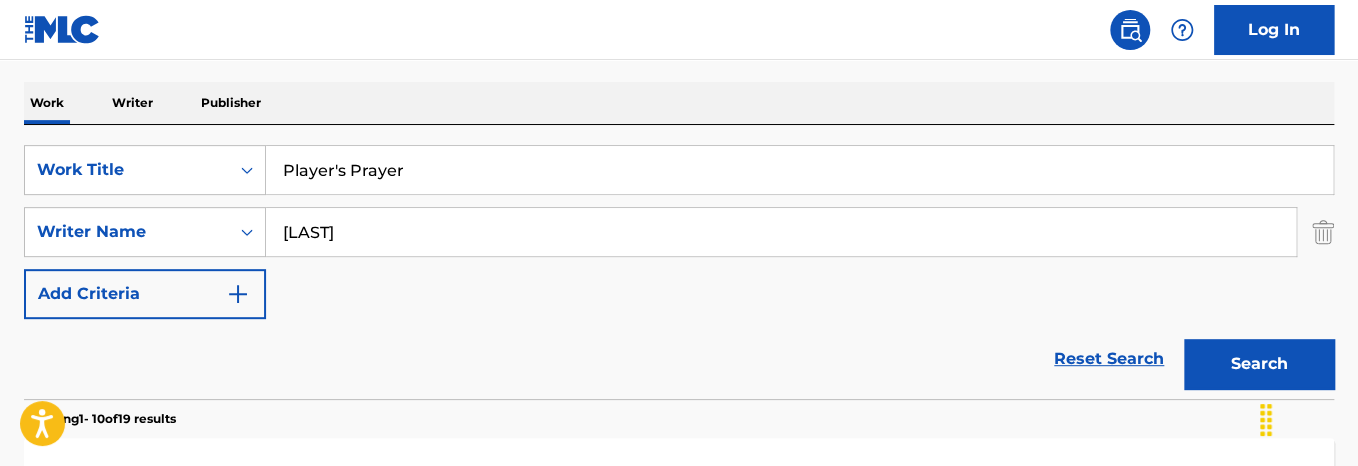 click on "[LAST]" at bounding box center [781, 232] 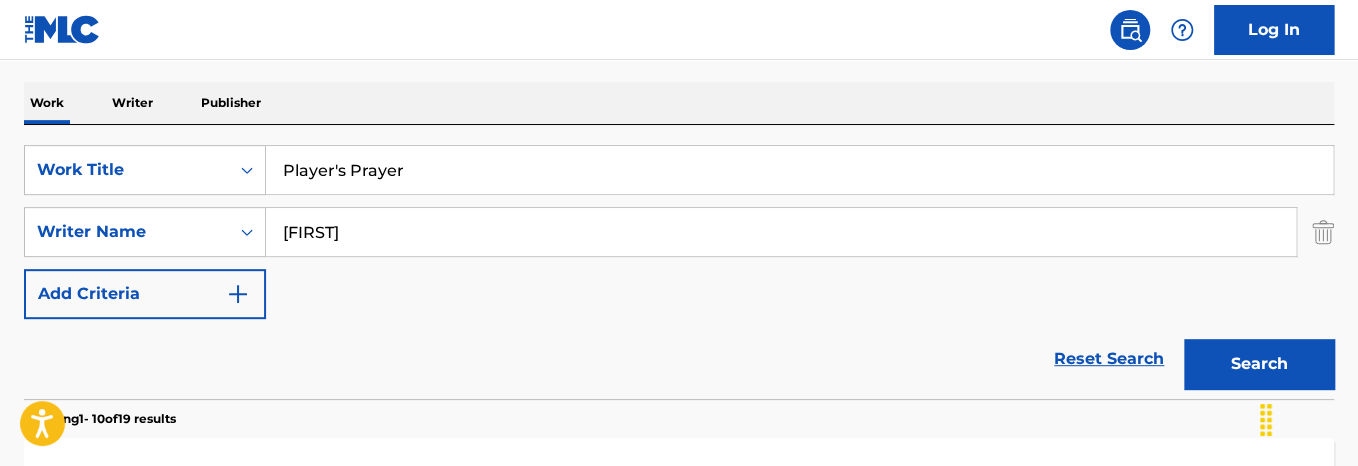 type on "[FIRST]" 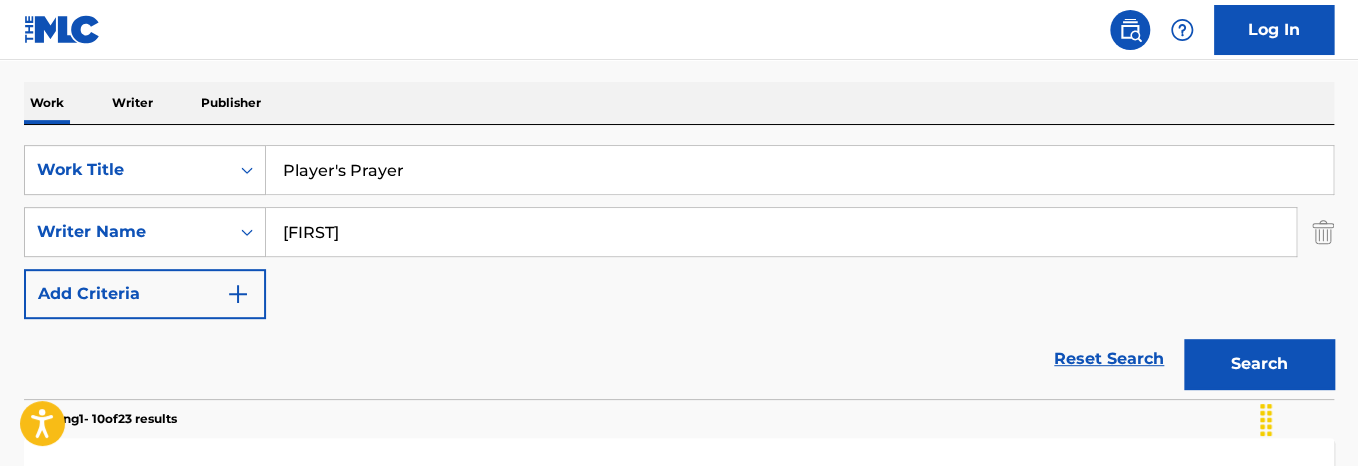 scroll, scrollTop: 400, scrollLeft: 0, axis: vertical 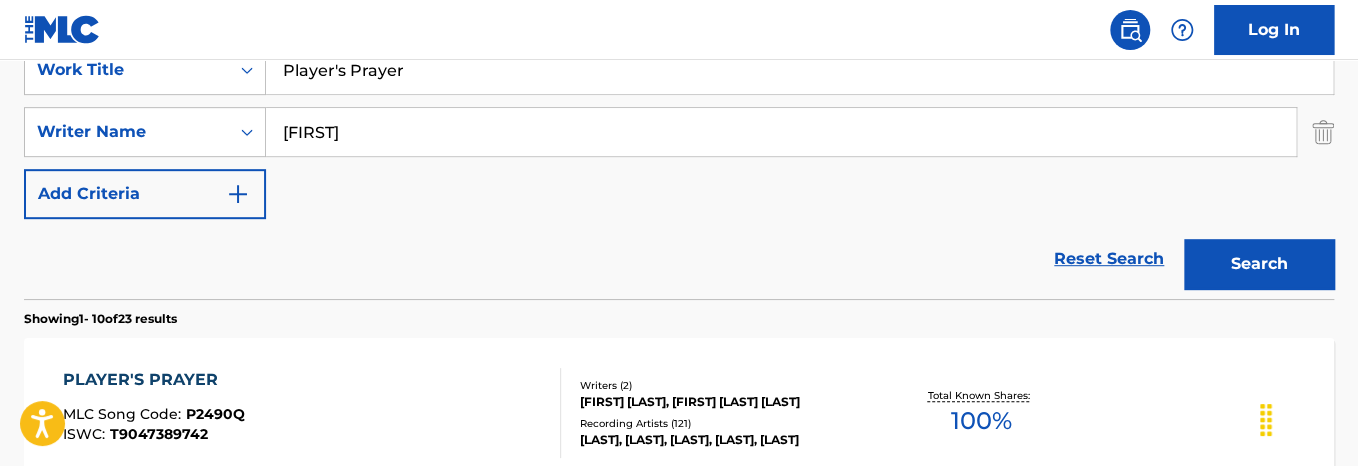 click on "Total Known Shares: 100 %" at bounding box center (981, 413) 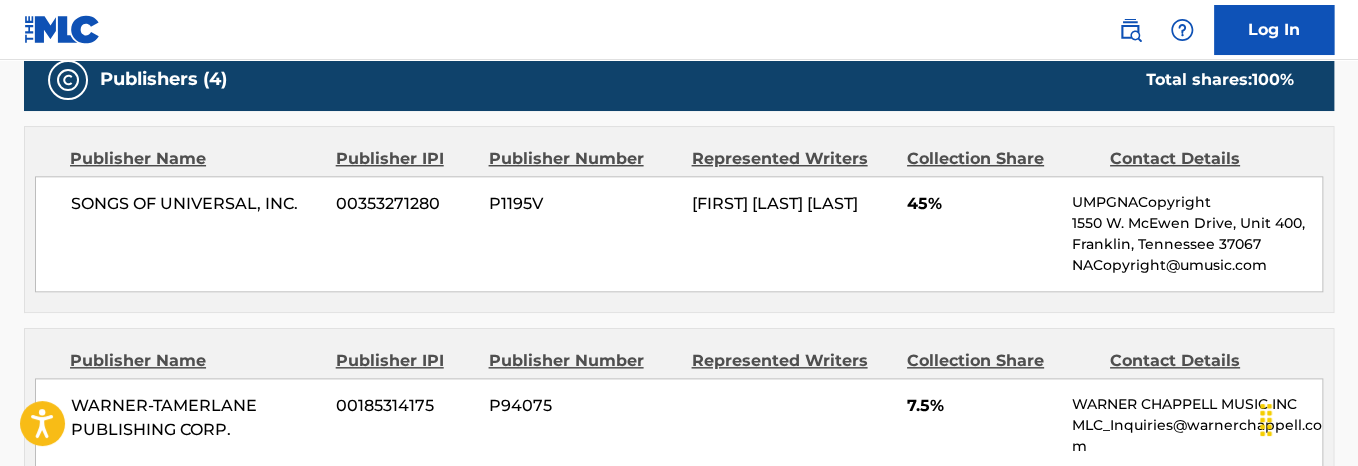 scroll, scrollTop: 700, scrollLeft: 0, axis: vertical 